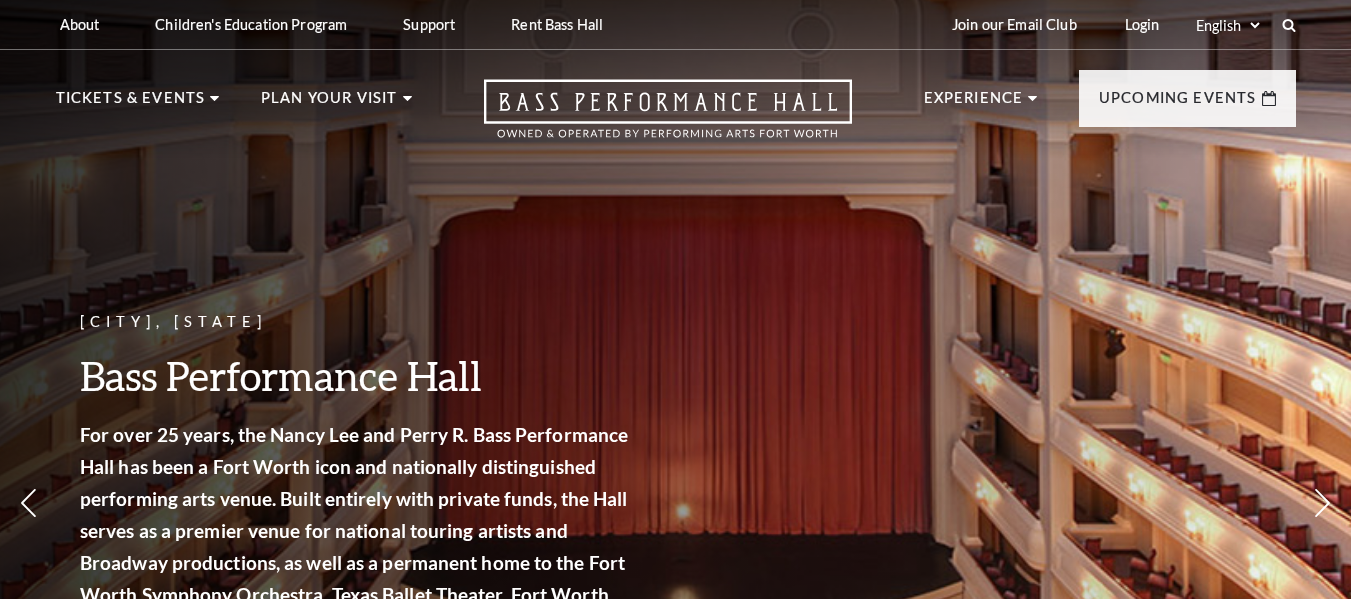 scroll, scrollTop: 0, scrollLeft: 0, axis: both 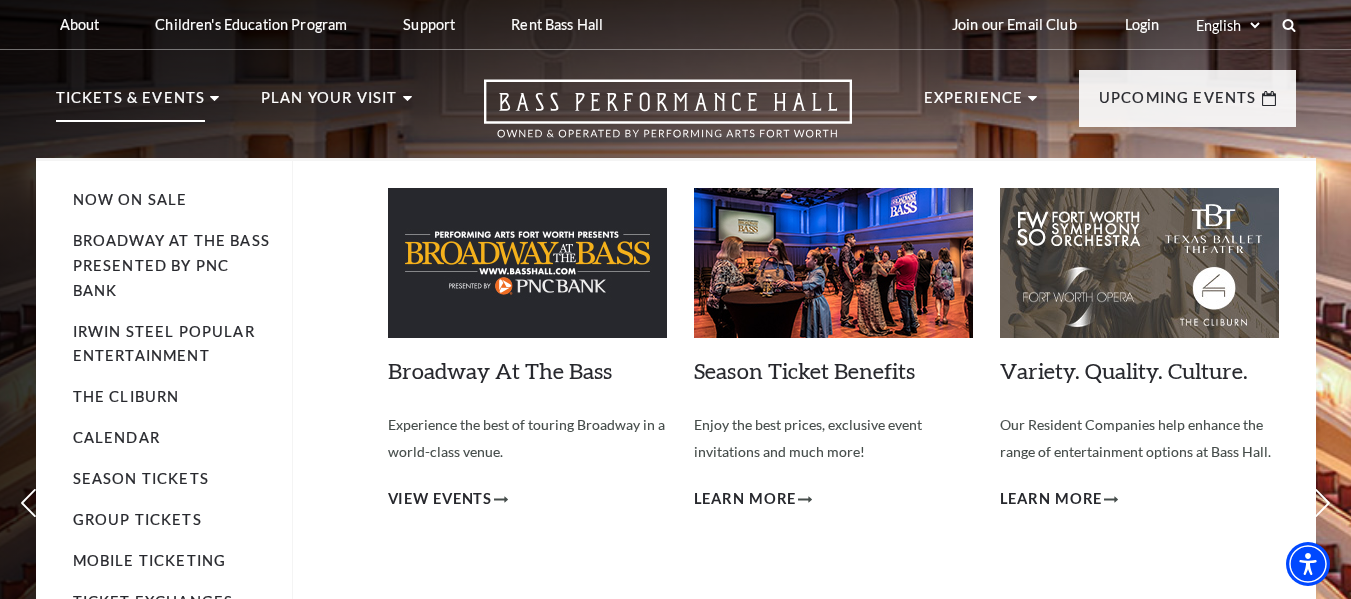 click on "Tickets & Events" at bounding box center [131, 104] 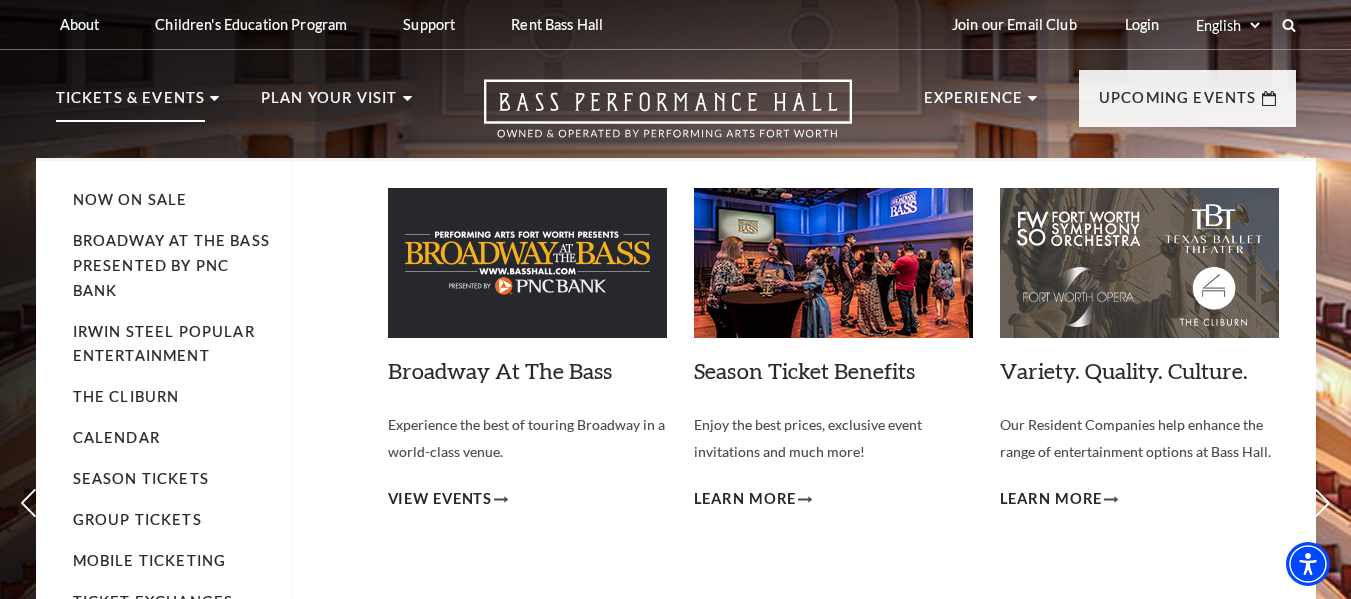 click on "Tickets & Events" at bounding box center [131, 104] 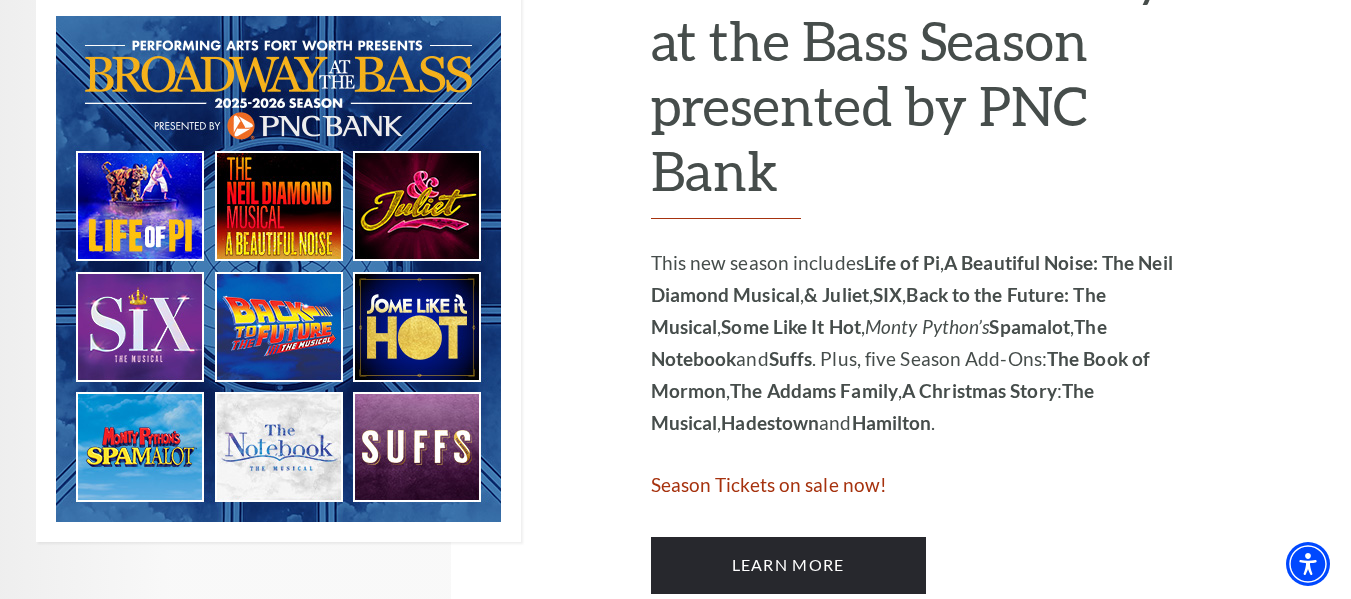 scroll, scrollTop: 1133, scrollLeft: 0, axis: vertical 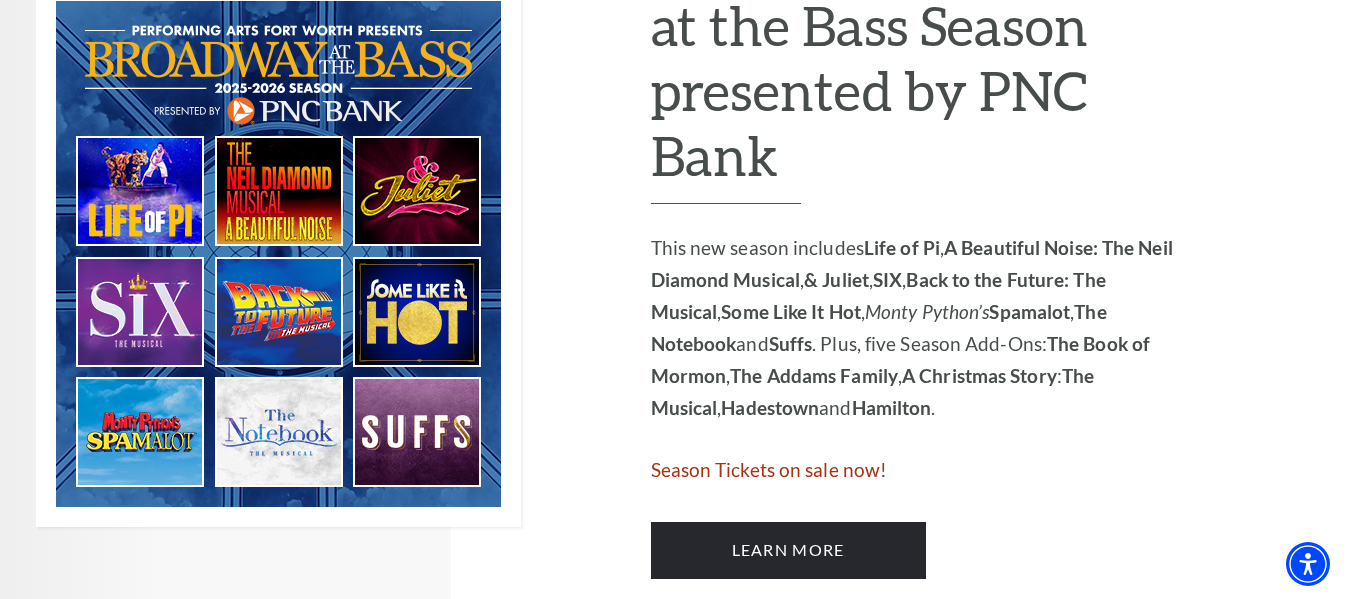 click at bounding box center [278, 254] 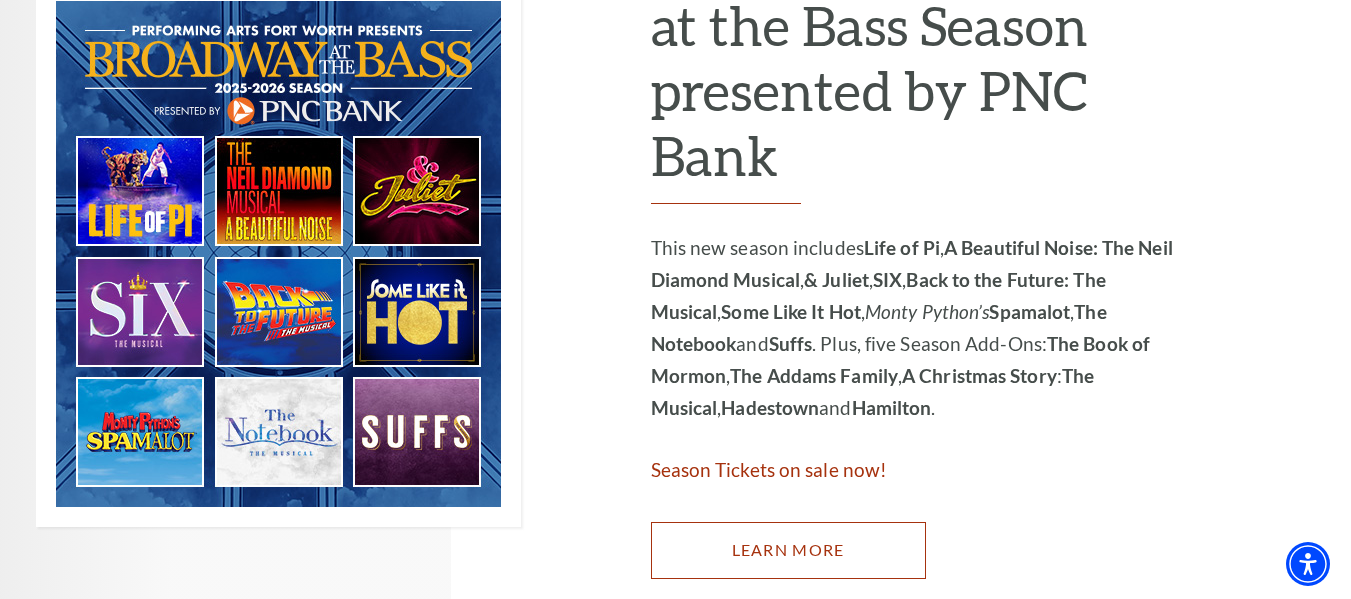 click on "Learn More" at bounding box center [788, 550] 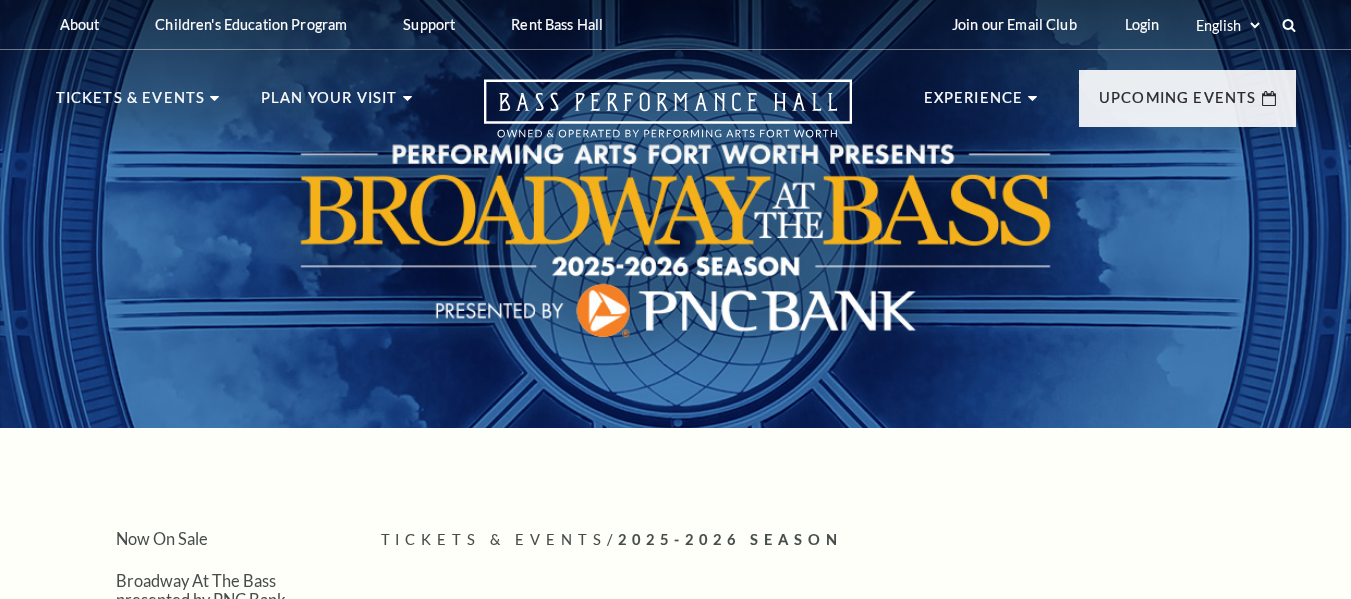 scroll, scrollTop: 0, scrollLeft: 0, axis: both 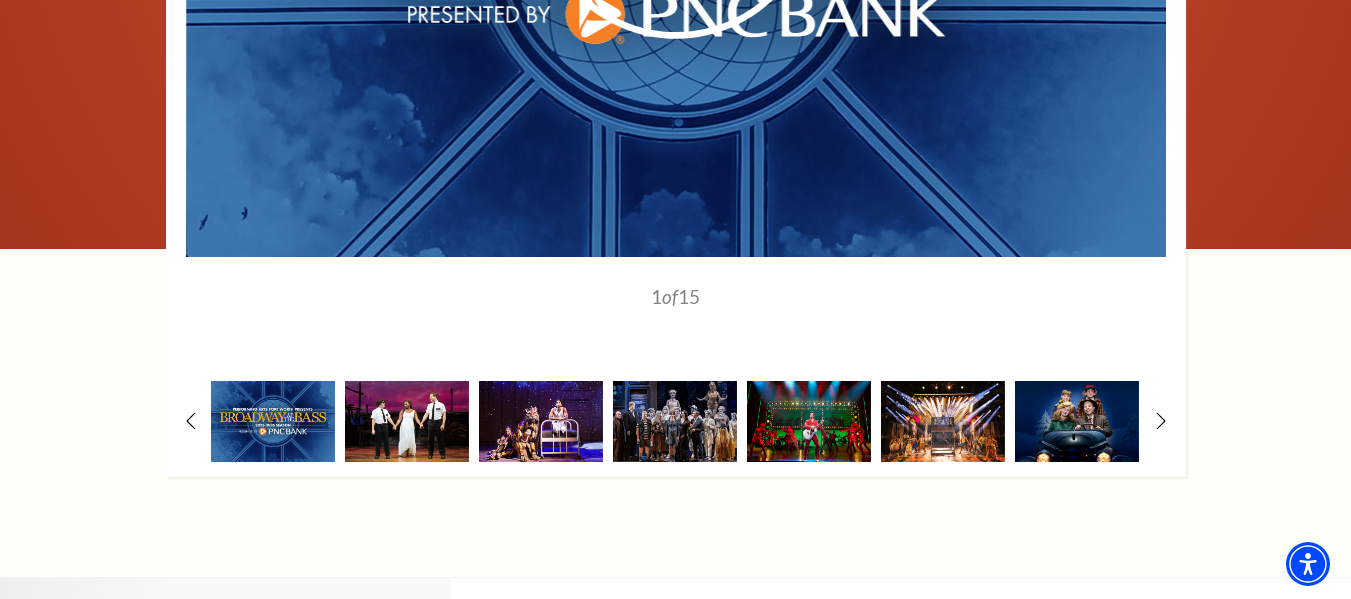 click at bounding box center (675, 7191) 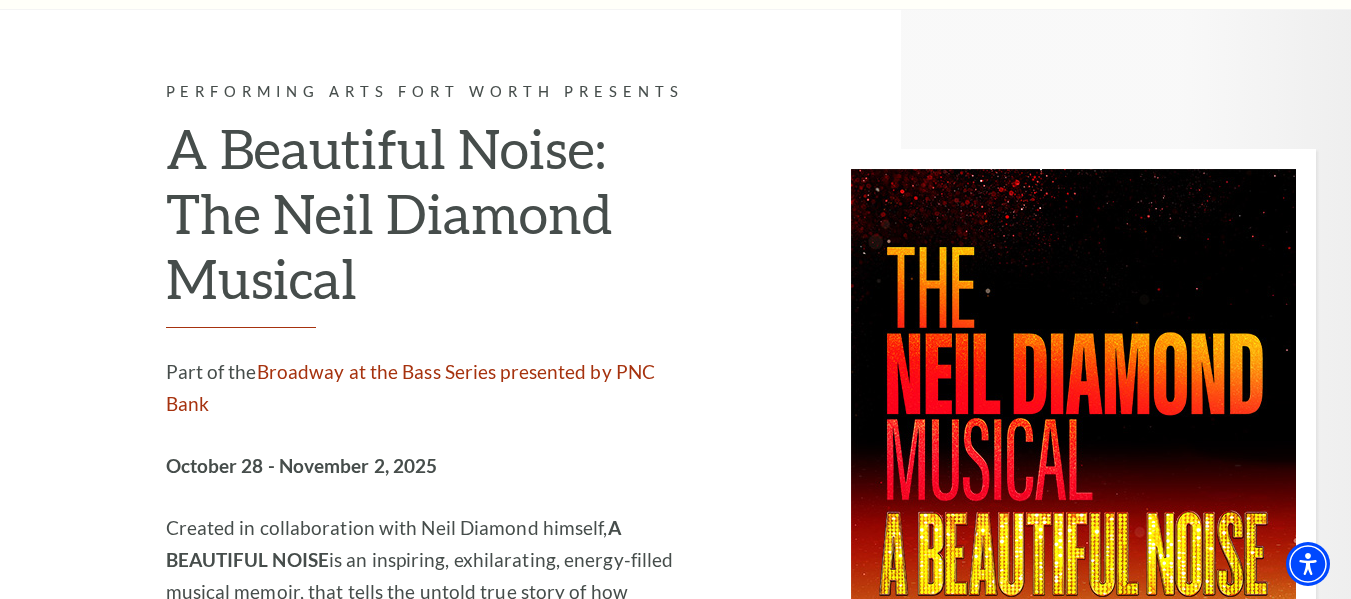 scroll, scrollTop: 5531, scrollLeft: 0, axis: vertical 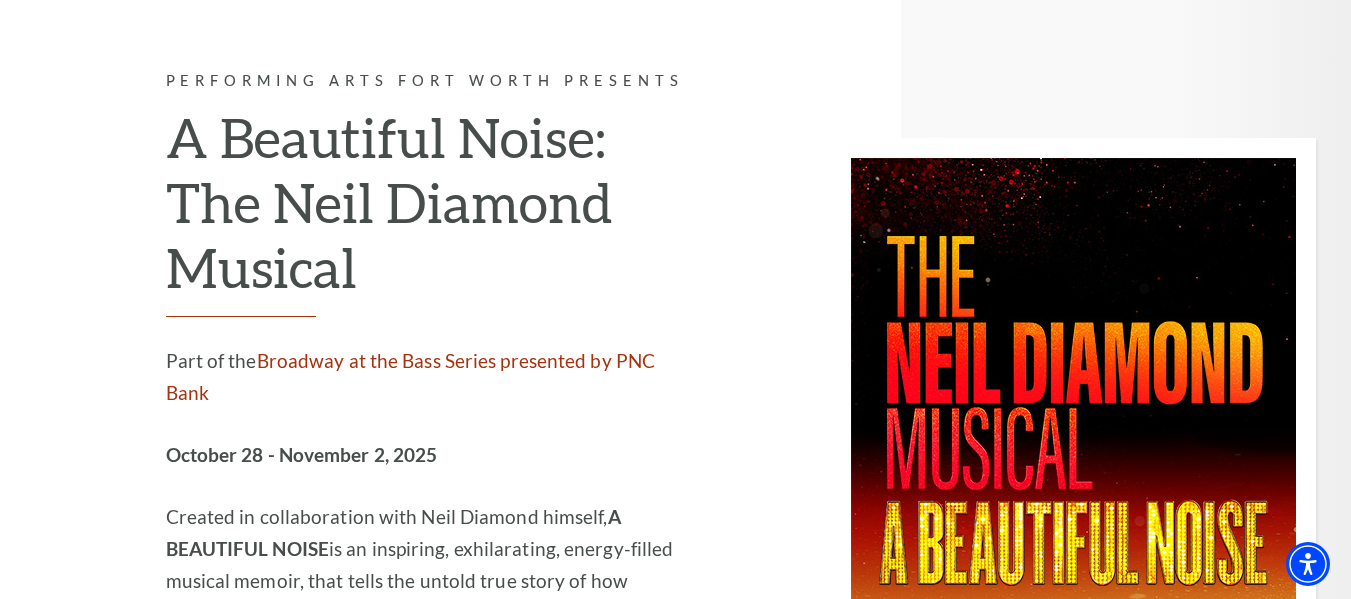 click on "Learn More" at bounding box center [303, 725] 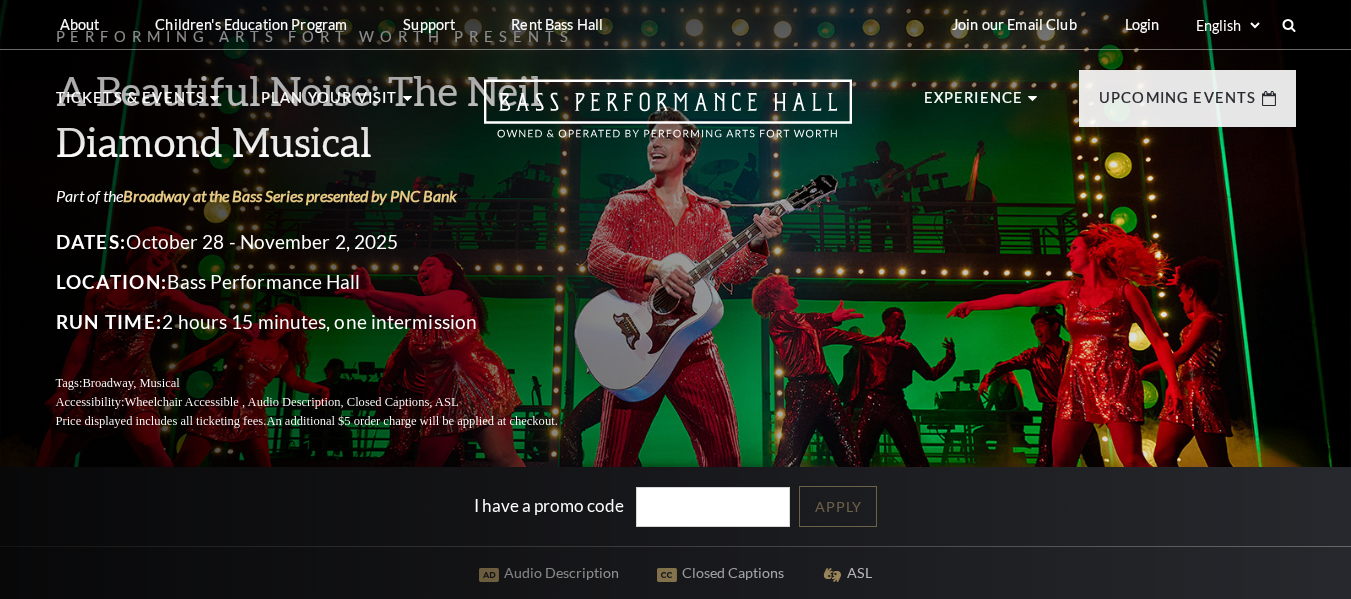 scroll, scrollTop: 0, scrollLeft: 0, axis: both 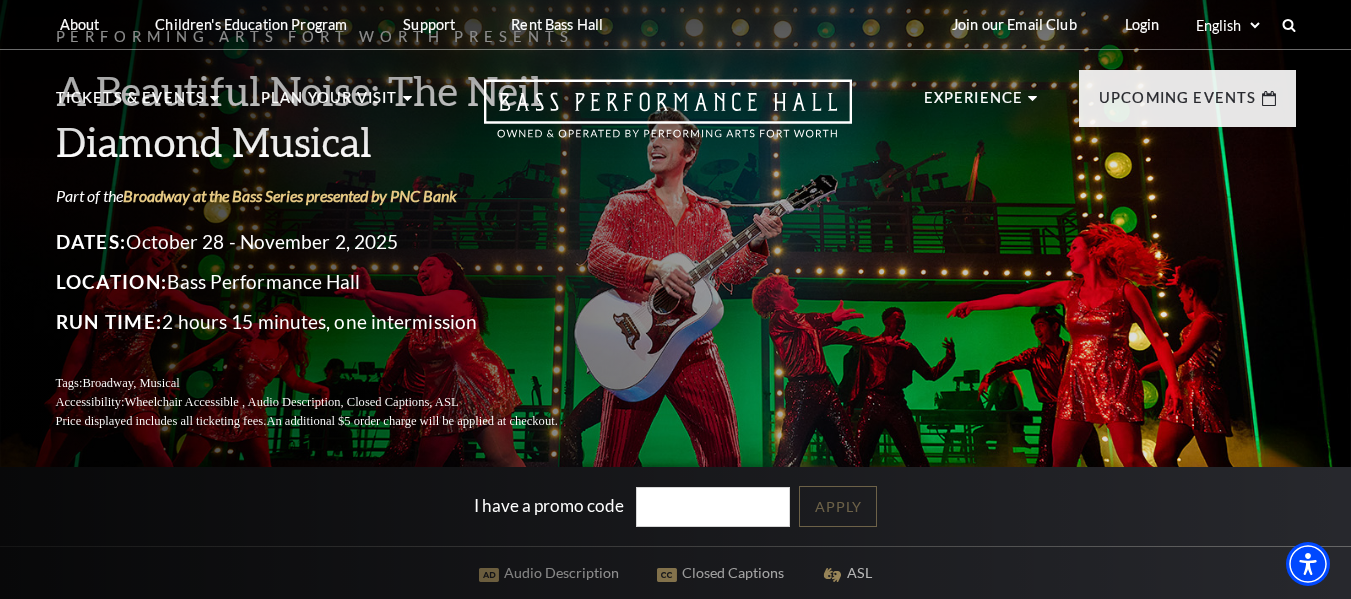 click on "I have a promo code     Apply" at bounding box center [675, 506] 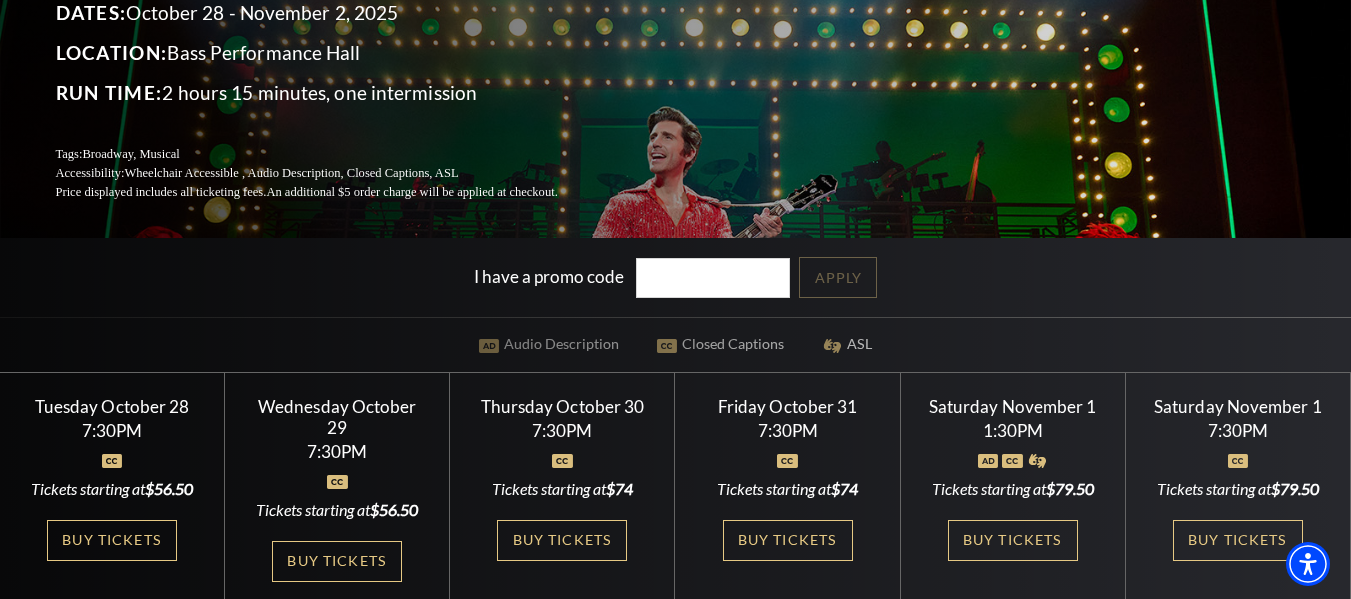 scroll, scrollTop: 232, scrollLeft: 0, axis: vertical 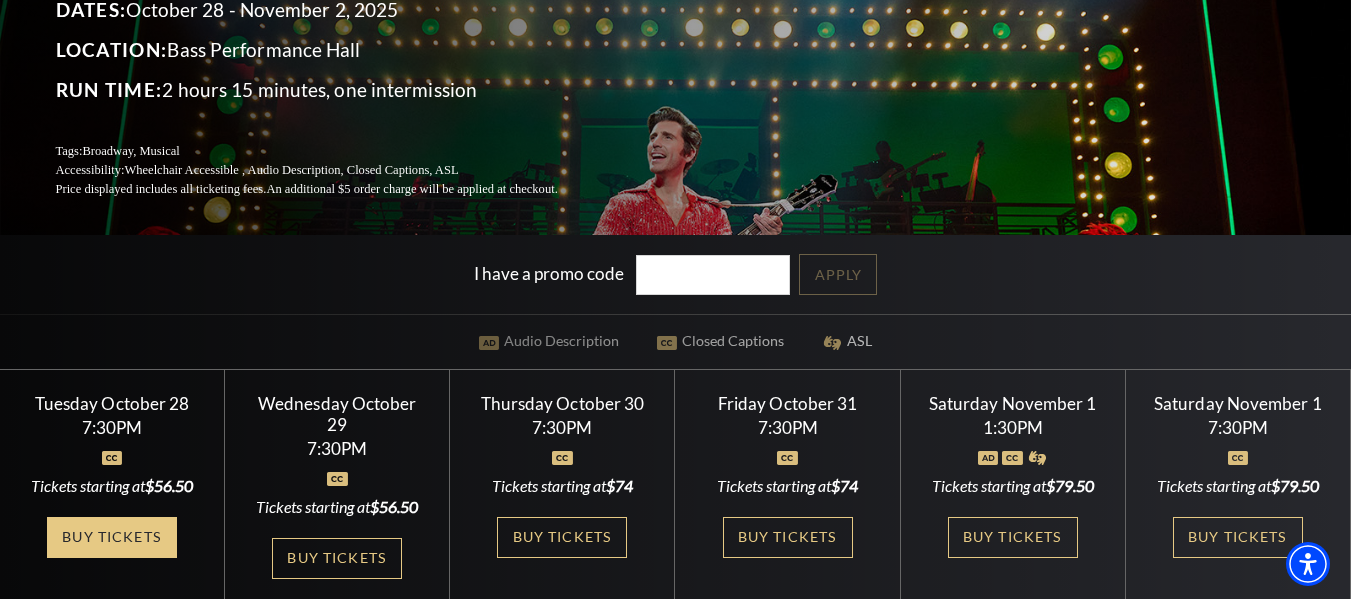 click on "Buy Tickets" at bounding box center [112, 537] 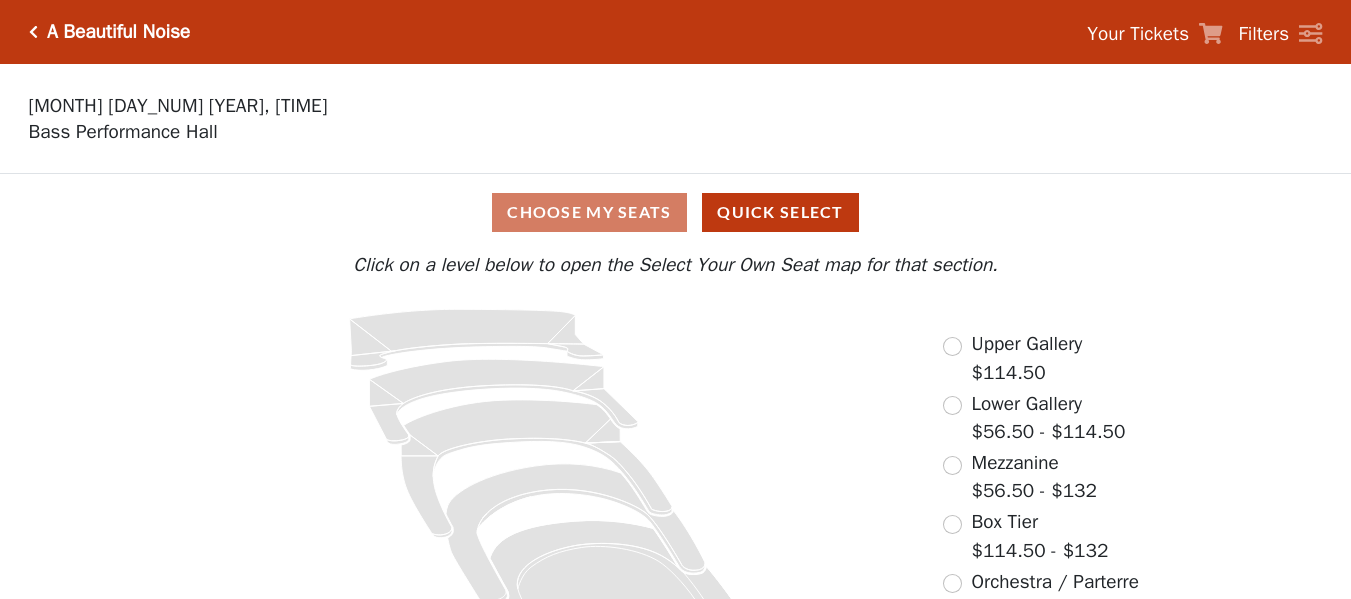 scroll, scrollTop: 0, scrollLeft: 0, axis: both 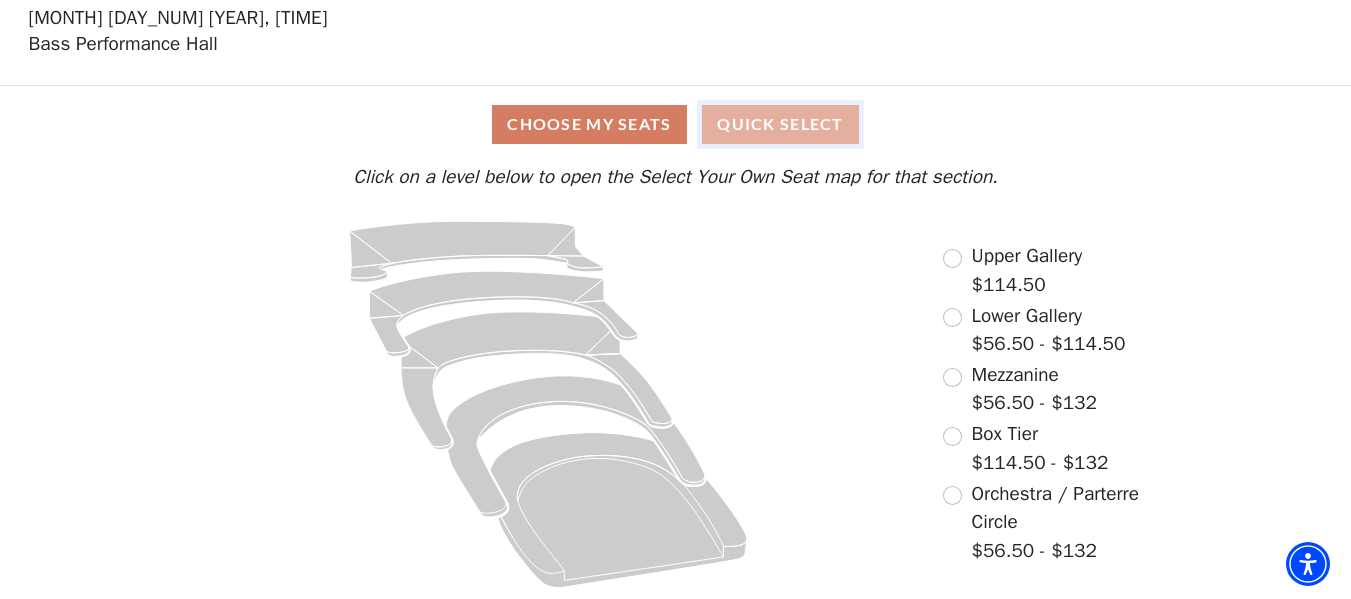 click on "Quick Select" at bounding box center (780, 124) 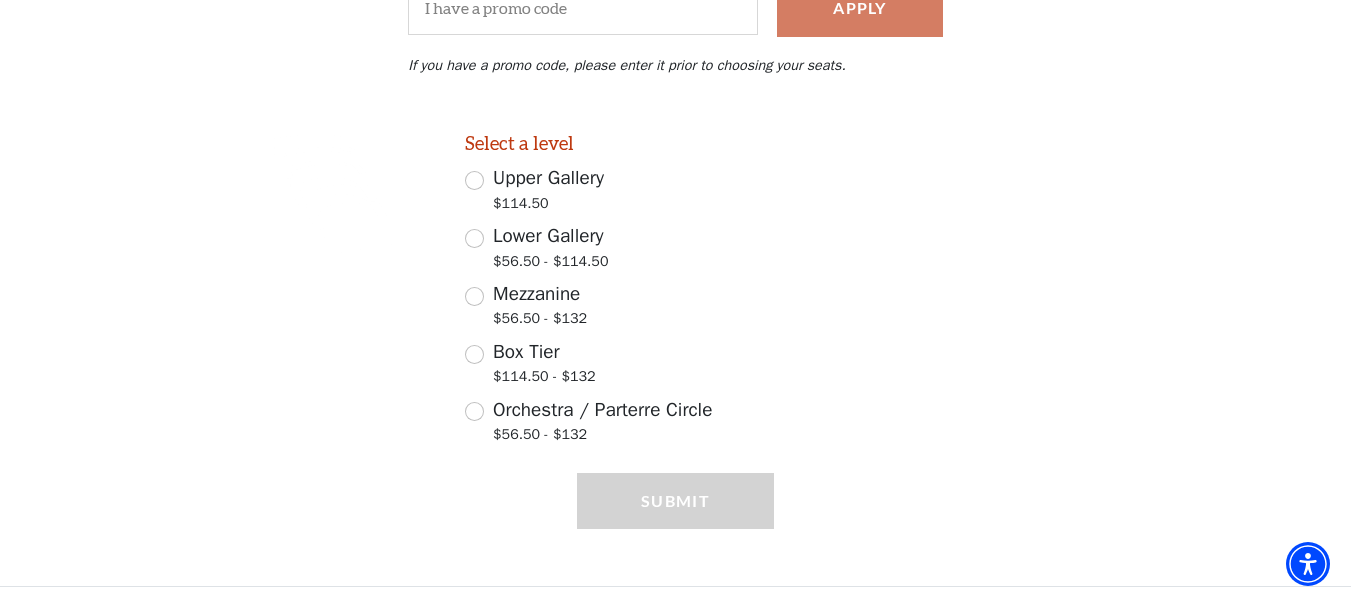 scroll, scrollTop: 455, scrollLeft: 0, axis: vertical 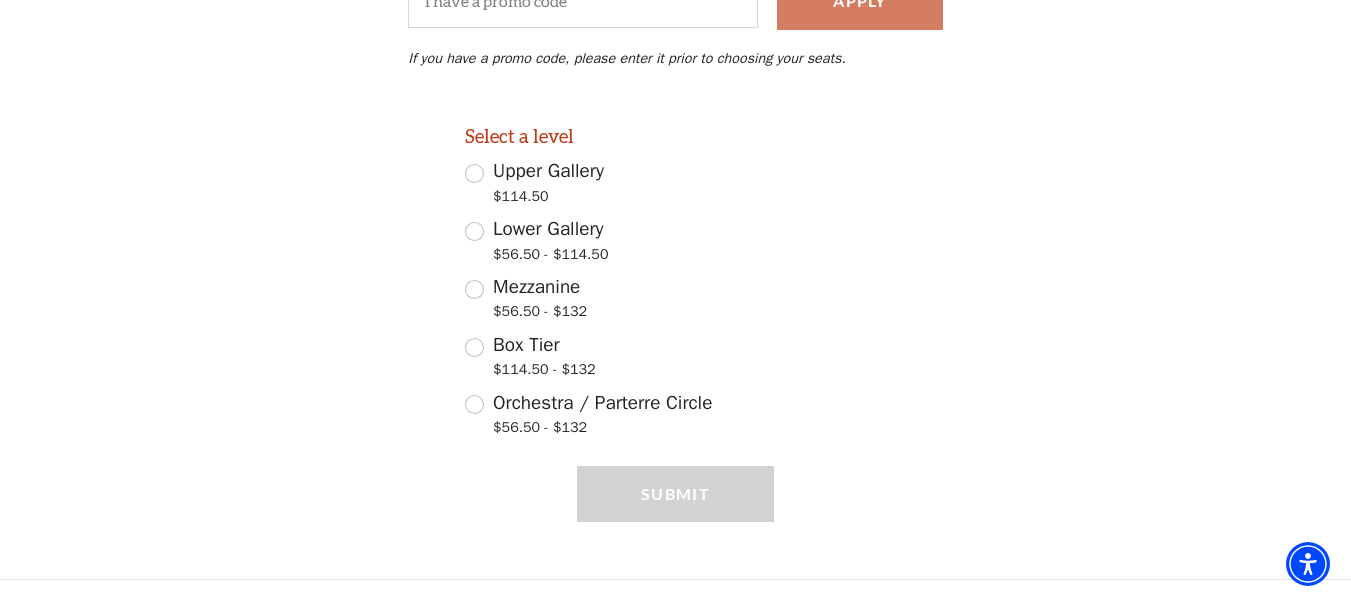 click on "Submit" at bounding box center (675, 522) 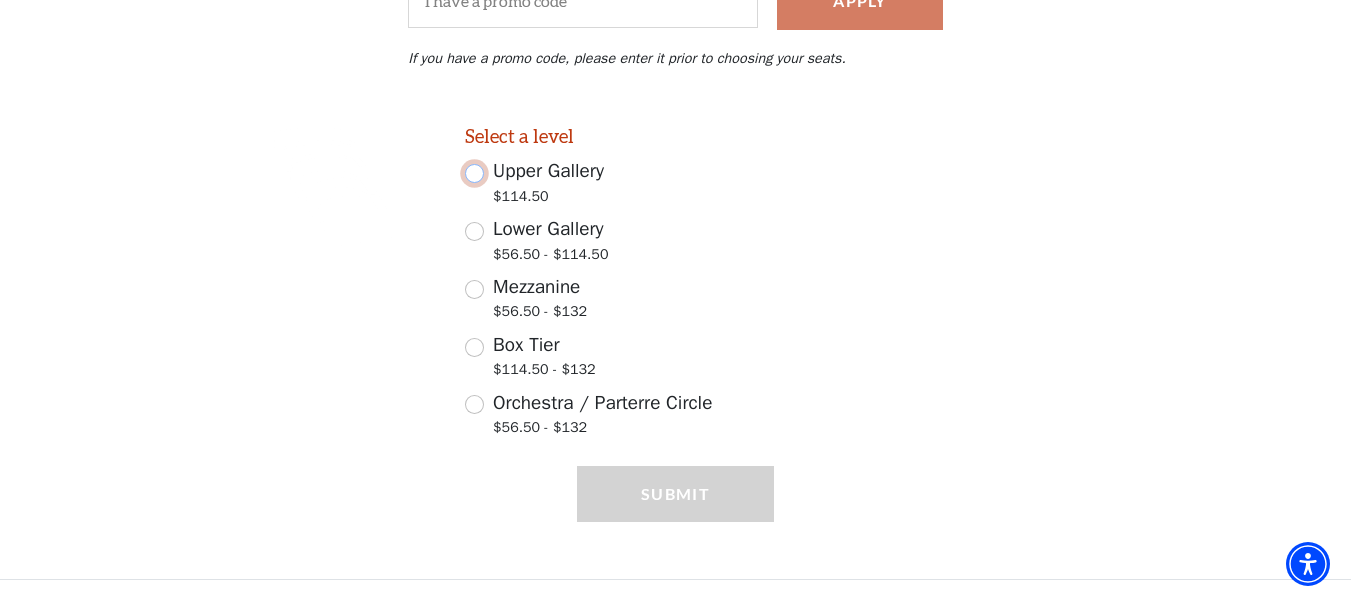 click on "Upper Gallery     $114.50" at bounding box center (474, 173) 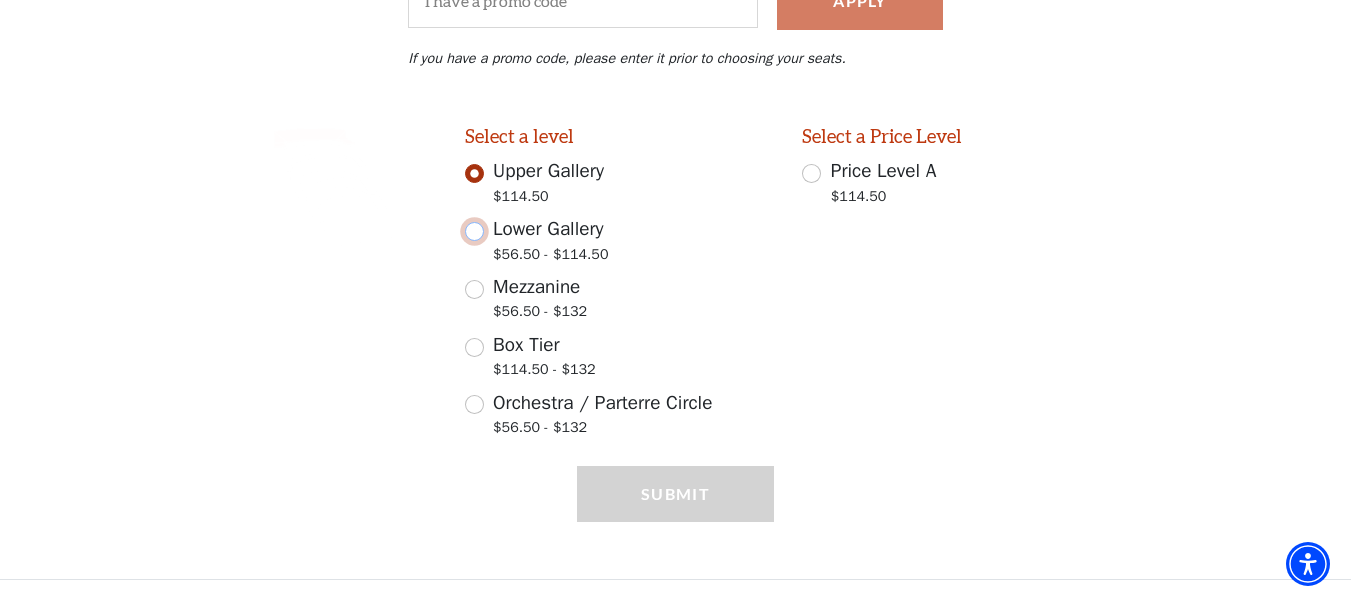 click on "Lower Gallery     $56.50 - $114.50" at bounding box center [474, 231] 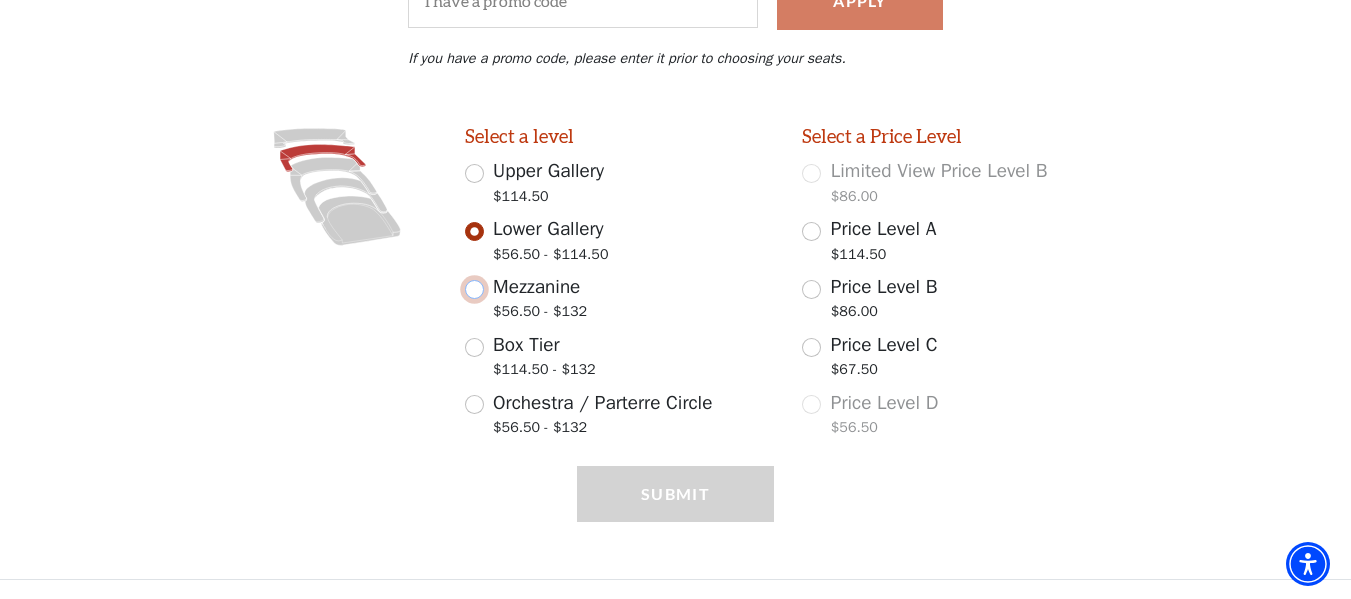 click on "Mezzanine     $56.50 - $132" at bounding box center [474, 289] 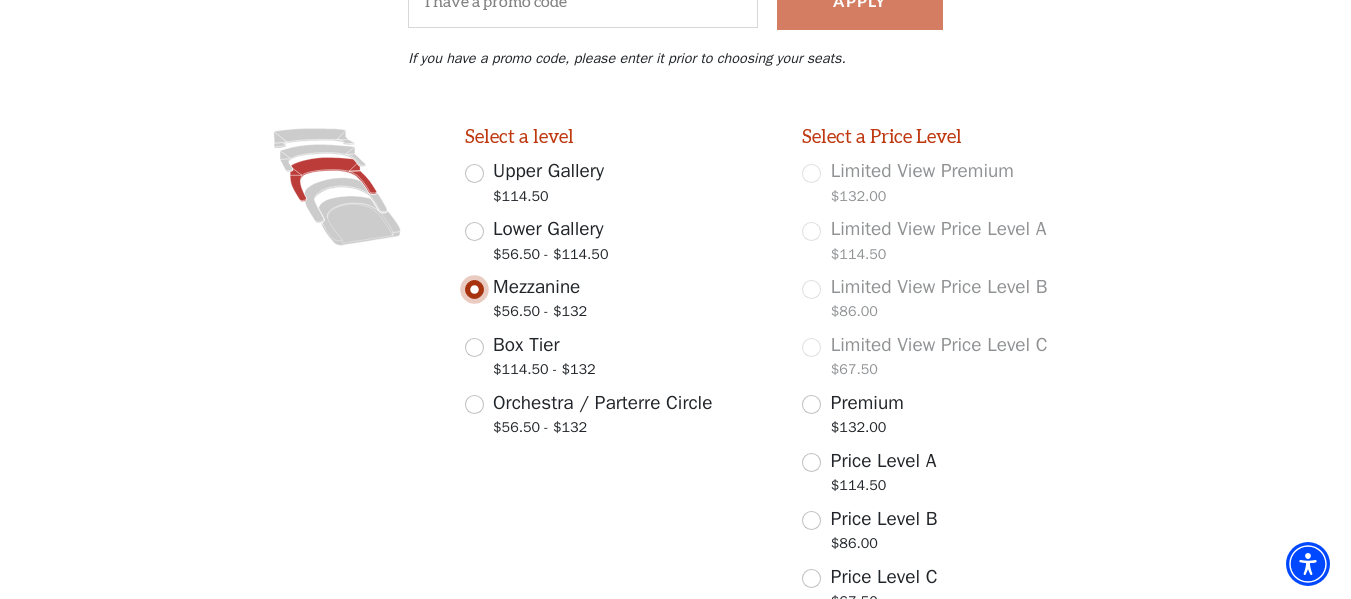 scroll, scrollTop: 580, scrollLeft: 0, axis: vertical 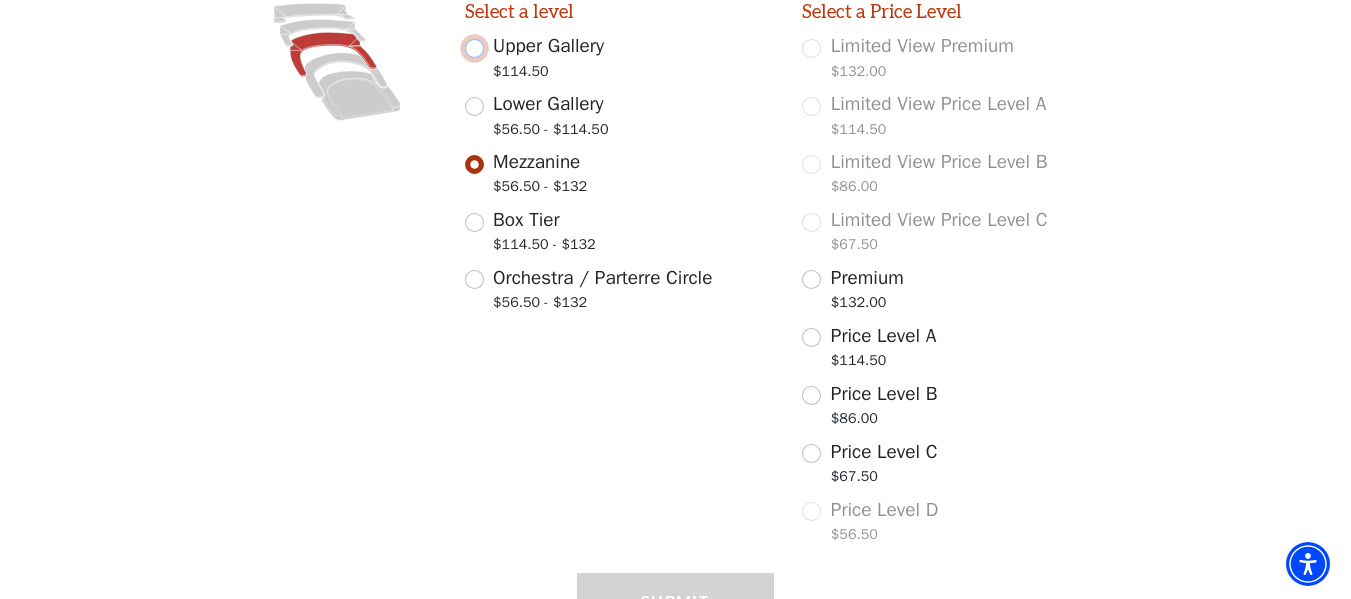 click on "Upper Gallery     $114.50" at bounding box center [474, 48] 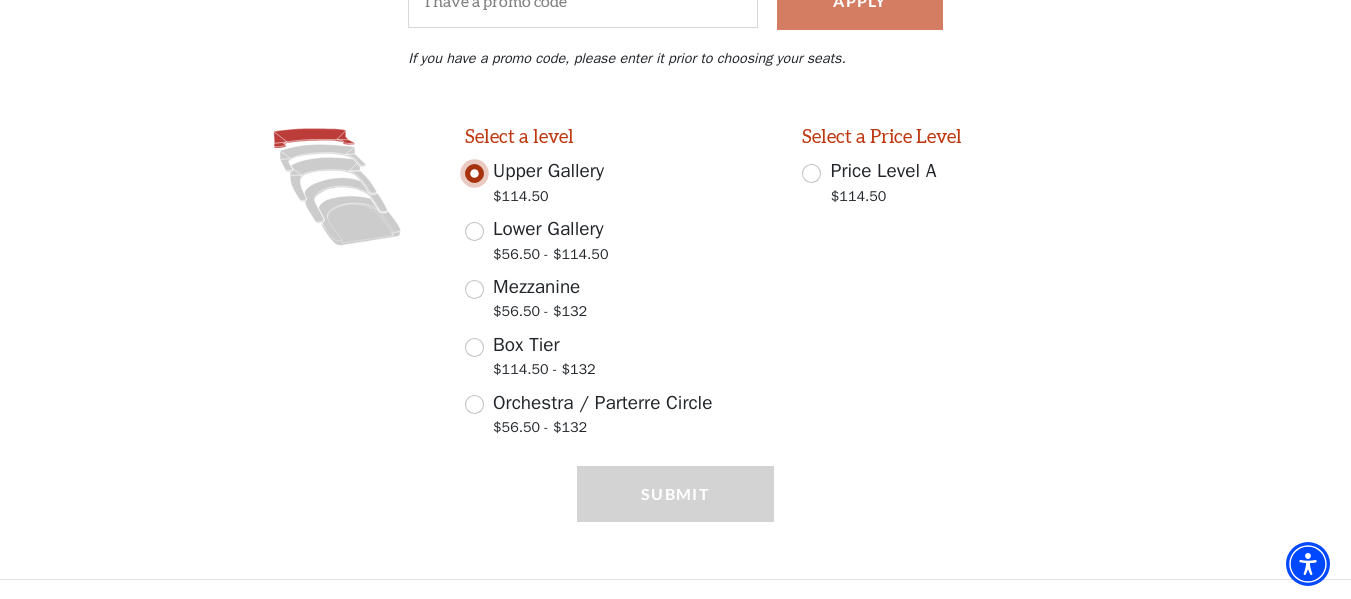 scroll, scrollTop: 455, scrollLeft: 0, axis: vertical 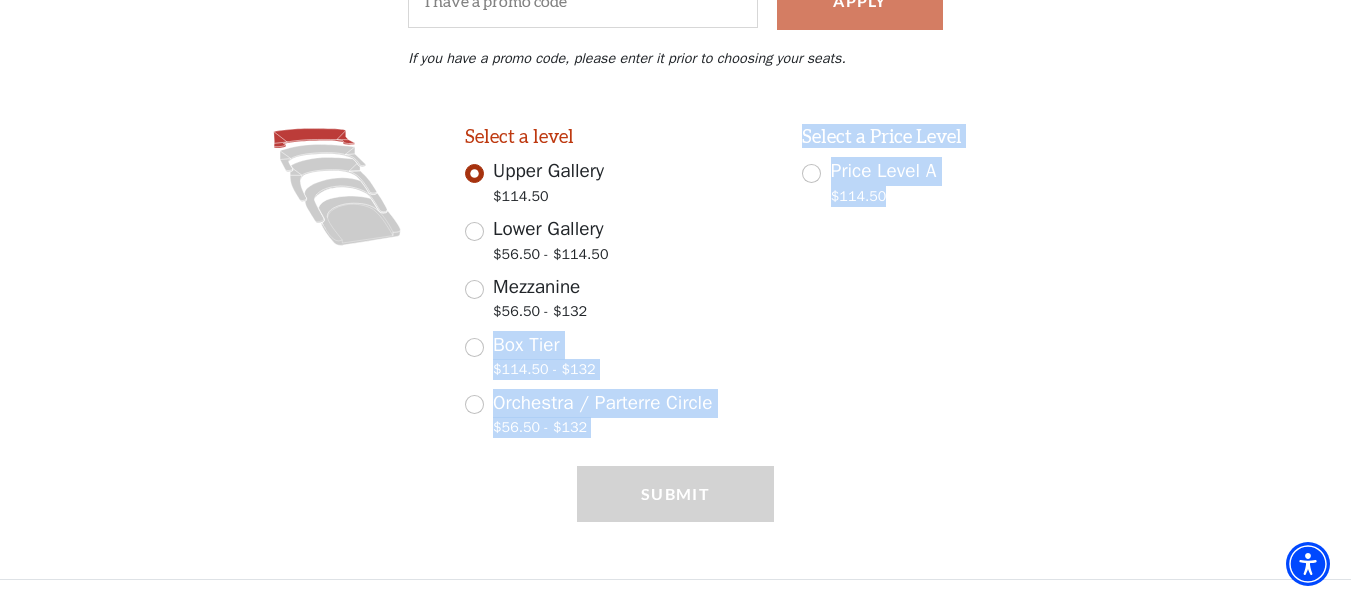 drag, startPoint x: 485, startPoint y: 369, endPoint x: 503, endPoint y: 540, distance: 171.94476 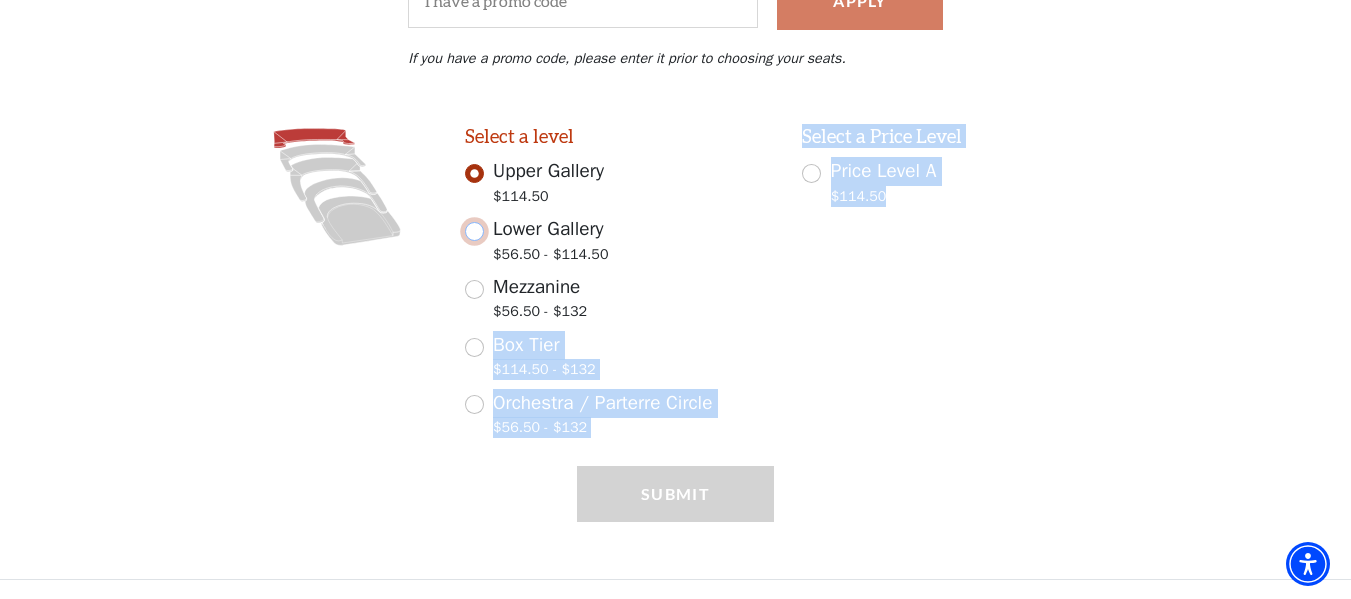click on "Lower Gallery     $56.50 - $114.50" at bounding box center [474, 231] 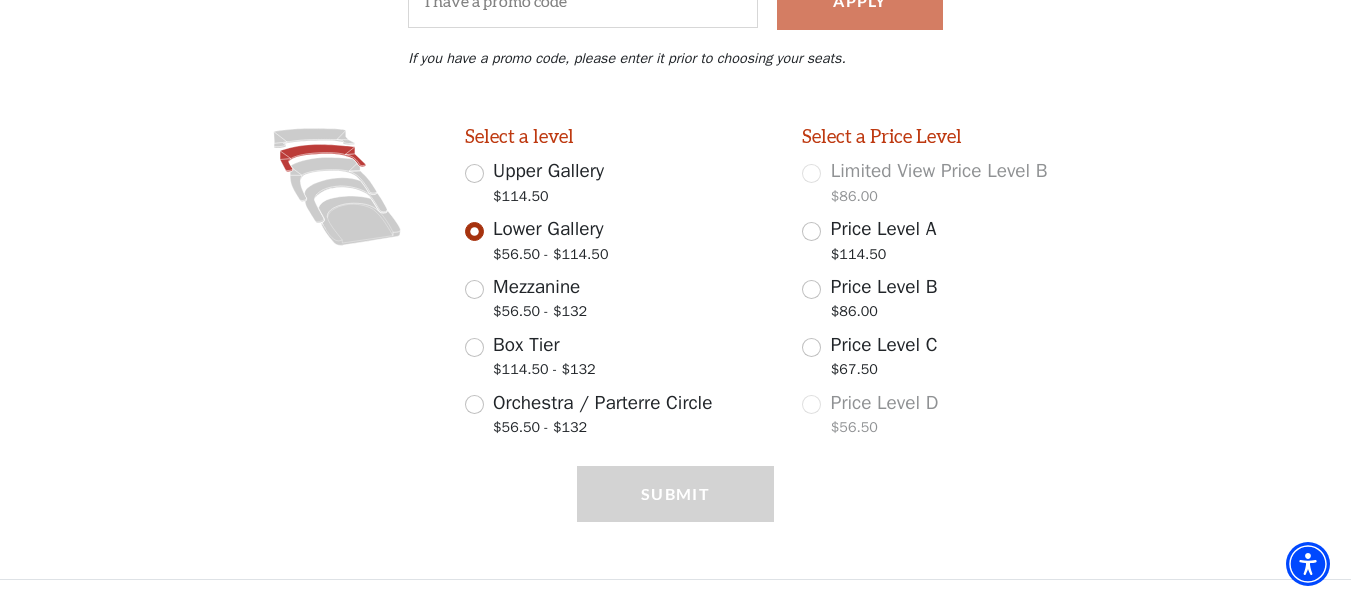 click on "Submit" at bounding box center [675, 522] 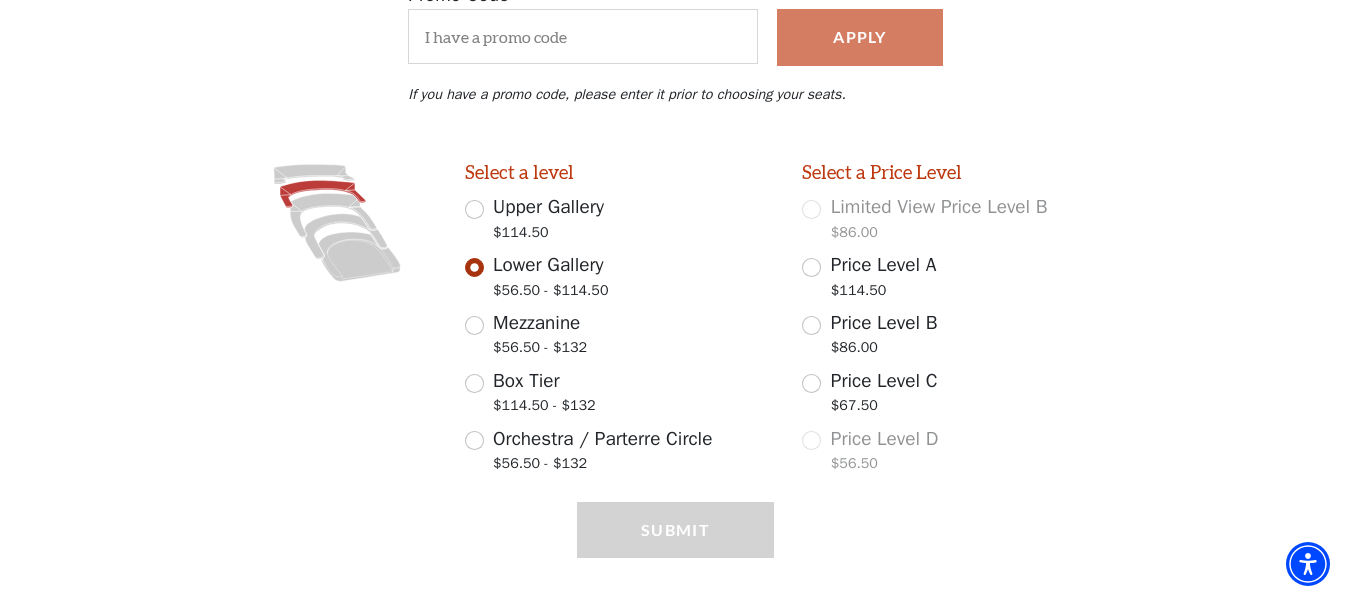 scroll, scrollTop: 455, scrollLeft: 0, axis: vertical 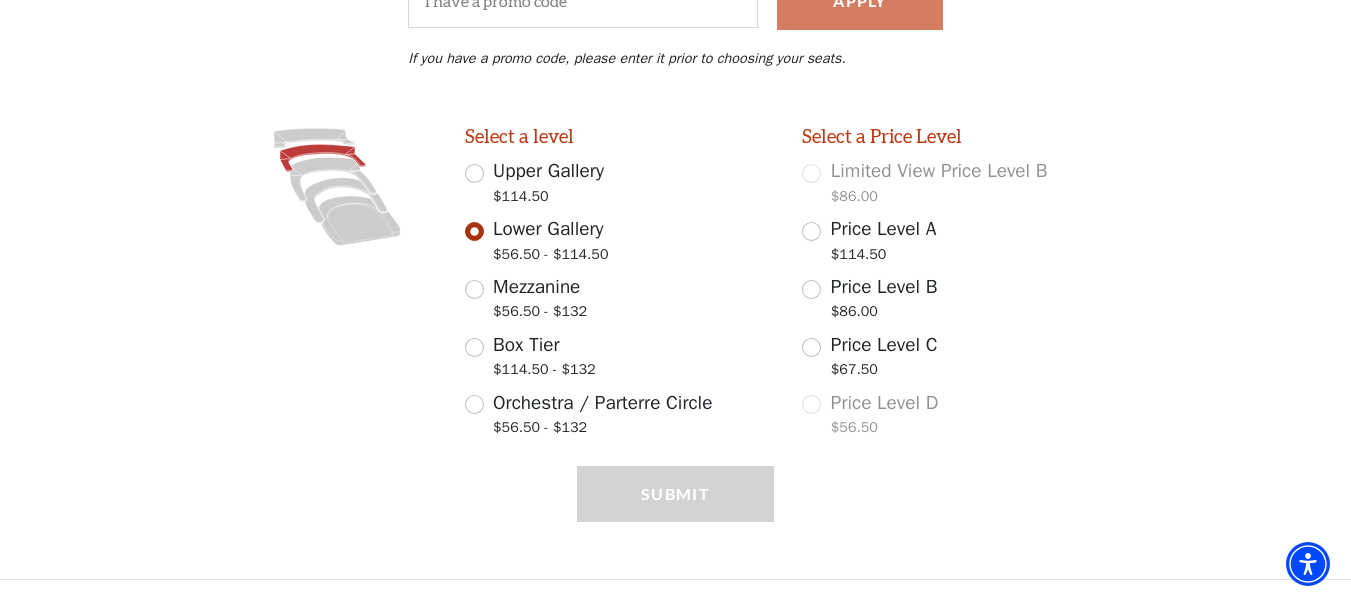 click on "Mezzanine     $56.50 - $132" at bounding box center [619, 301] 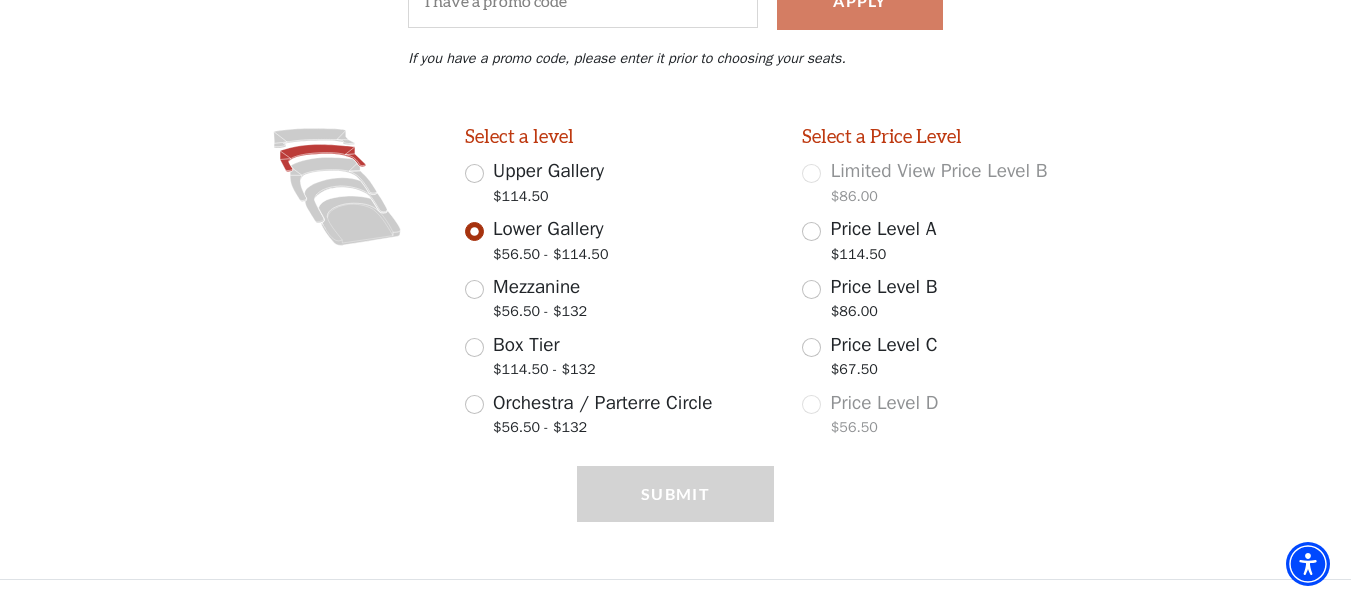 click on "Submit" at bounding box center [675, 522] 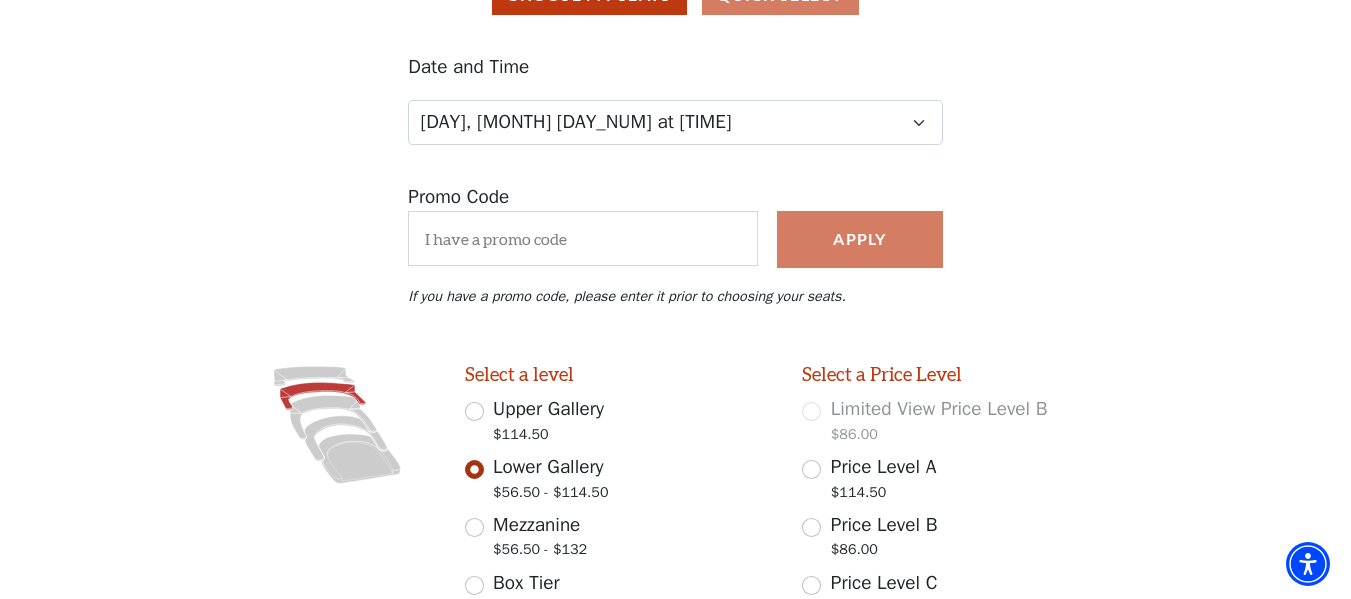 scroll, scrollTop: 216, scrollLeft: 0, axis: vertical 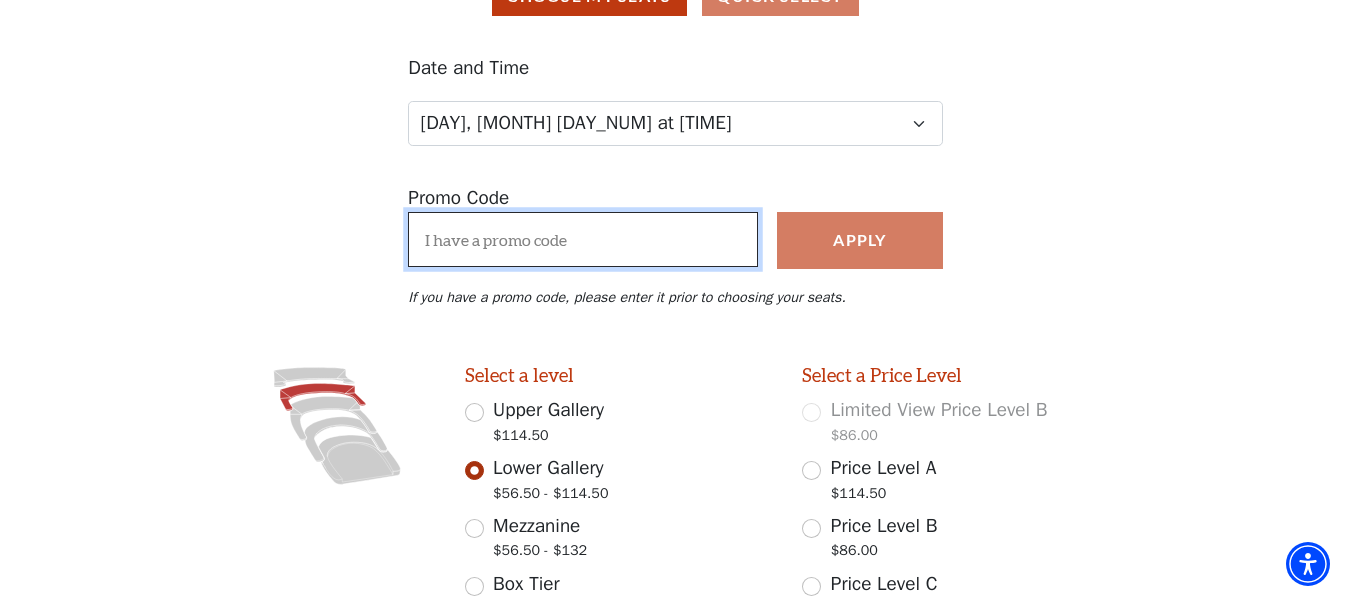 click at bounding box center (583, 239) 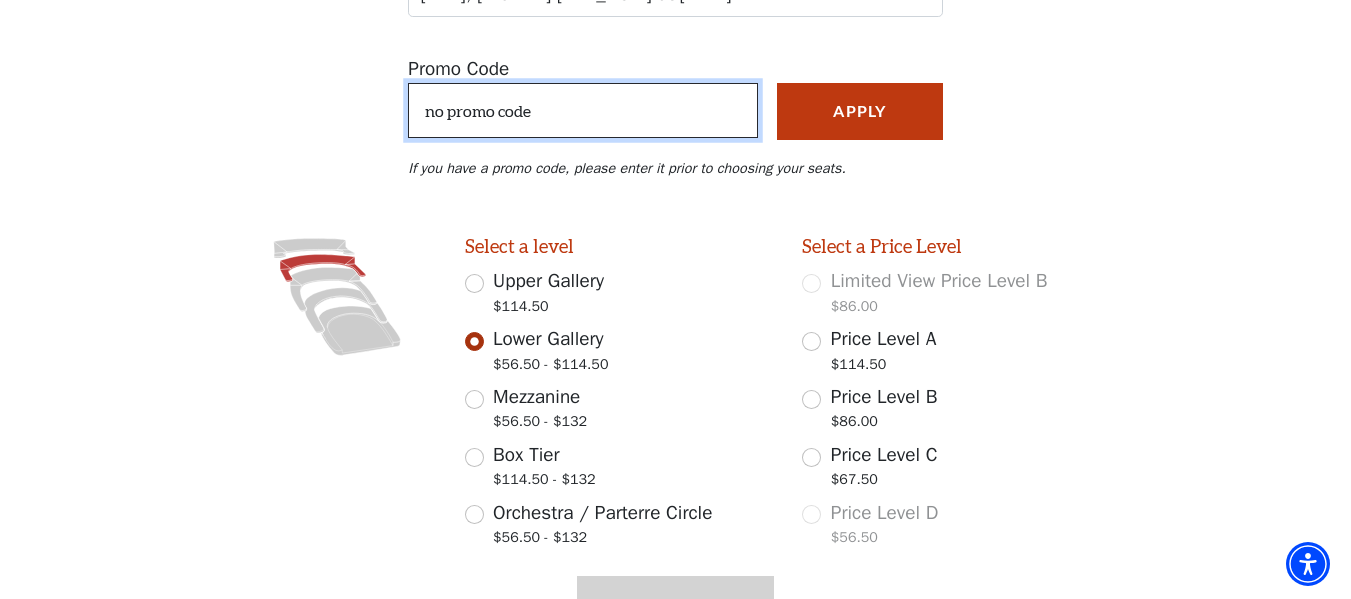 scroll, scrollTop: 350, scrollLeft: 0, axis: vertical 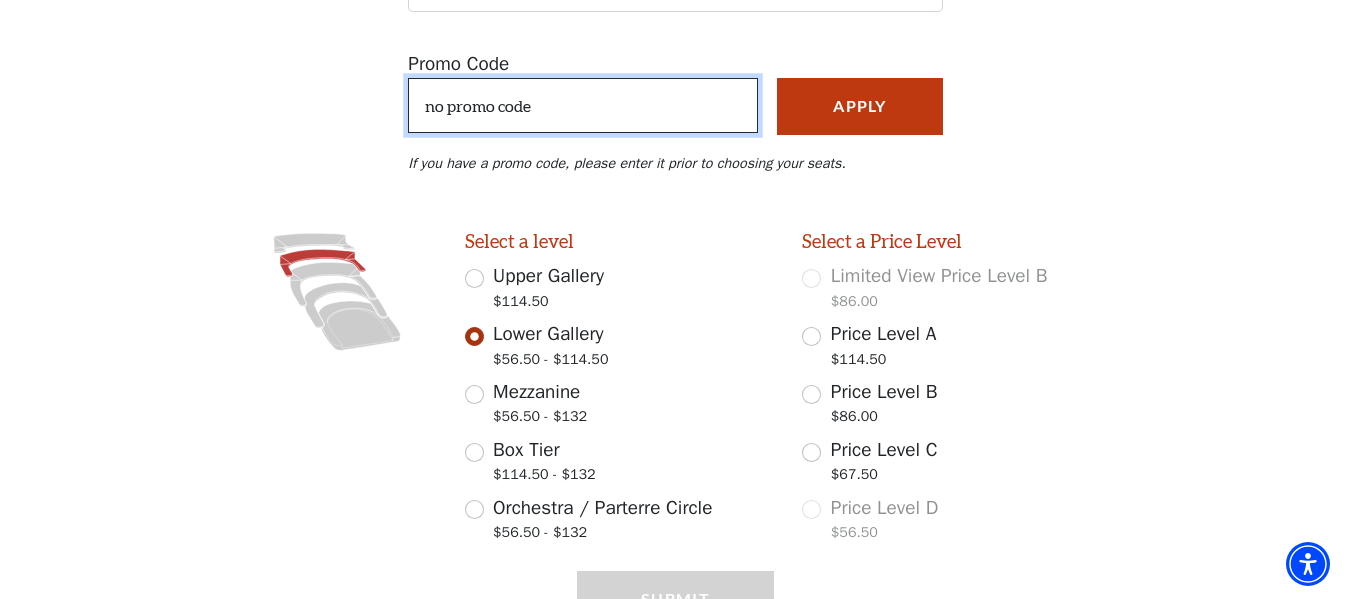 type on "no promo code" 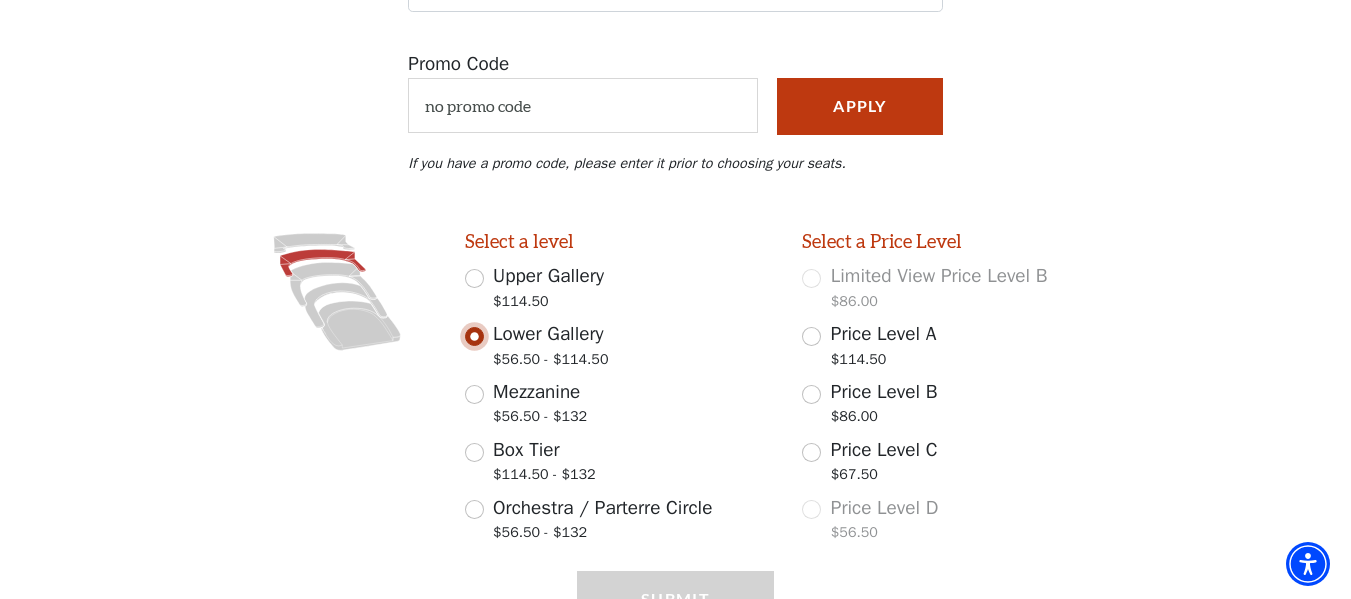 click on "Lower Gallery     $56.50 - $114.50" at bounding box center (474, 336) 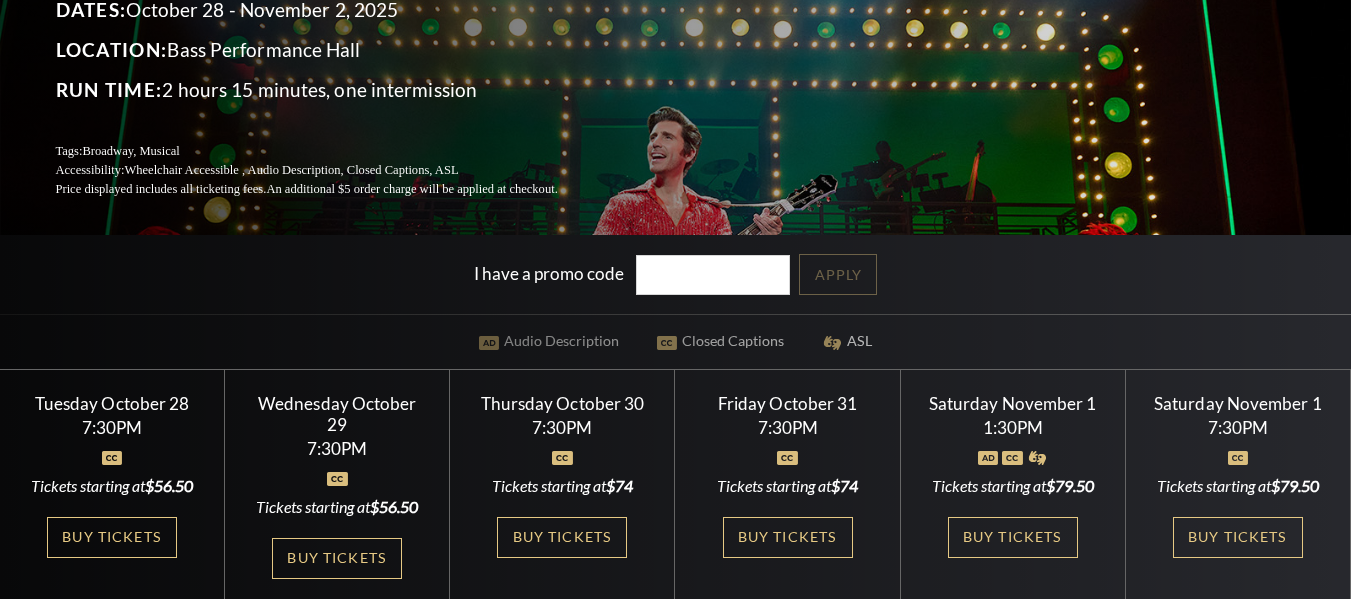 scroll, scrollTop: 232, scrollLeft: 0, axis: vertical 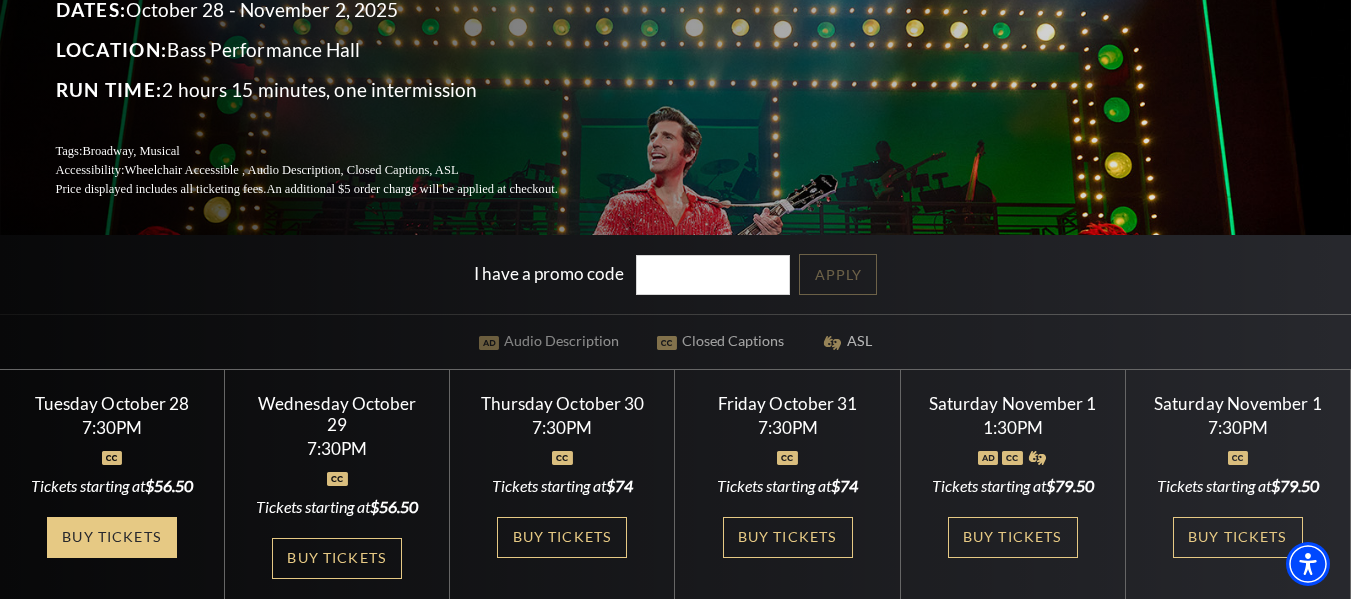 click on "Buy Tickets" at bounding box center (112, 537) 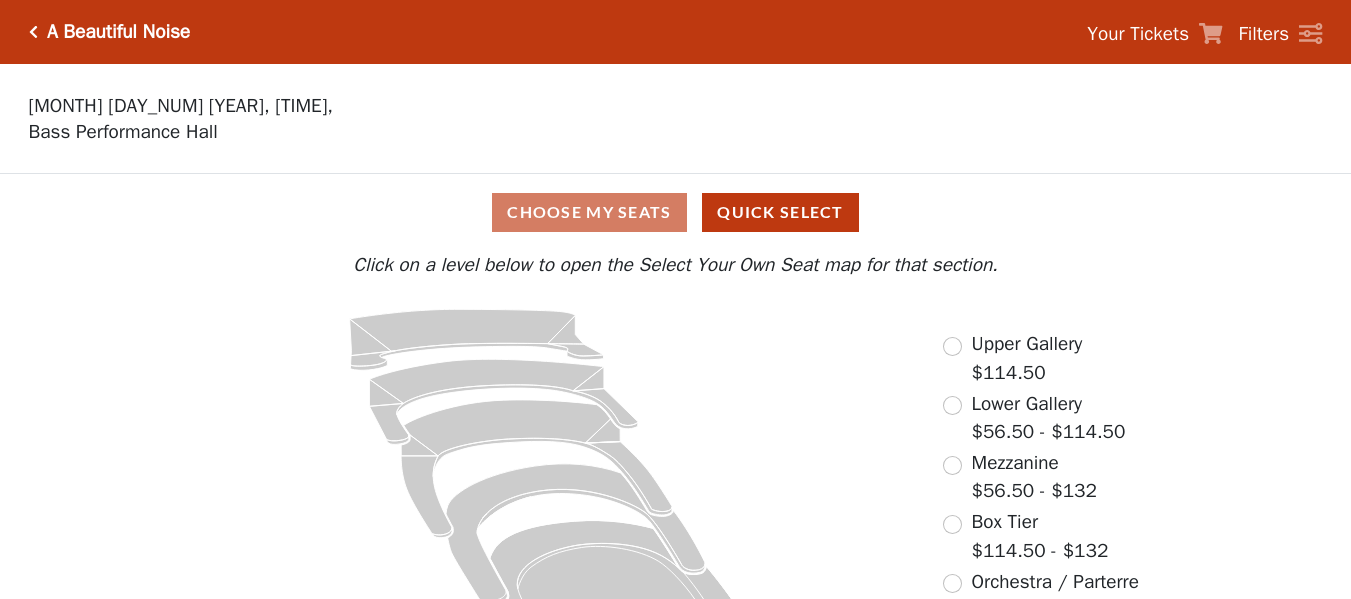 scroll, scrollTop: 0, scrollLeft: 0, axis: both 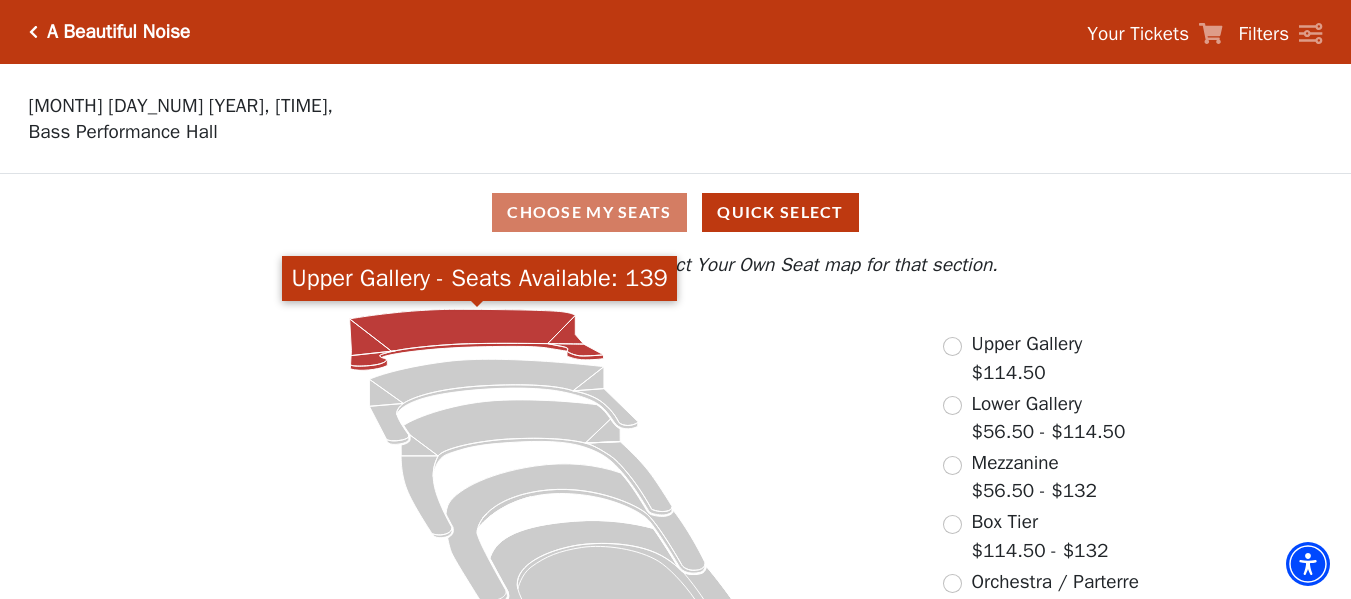 click 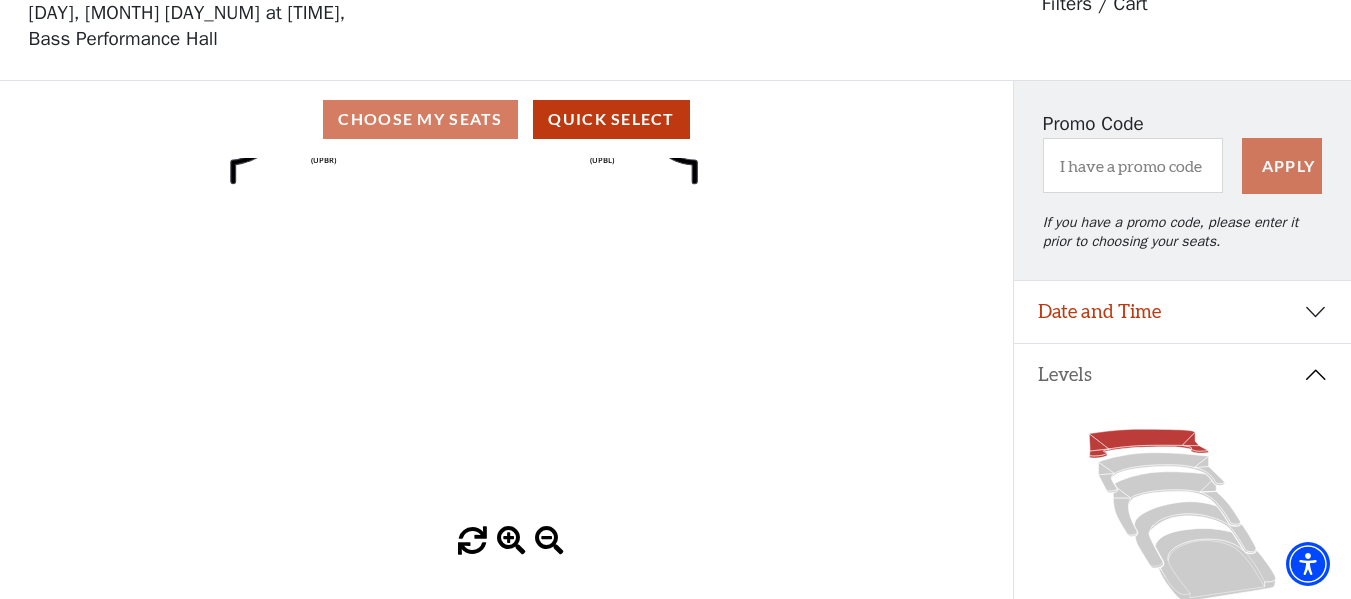 scroll, scrollTop: 0, scrollLeft: 0, axis: both 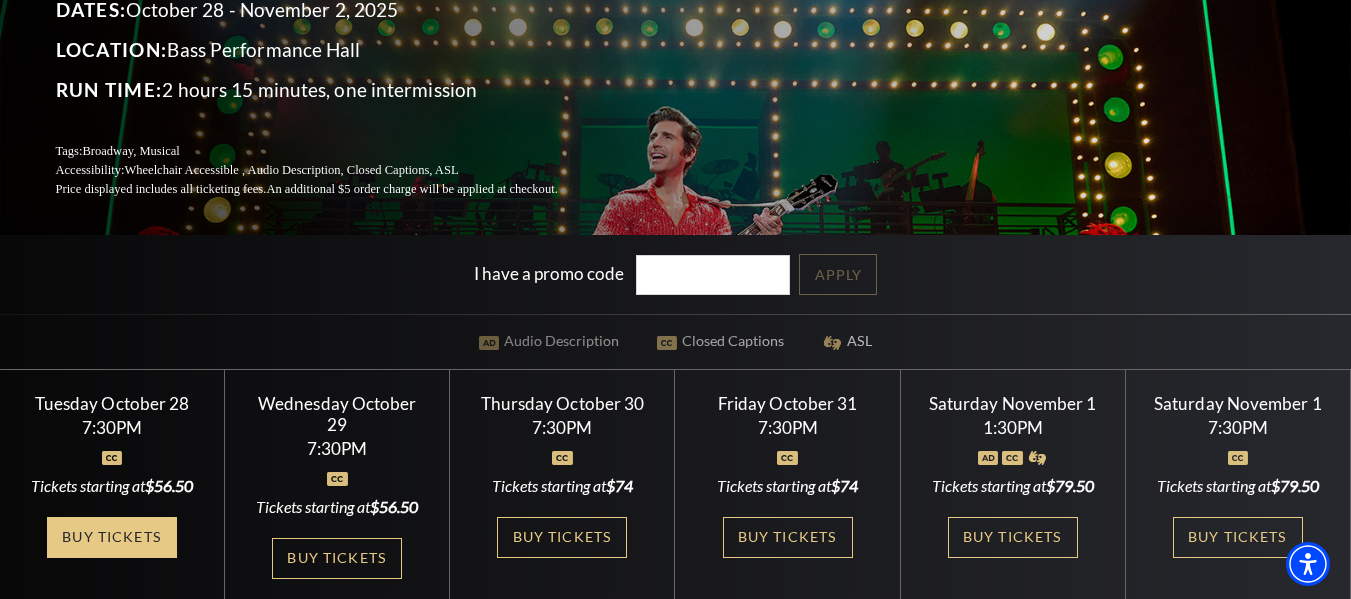 click on "Buy Tickets" at bounding box center (112, 537) 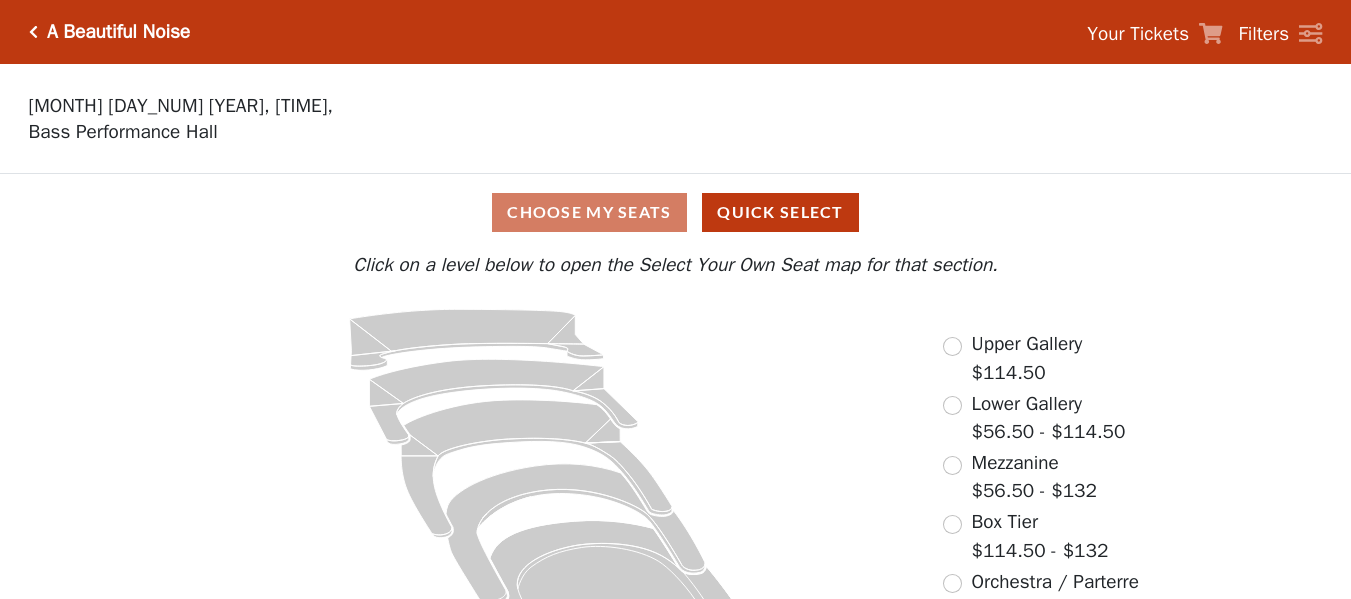scroll, scrollTop: 0, scrollLeft: 0, axis: both 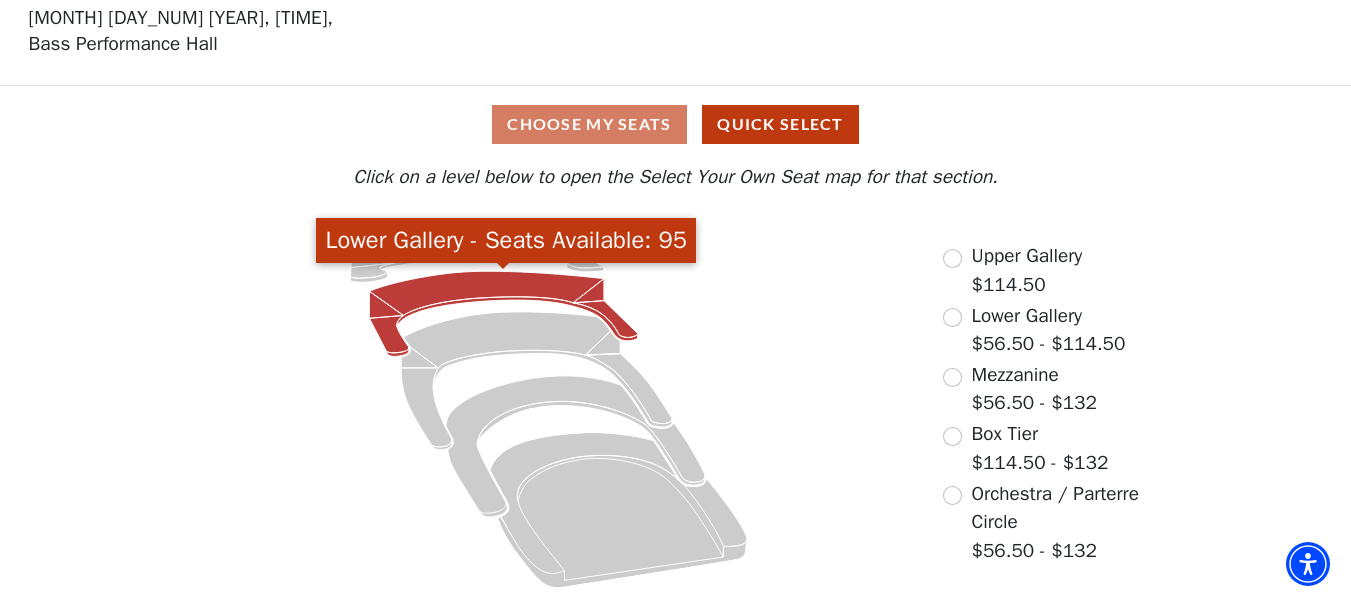 click 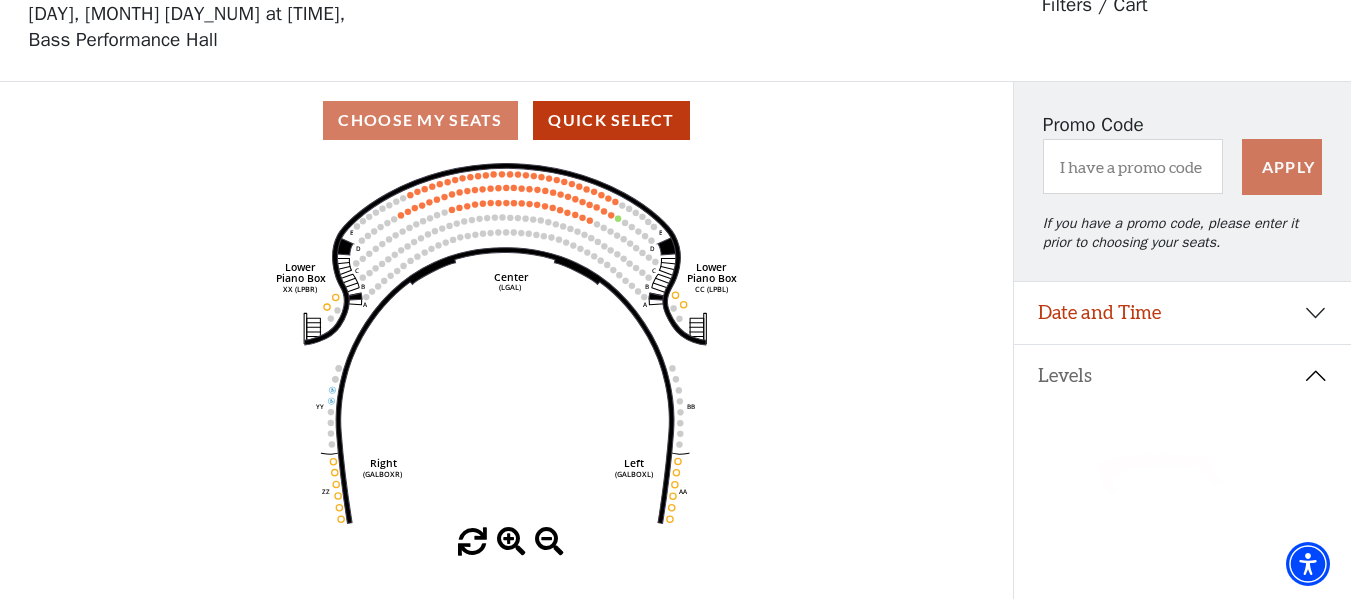 scroll, scrollTop: 93, scrollLeft: 0, axis: vertical 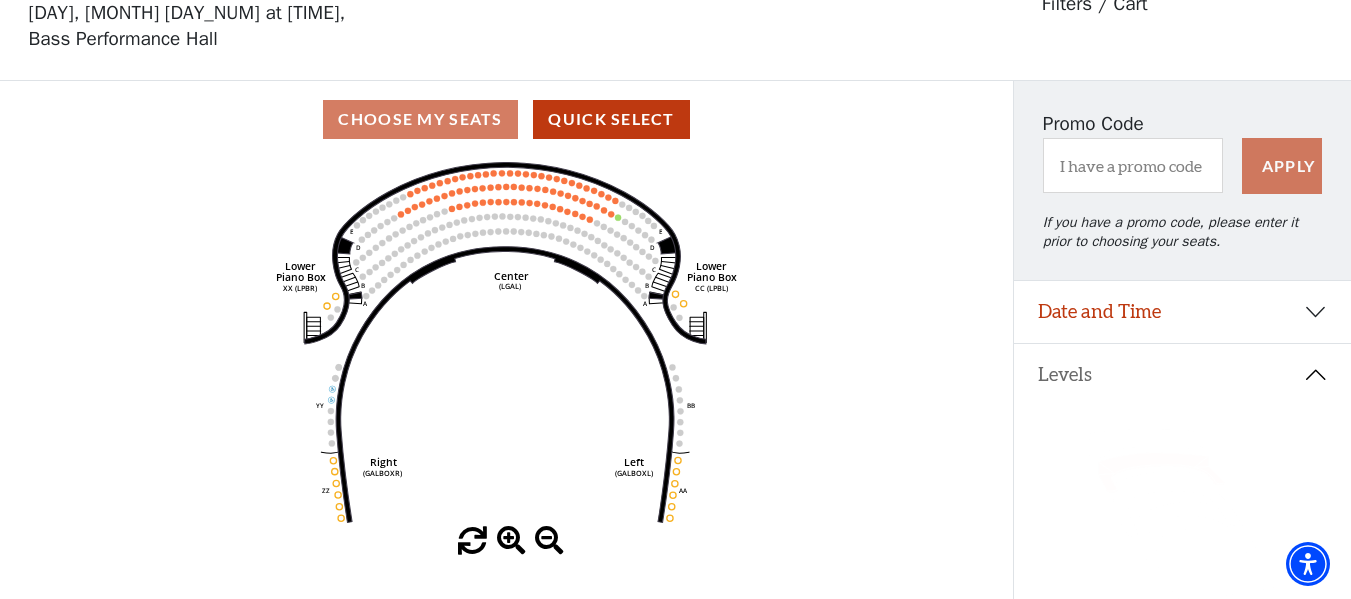 click 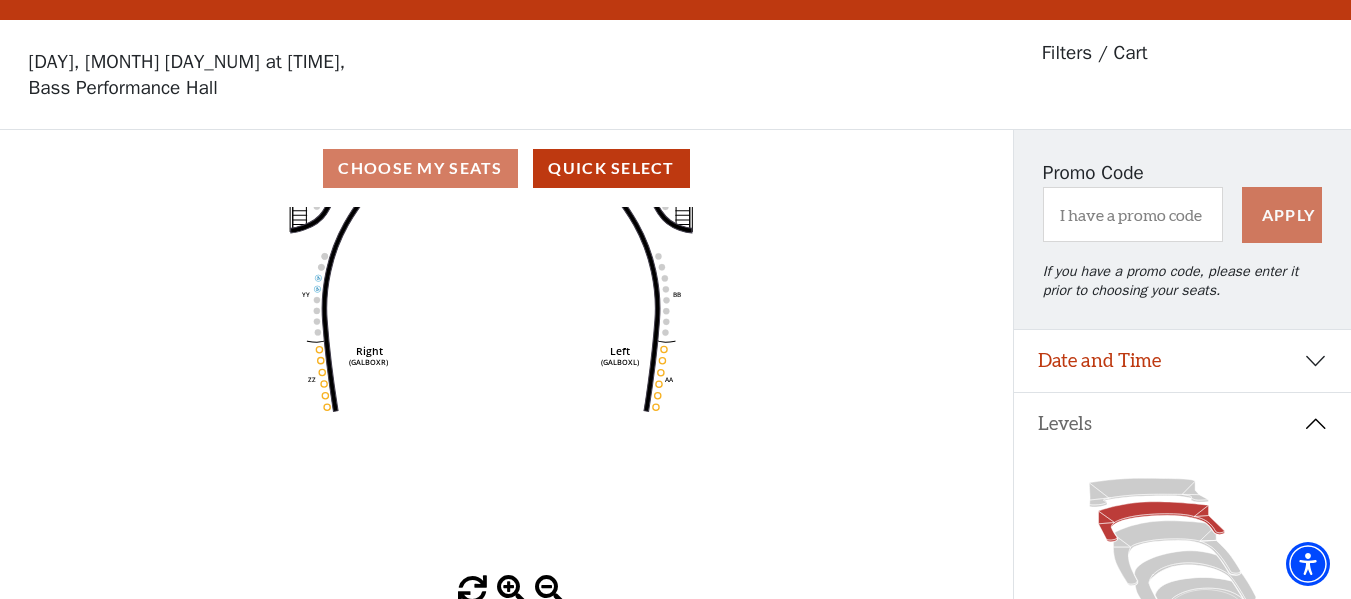 scroll, scrollTop: 0, scrollLeft: 0, axis: both 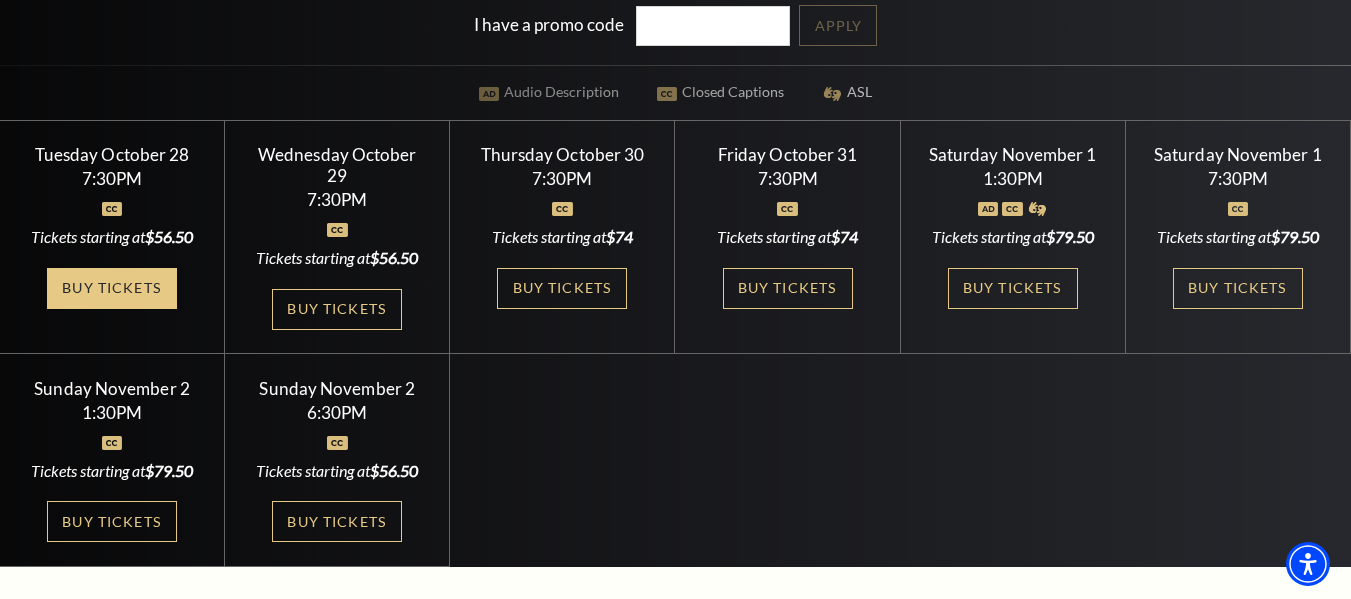 click on "Buy Tickets" at bounding box center (112, 288) 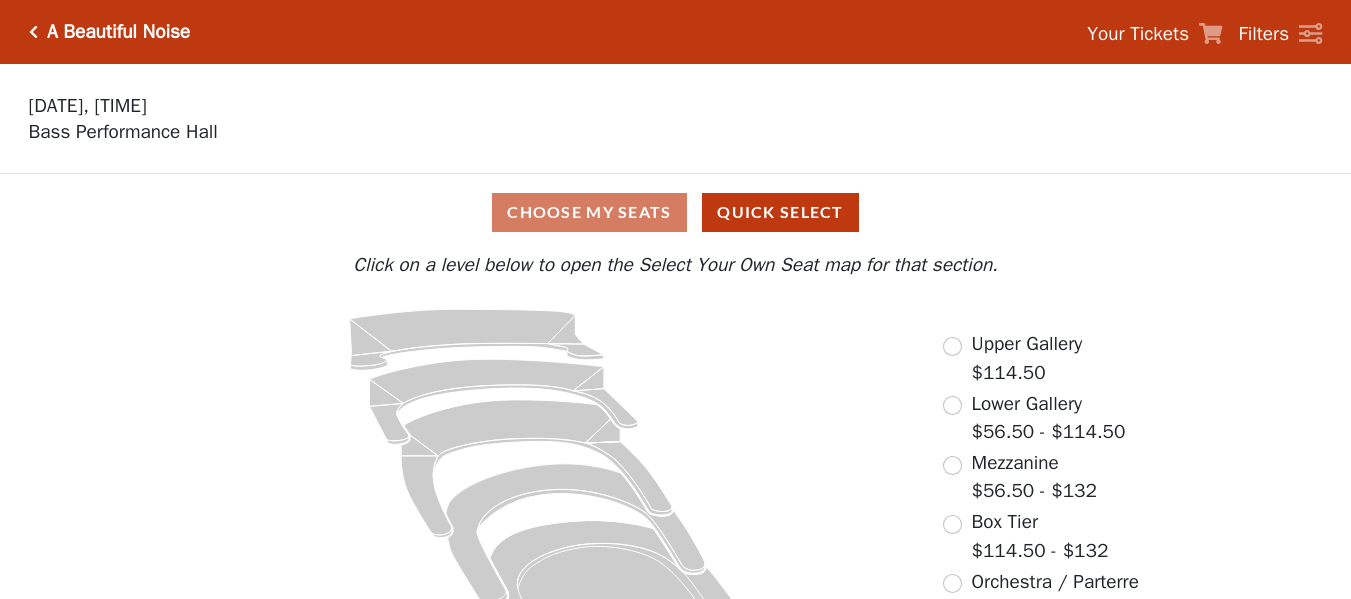 scroll, scrollTop: 0, scrollLeft: 0, axis: both 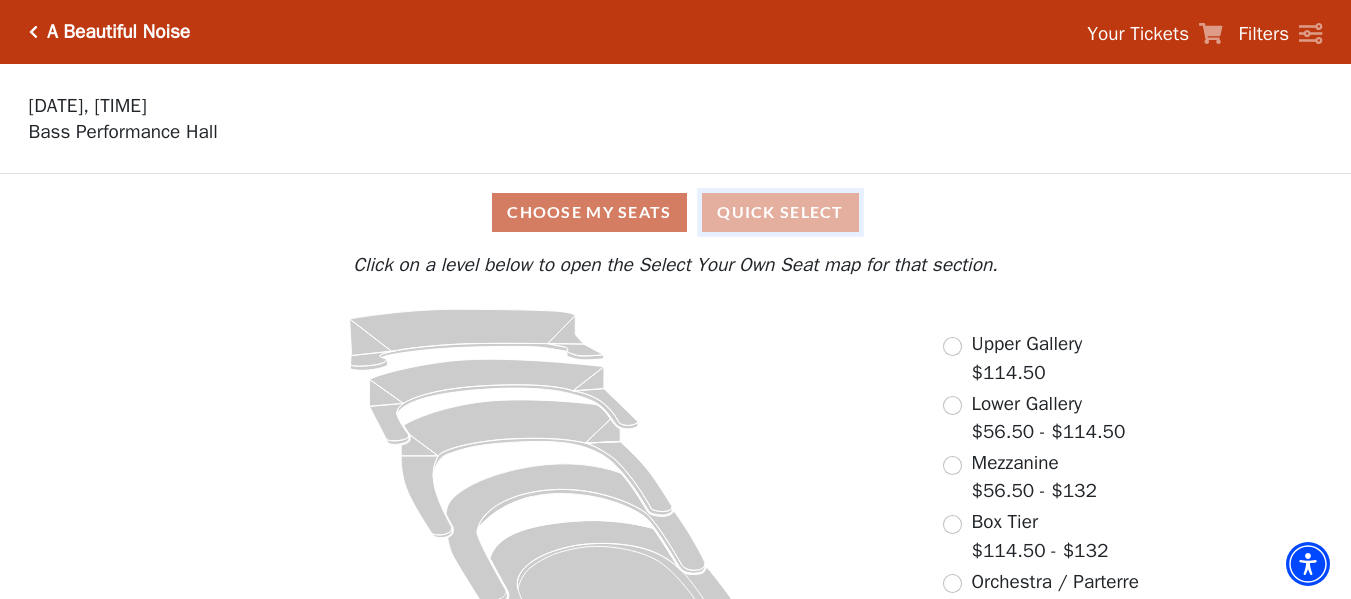 click on "Quick Select" at bounding box center (780, 212) 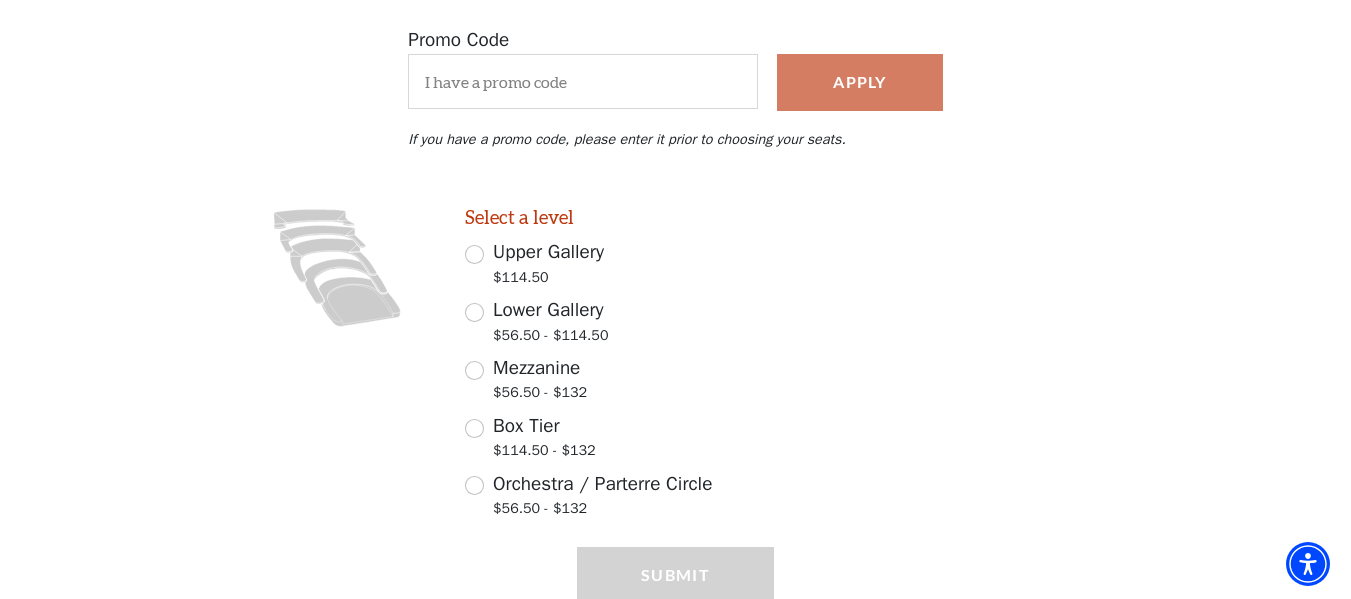 scroll, scrollTop: 385, scrollLeft: 0, axis: vertical 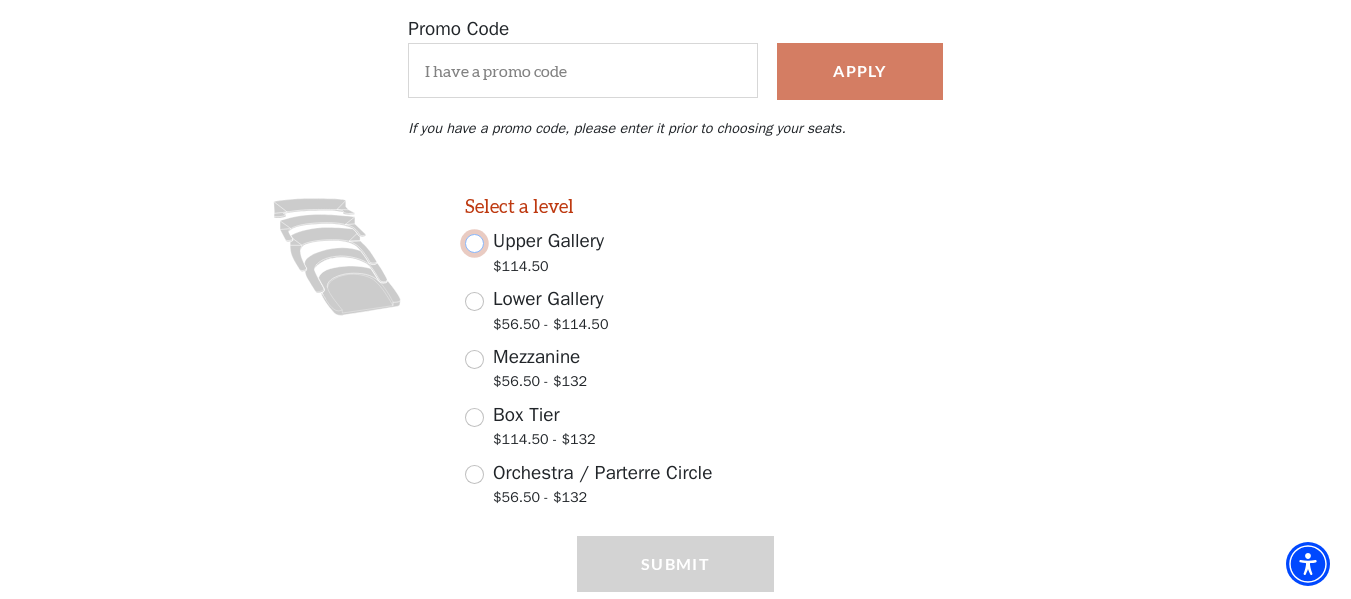 click on "Upper Gallery     $114.50" at bounding box center (474, 243) 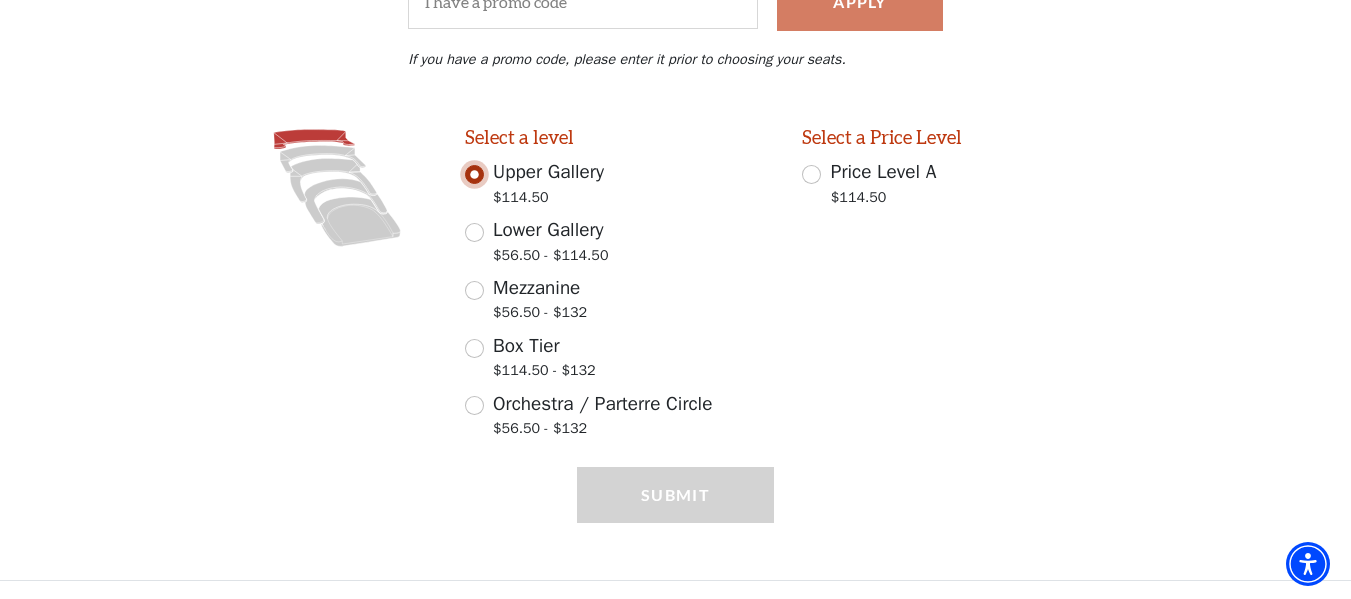 scroll, scrollTop: 455, scrollLeft: 0, axis: vertical 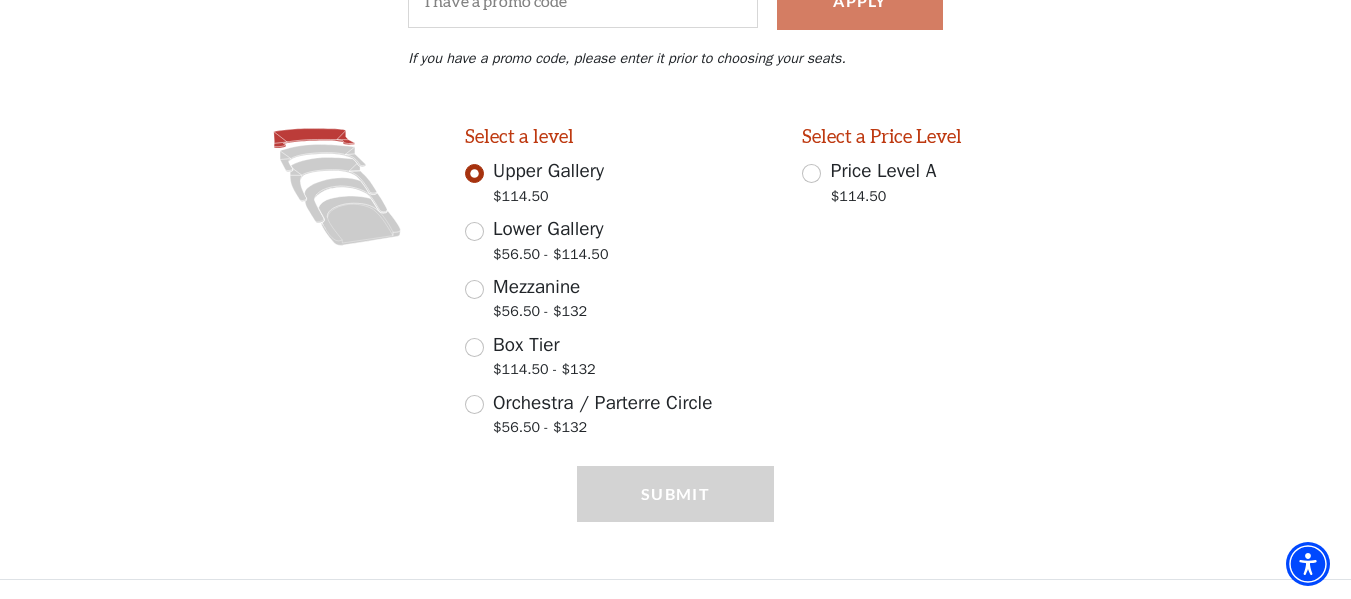 click on "Submit" at bounding box center (675, 522) 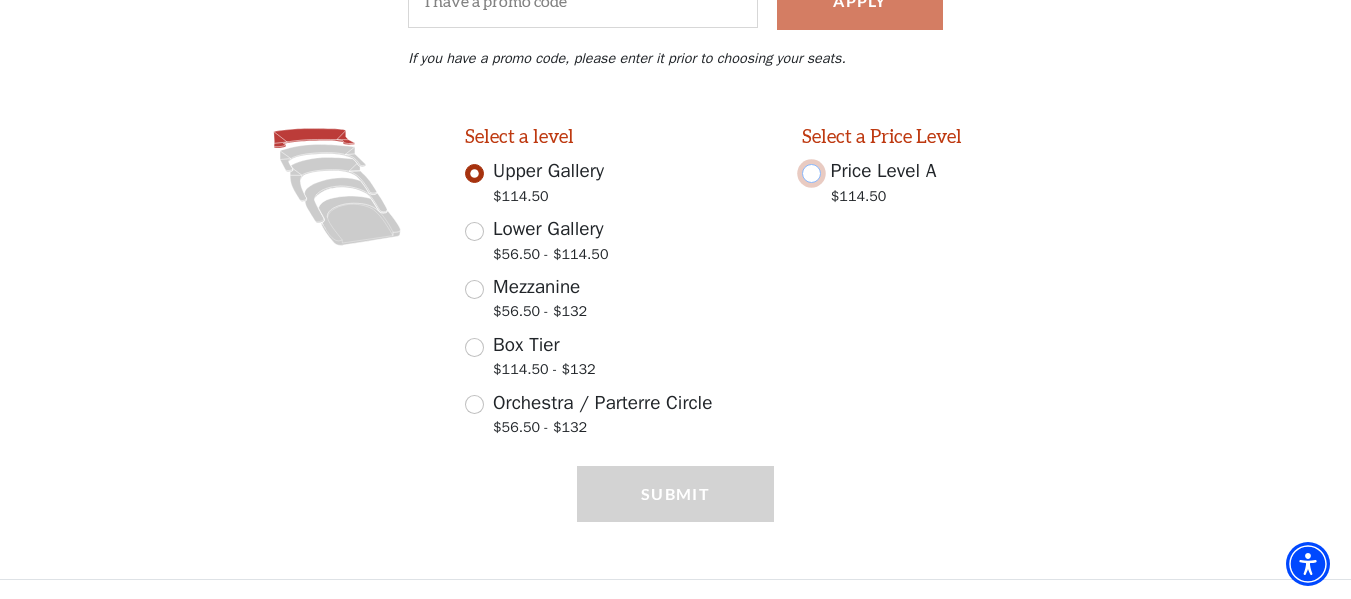 click on "Price Level A $114.50" at bounding box center (811, 173) 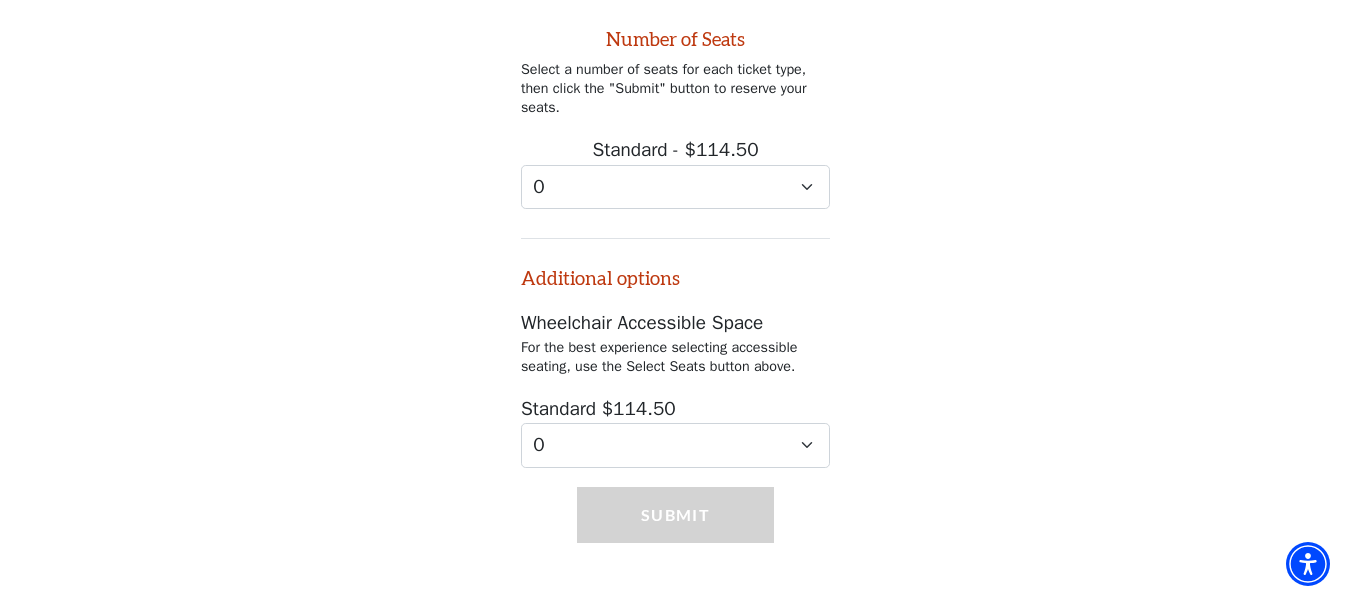 scroll, scrollTop: 933, scrollLeft: 0, axis: vertical 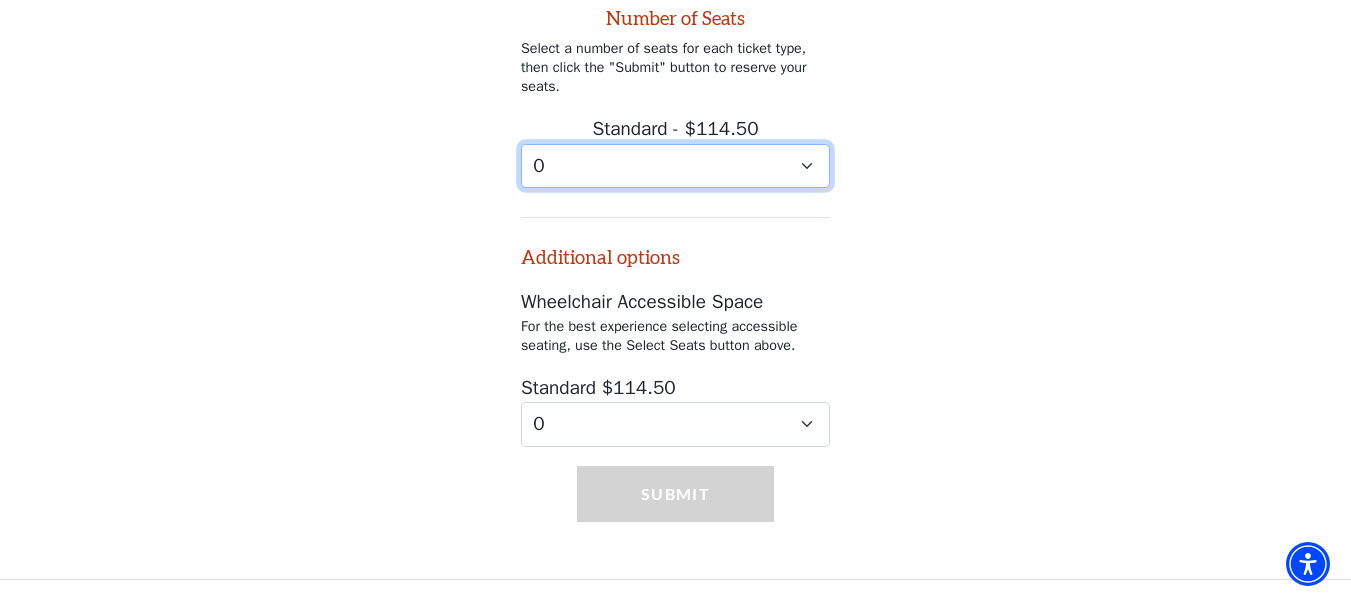 click on "0 1 2 3 4 5 6 7 8 9" at bounding box center [675, 166] 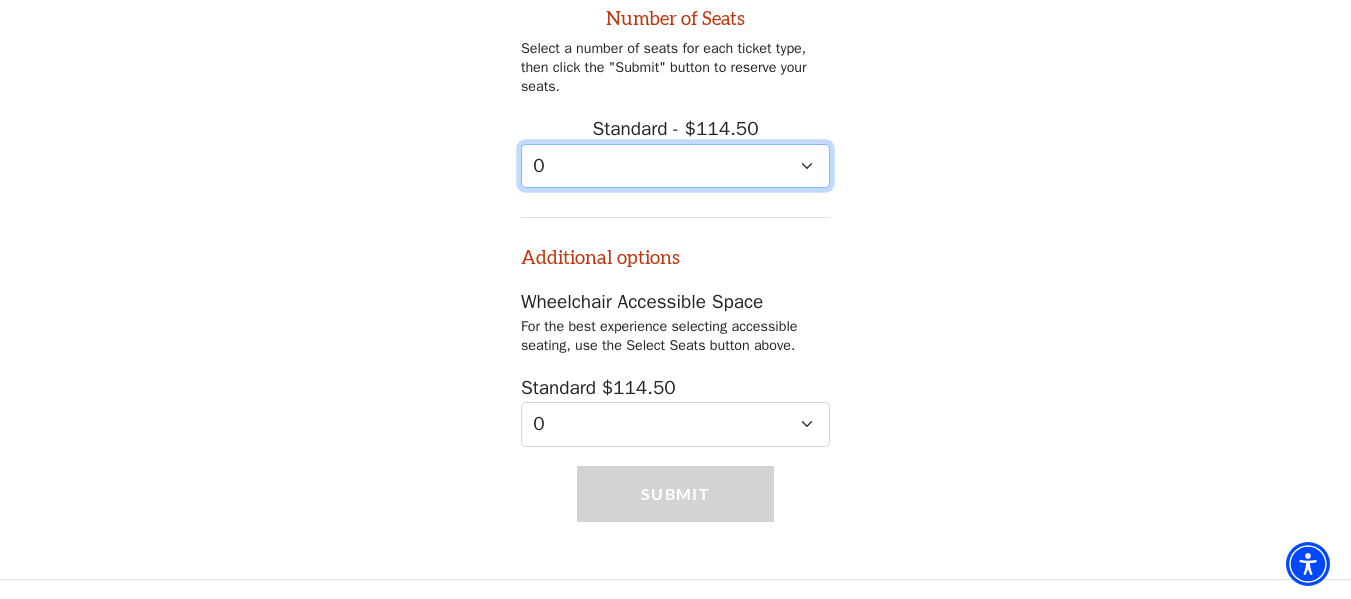 select on "3" 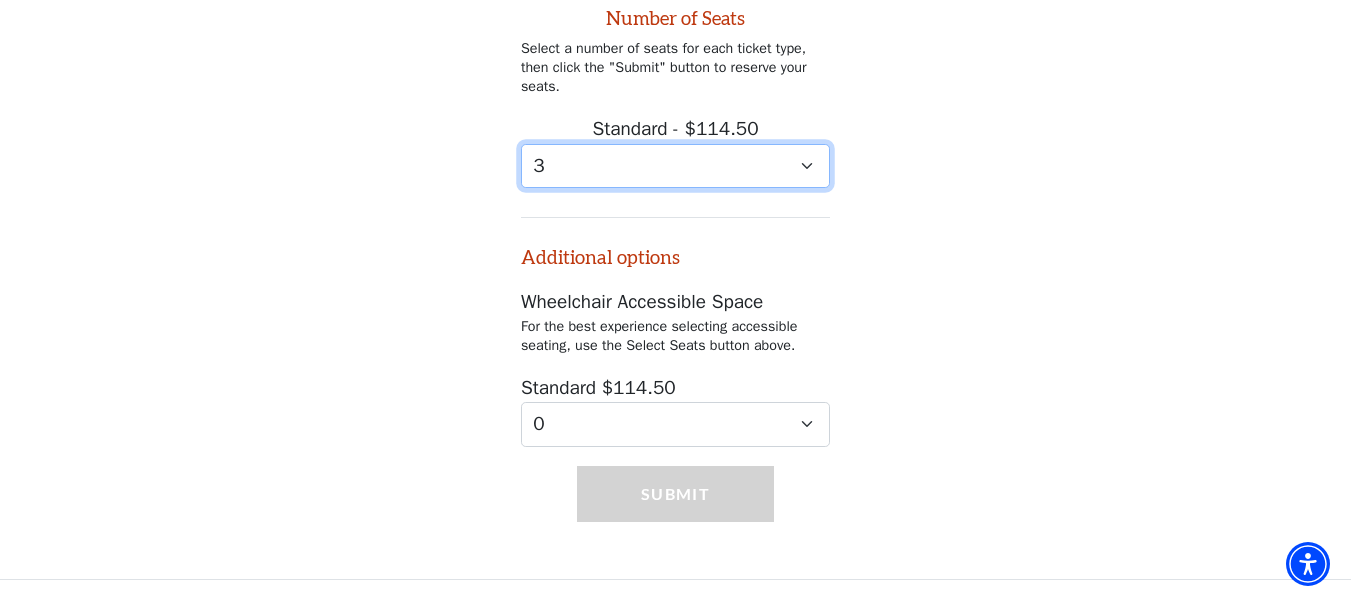 click on "0 1 2 3 4 5 6 7 8 9" at bounding box center (675, 166) 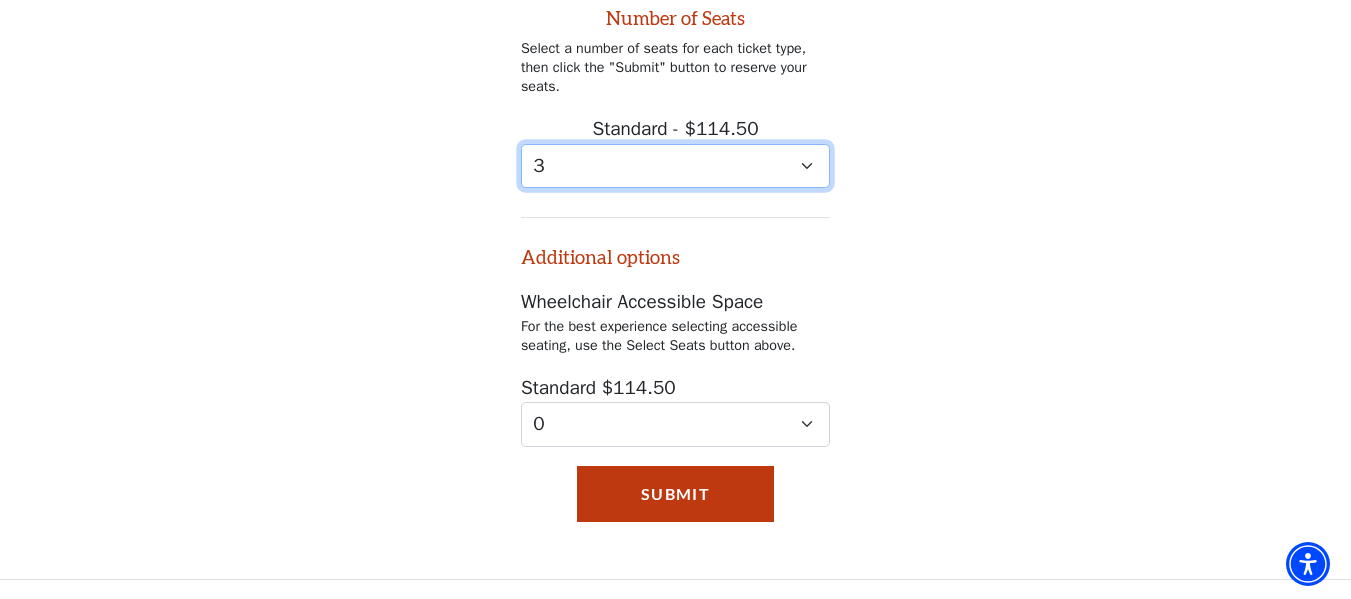 click on "0 1 2 3 4 5 6 7 8 9" at bounding box center (675, 166) 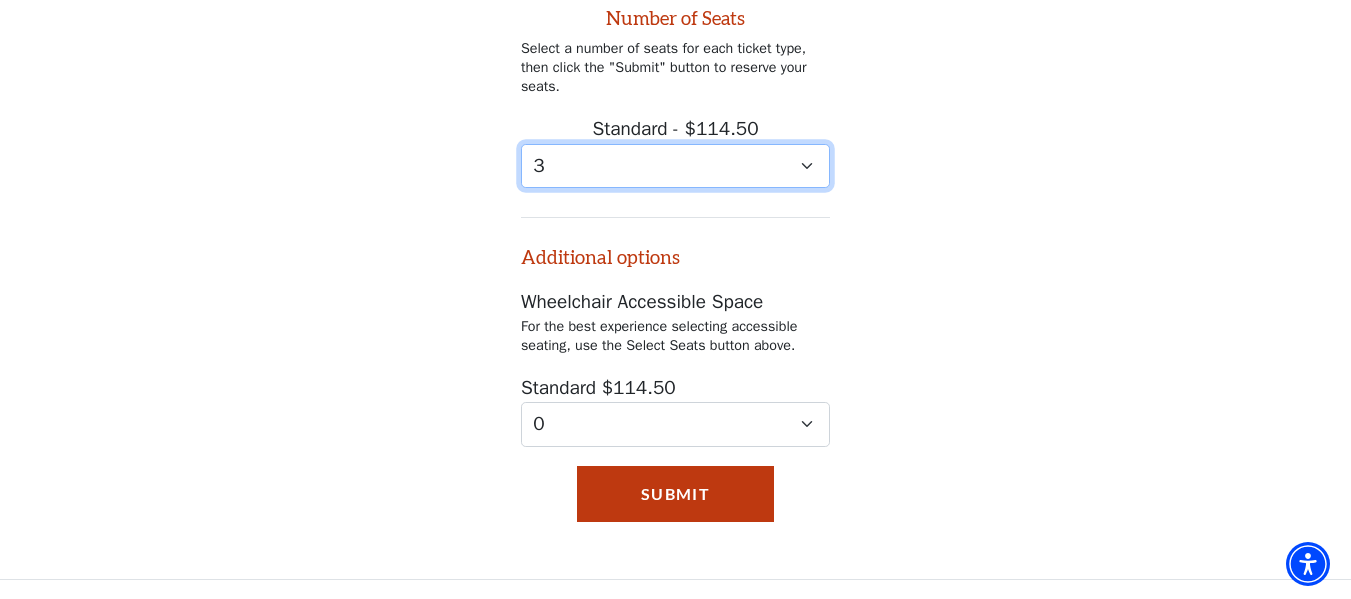 click on "0 1 2 3 4 5 6 7 8 9" at bounding box center (675, 166) 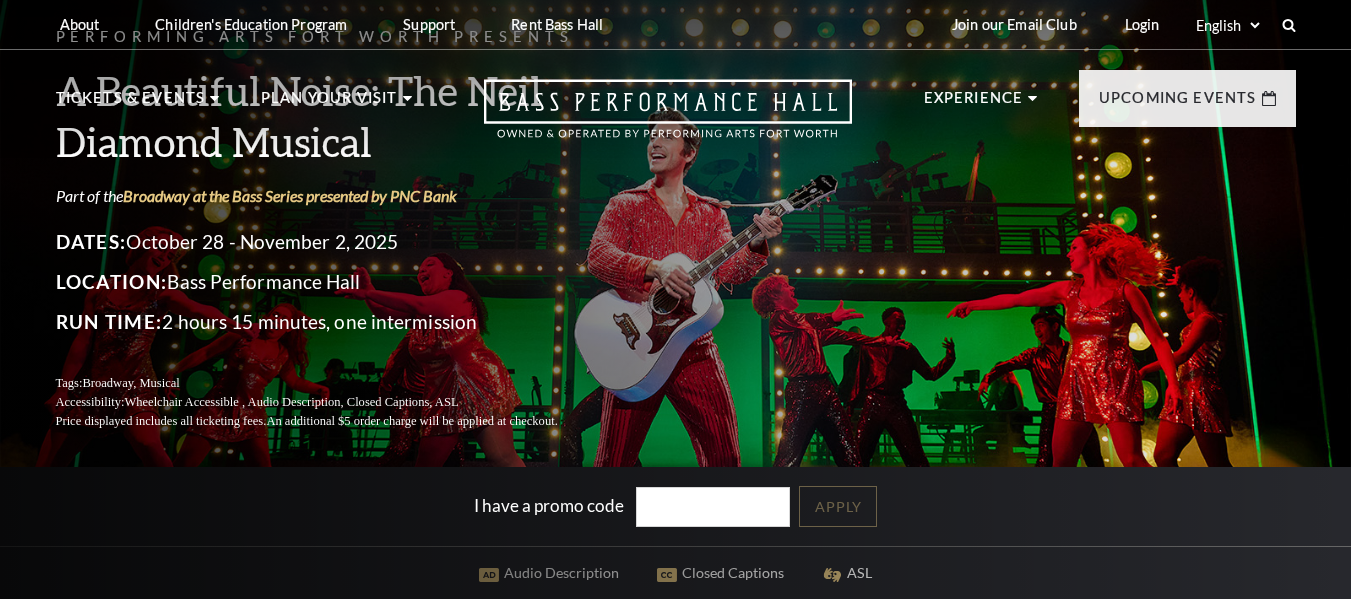 scroll, scrollTop: 481, scrollLeft: 0, axis: vertical 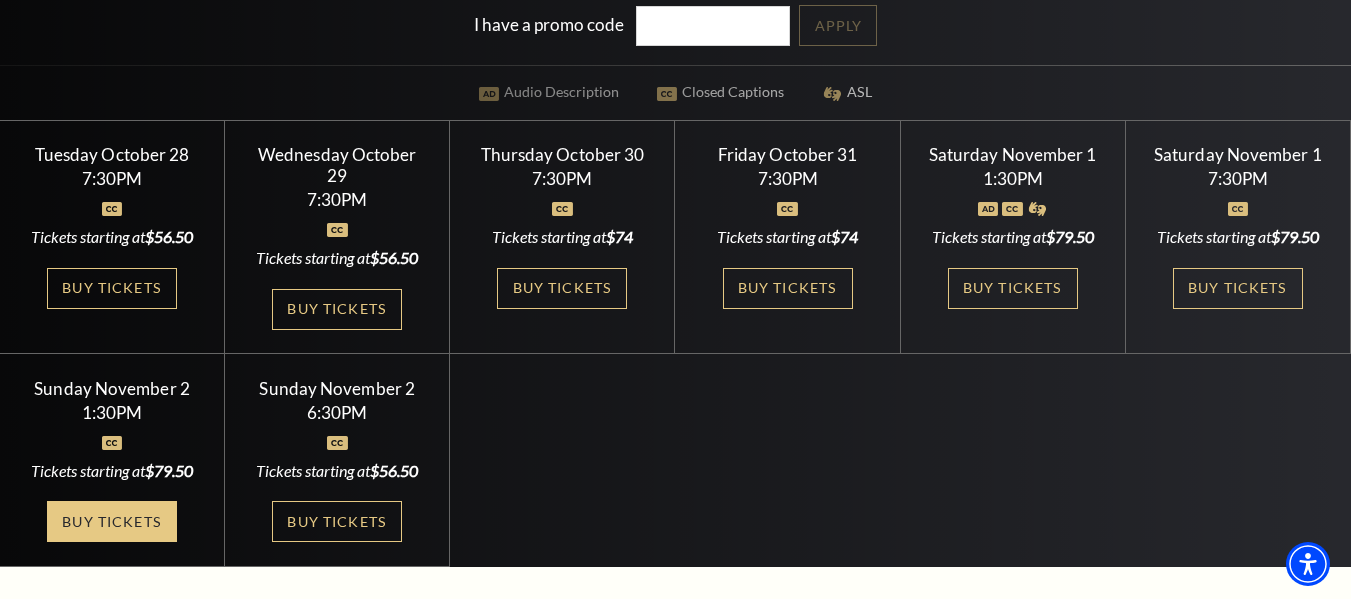 click on "Buy Tickets" at bounding box center (112, 521) 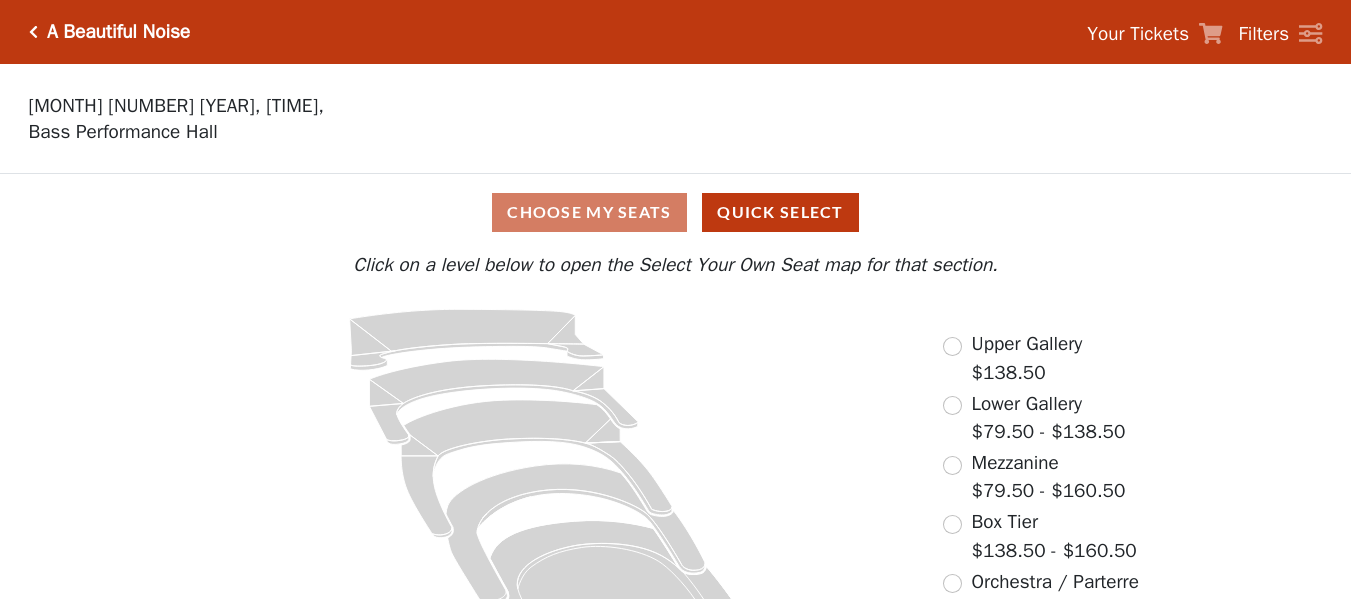 scroll, scrollTop: 0, scrollLeft: 0, axis: both 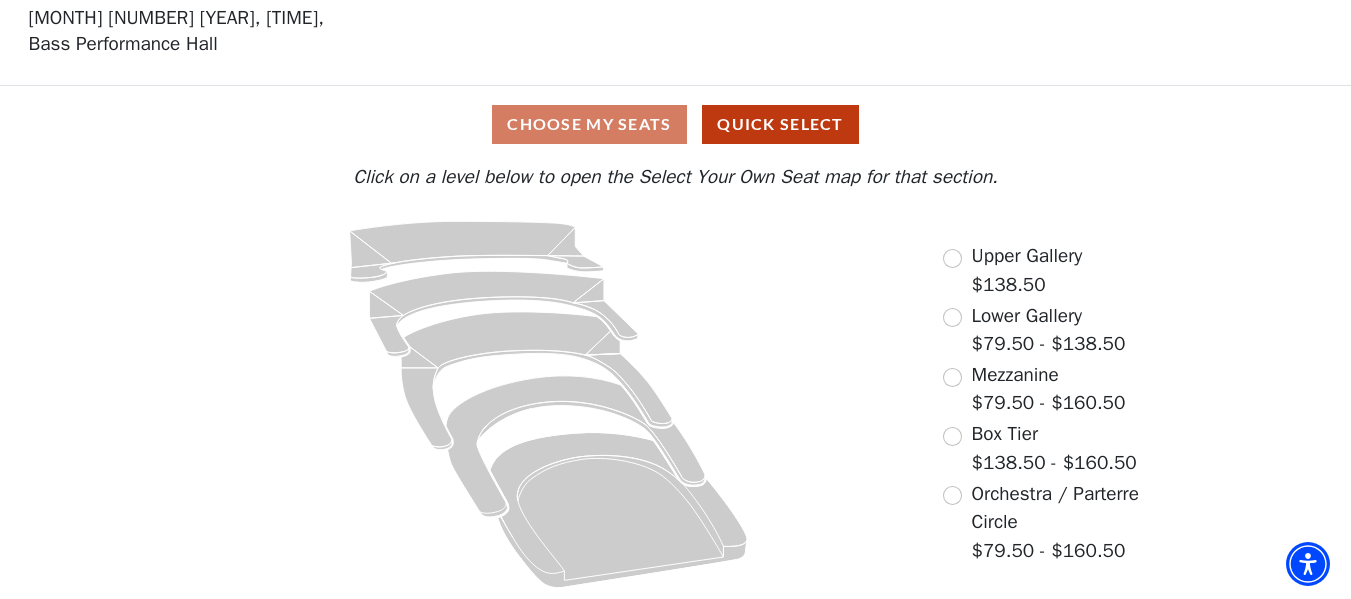 click on "Choose My Seats
Quick Select" at bounding box center [675, 124] 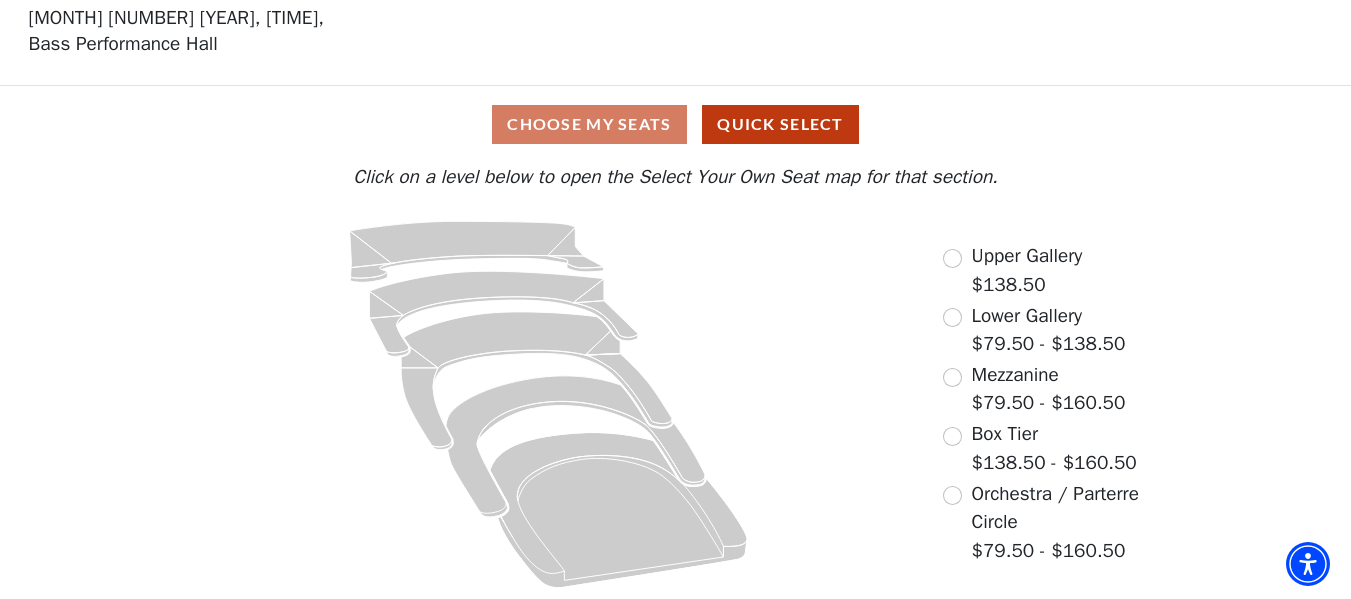 click on "Choose My Seats
Quick Select" at bounding box center (675, 124) 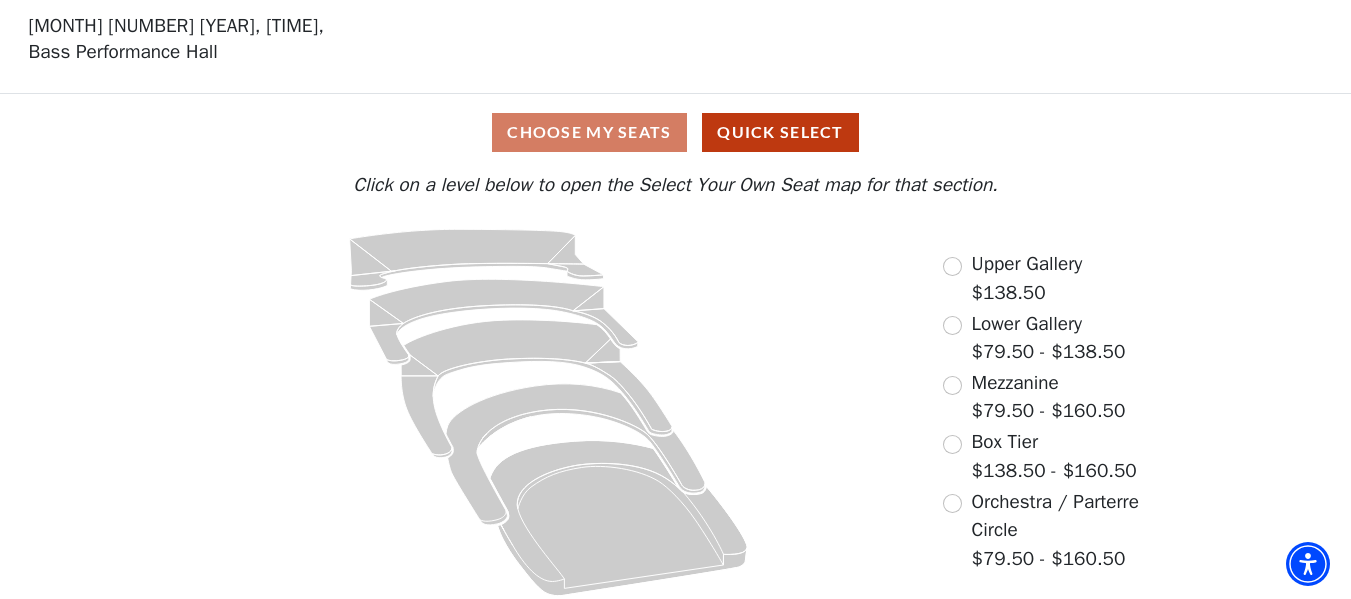 scroll, scrollTop: 88, scrollLeft: 0, axis: vertical 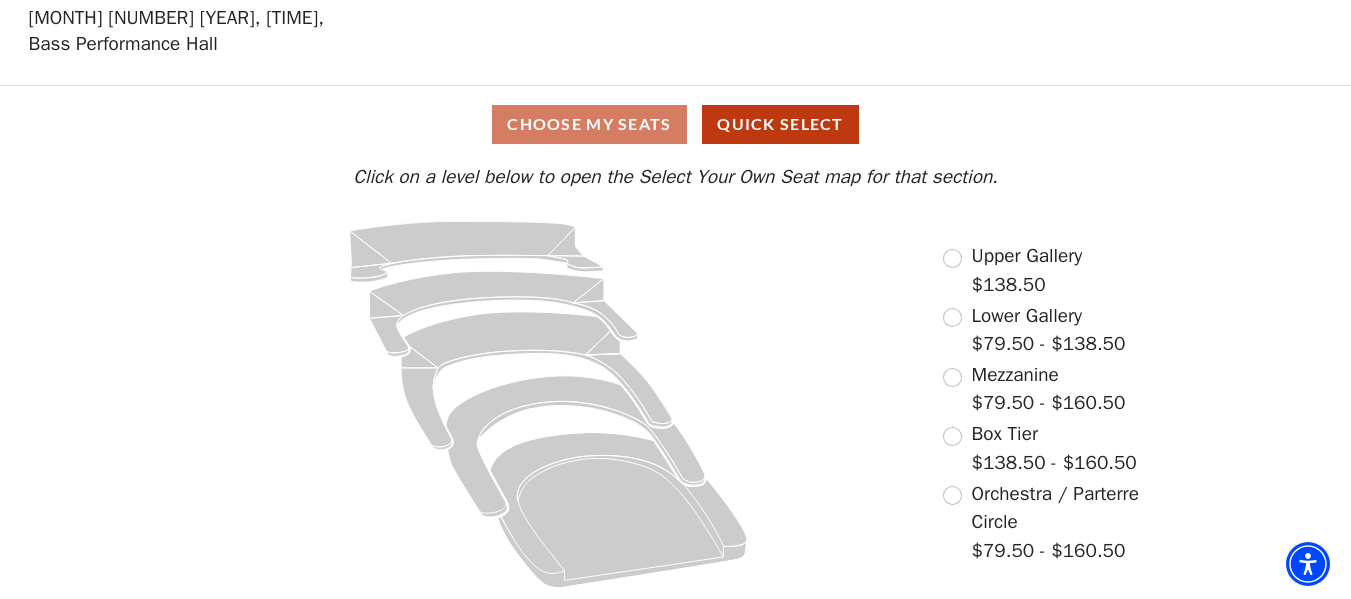 click on "Choose My Seats
Quick Select" at bounding box center (675, 124) 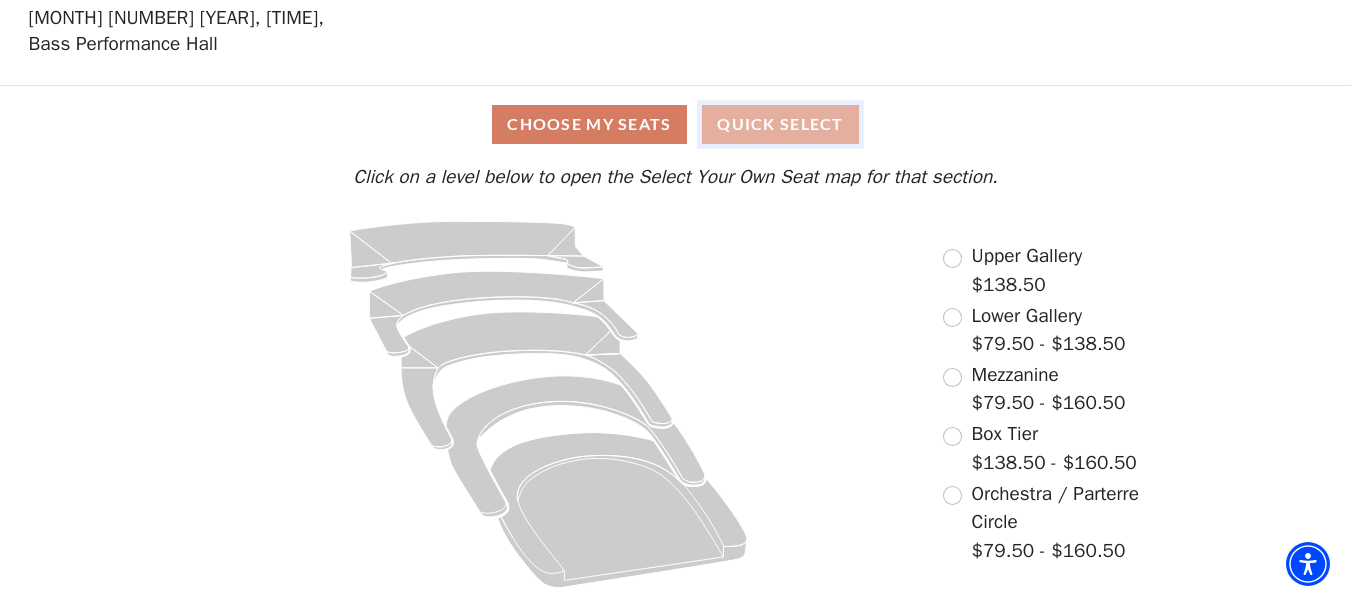 click on "Quick Select" at bounding box center (780, 124) 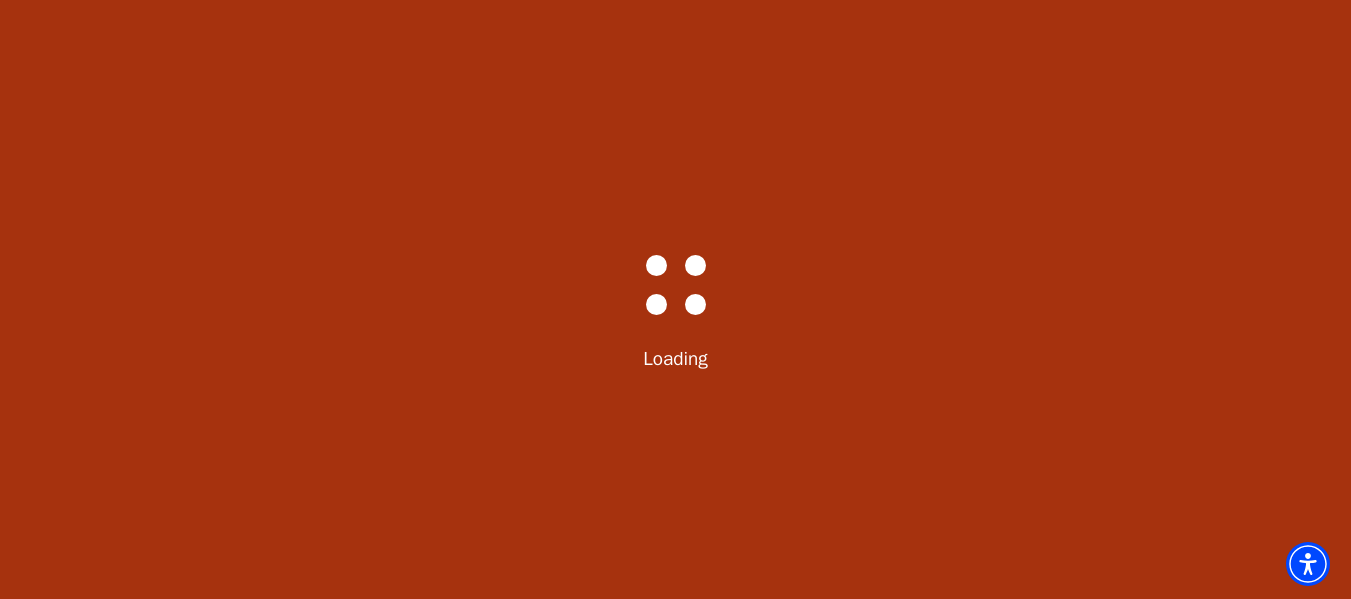 scroll, scrollTop: 0, scrollLeft: 0, axis: both 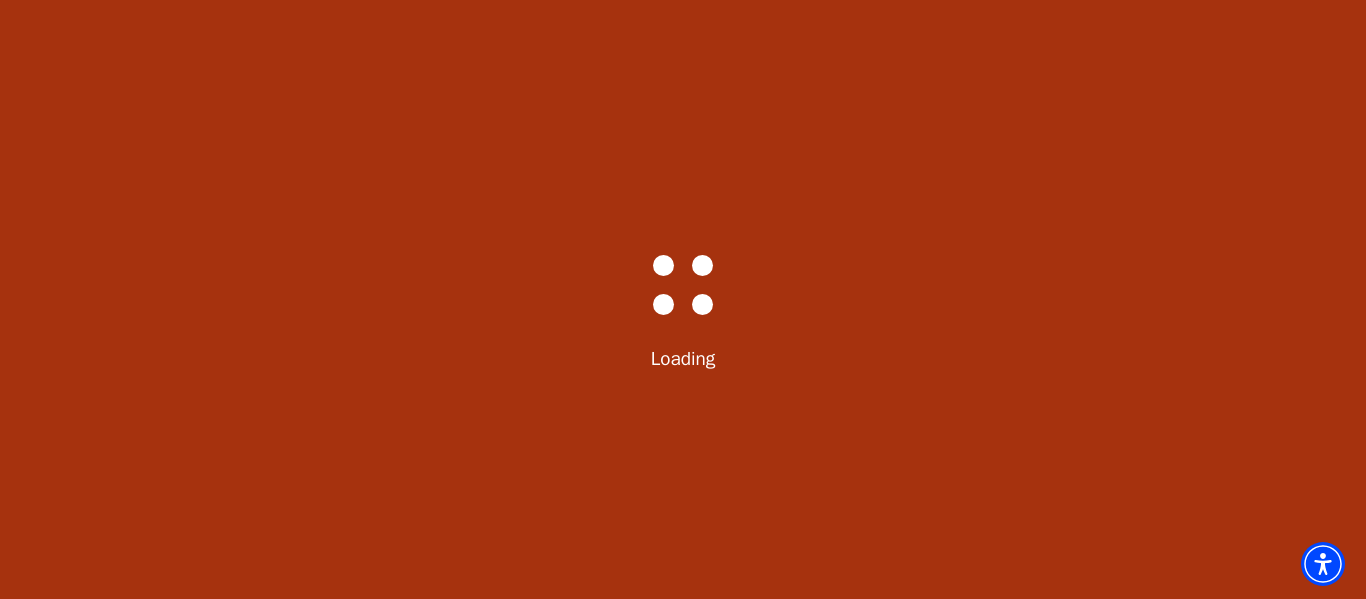select on "6226" 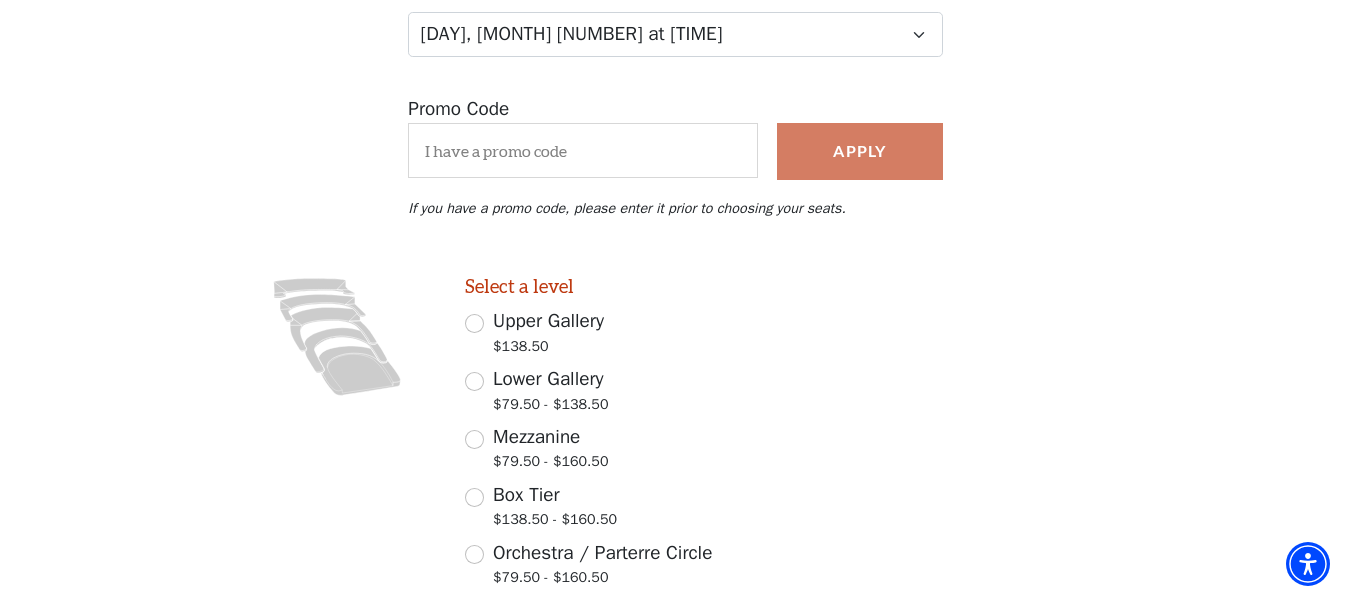 scroll, scrollTop: 306, scrollLeft: 0, axis: vertical 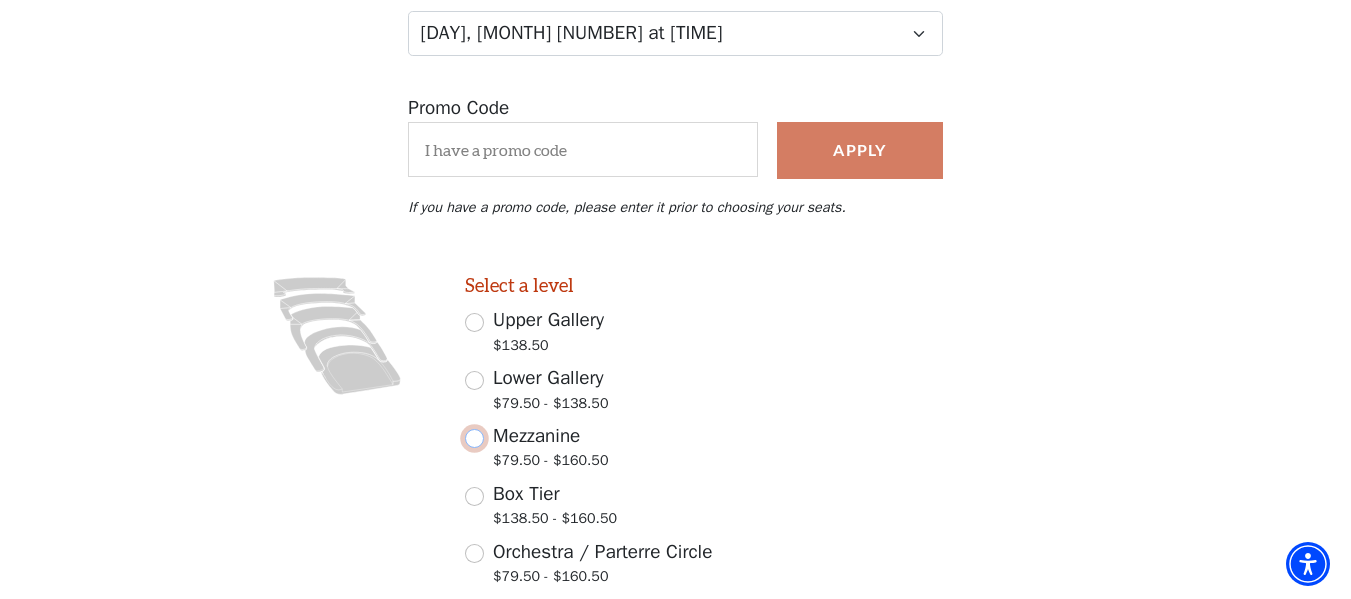 click on "Mezzanine     $79.50 - $160.50" at bounding box center [474, 438] 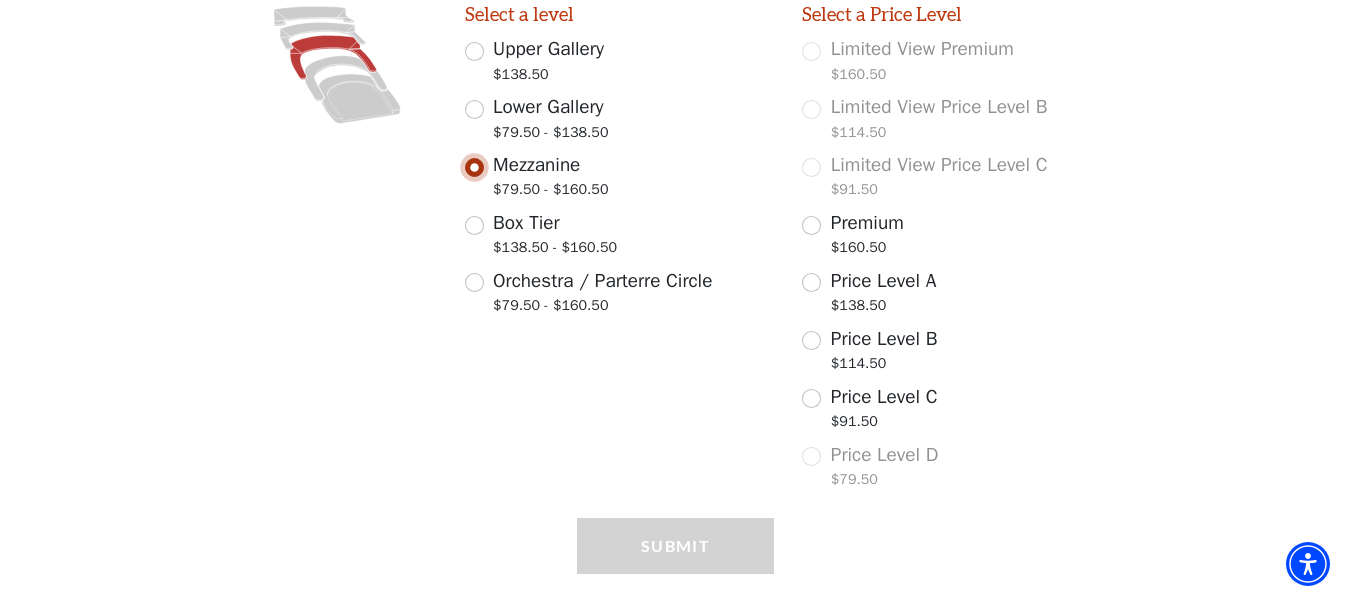 scroll, scrollTop: 580, scrollLeft: 0, axis: vertical 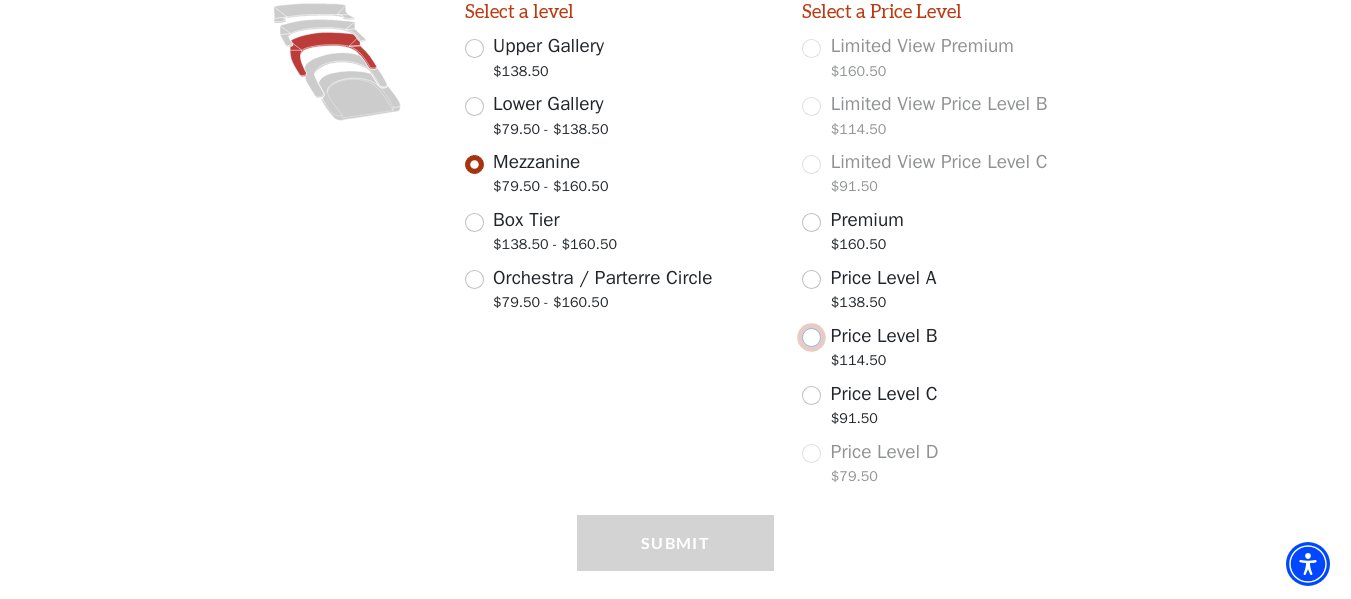 click on "Price Level B $114.50" at bounding box center (811, 337) 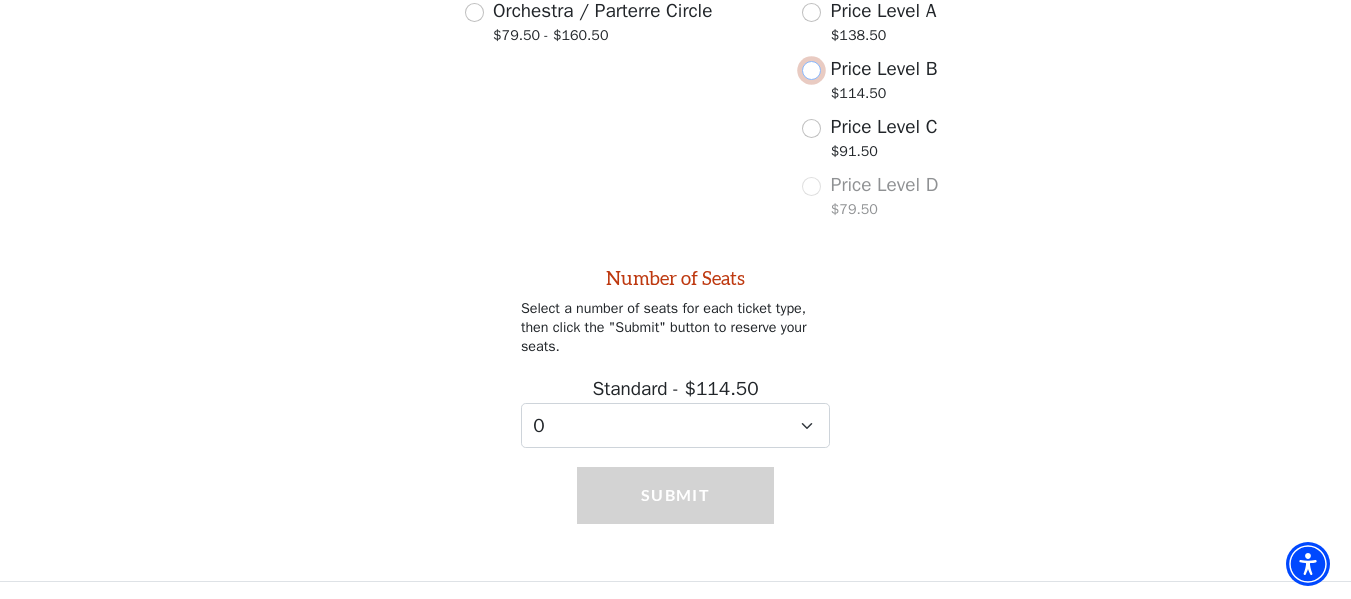 scroll, scrollTop: 849, scrollLeft: 0, axis: vertical 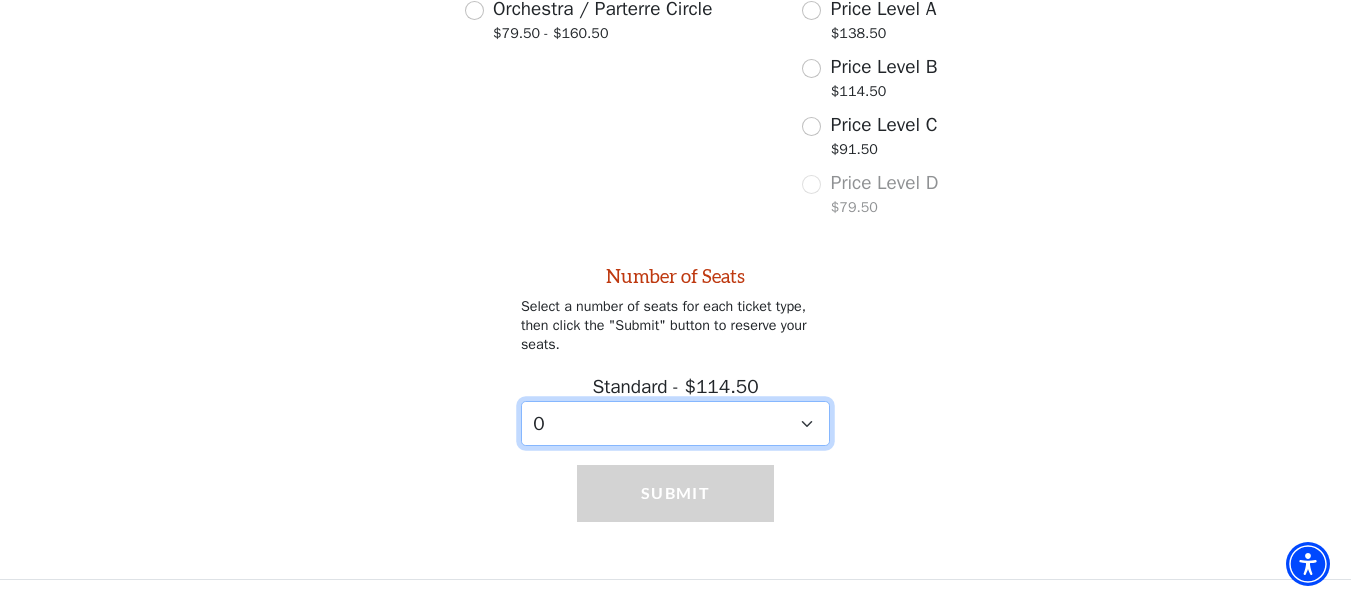 click on "0 1 2 3 4 5 6 7 8 9" at bounding box center [675, 423] 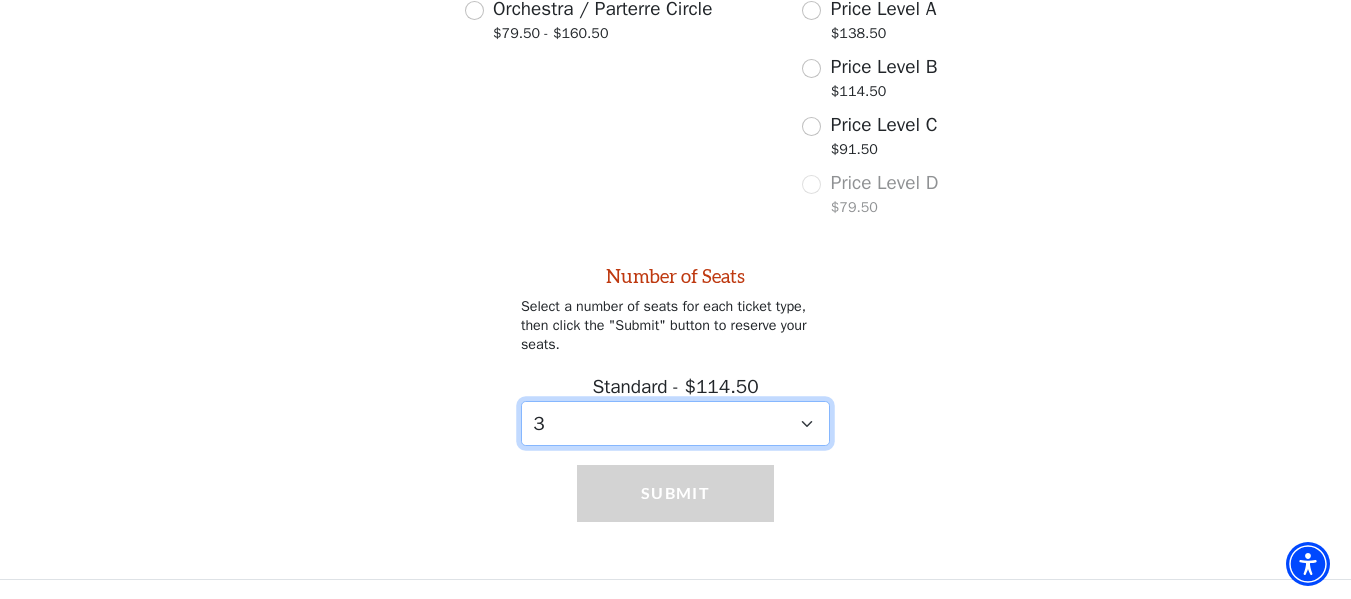 click on "0 1 2 3 4 5 6 7 8 9" at bounding box center (675, 423) 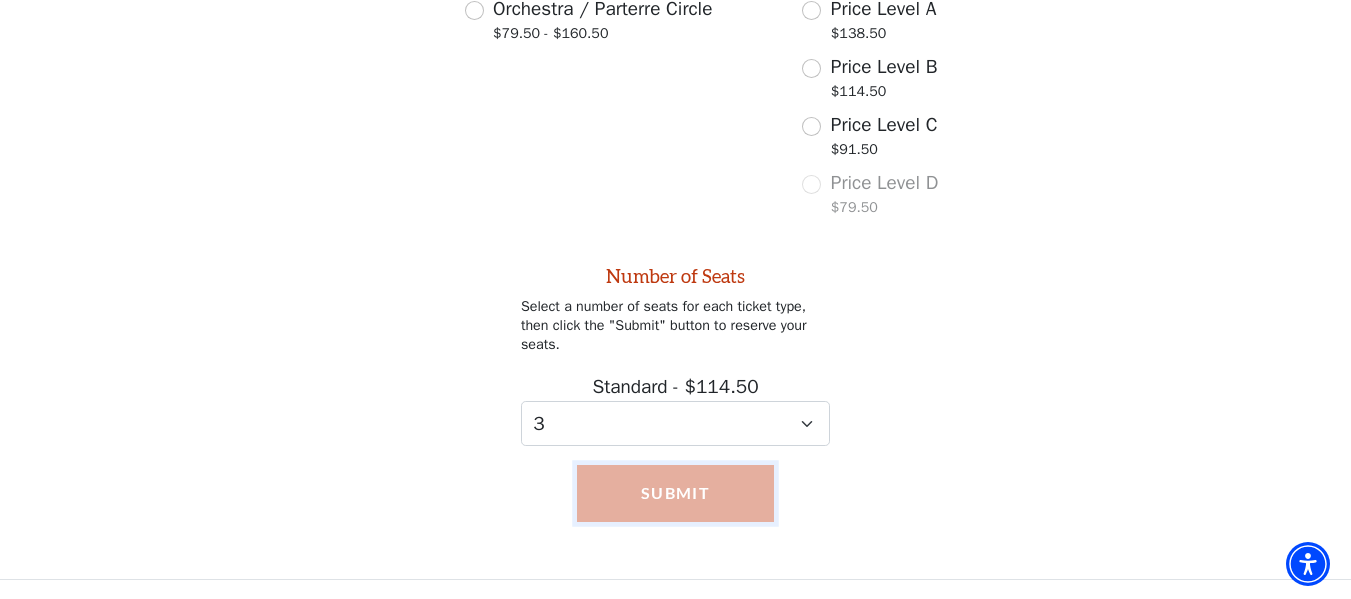 click on "Submit" at bounding box center [675, 493] 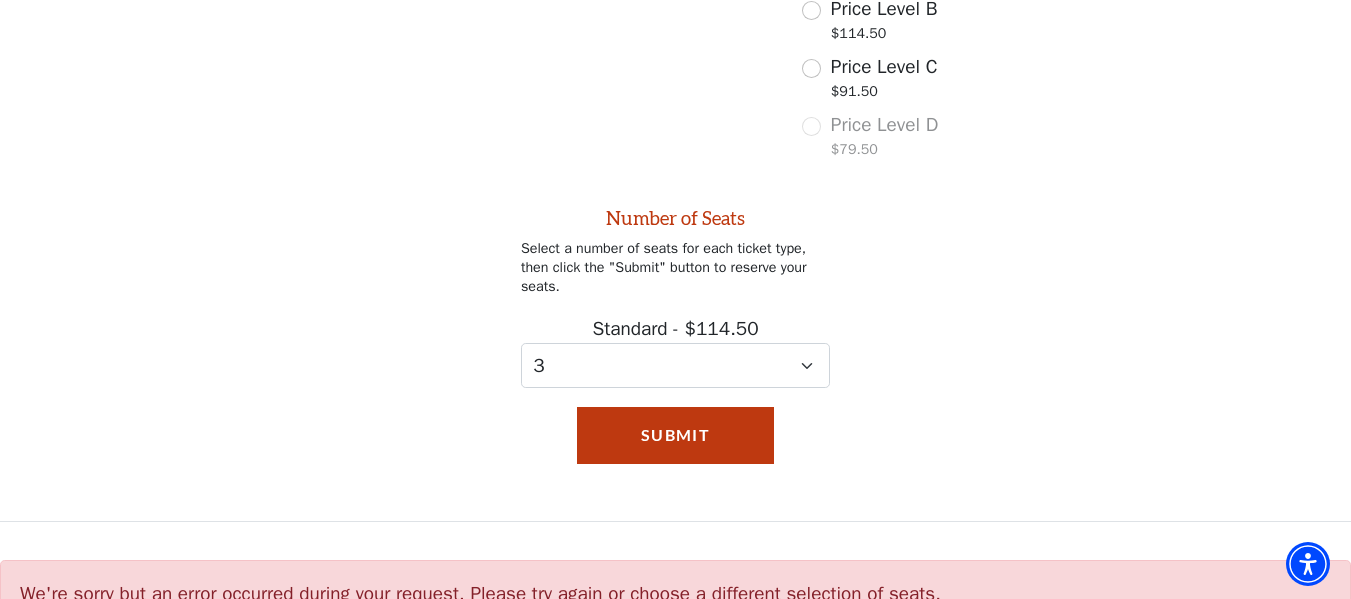 scroll, scrollTop: 955, scrollLeft: 0, axis: vertical 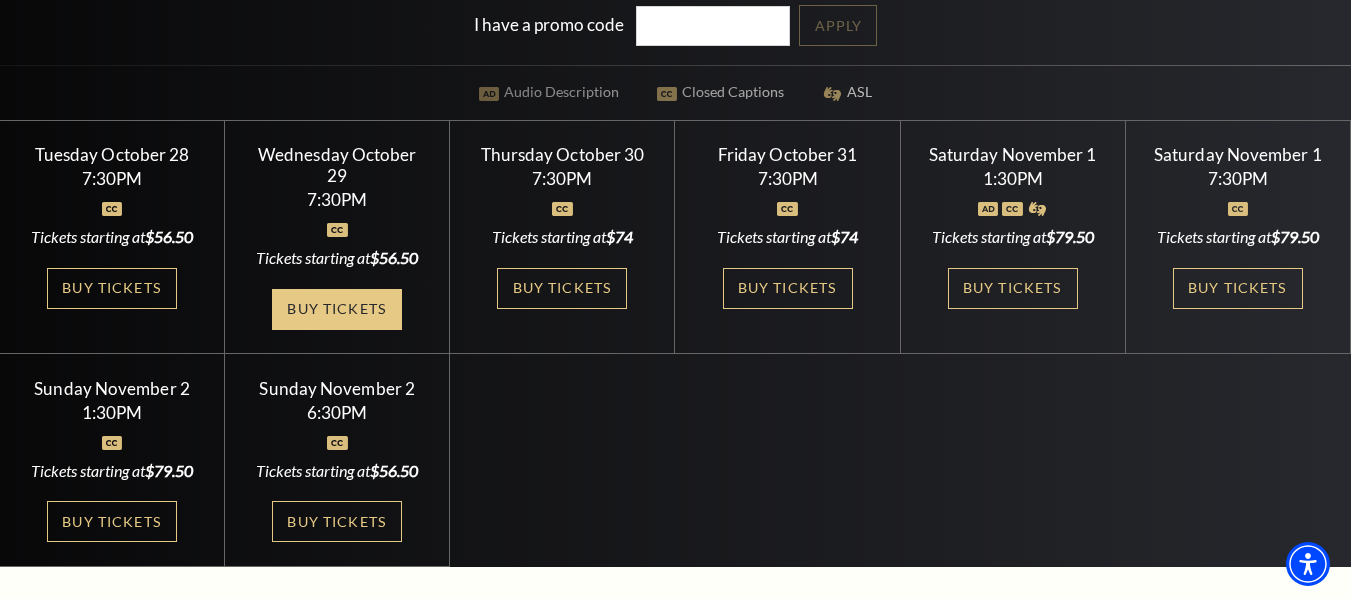 click on "Buy Tickets" at bounding box center [337, 309] 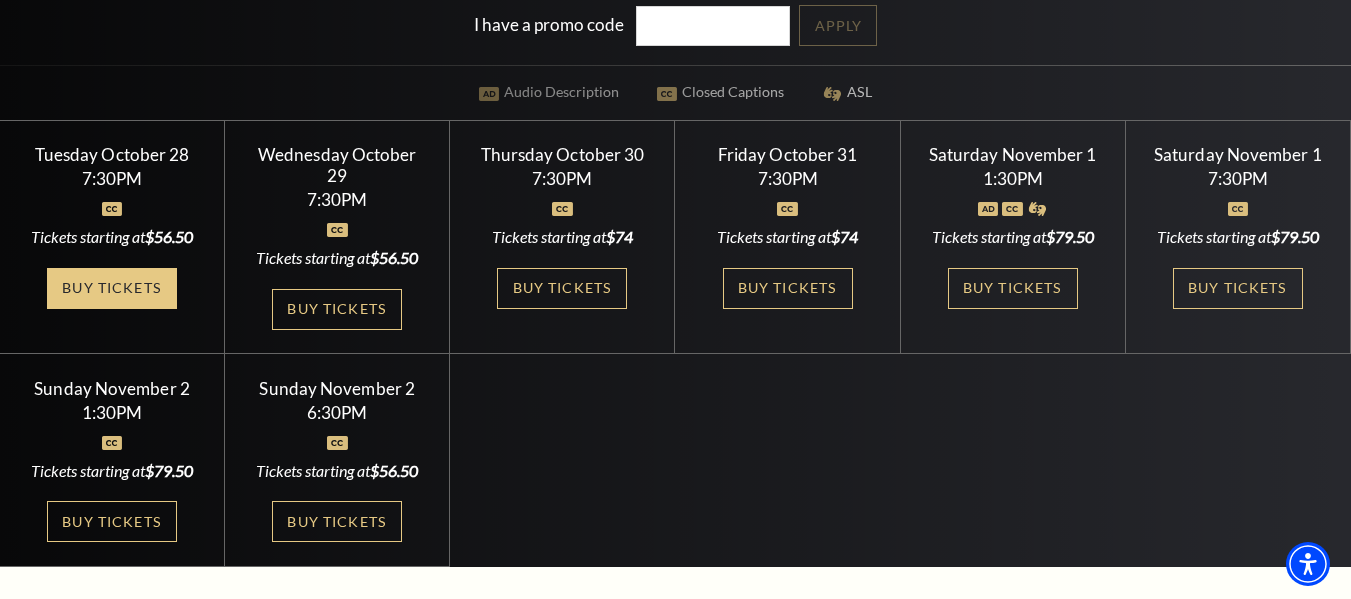 click on "Buy Tickets" at bounding box center (112, 288) 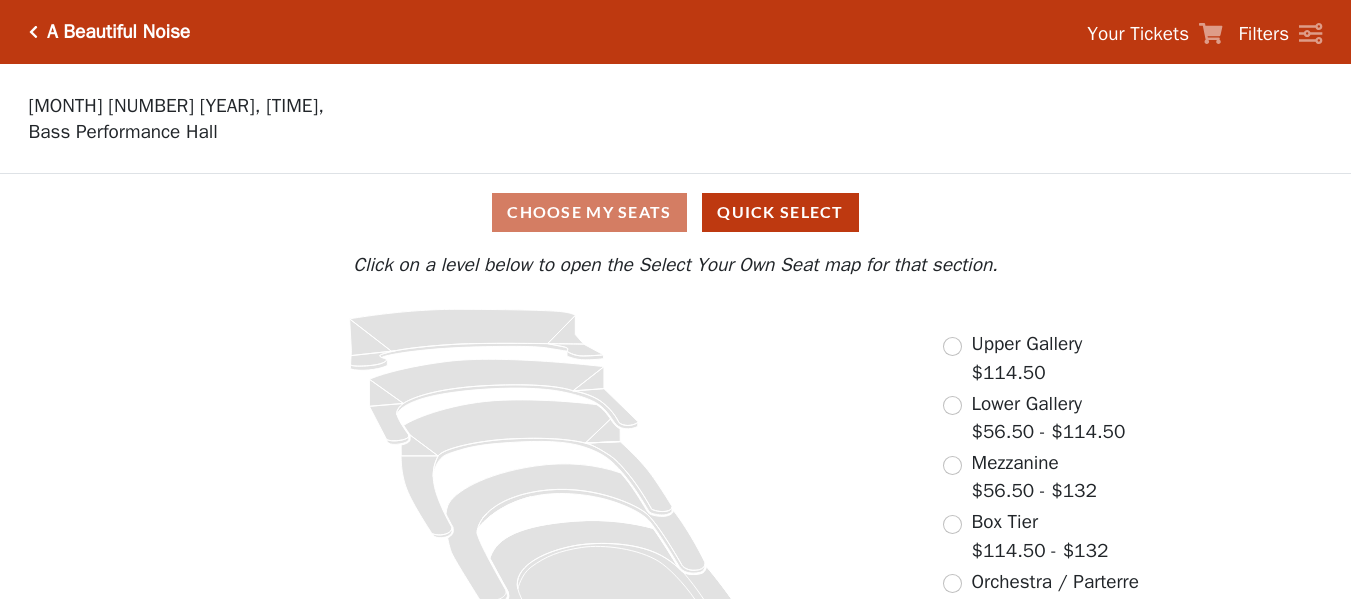 scroll, scrollTop: 0, scrollLeft: 0, axis: both 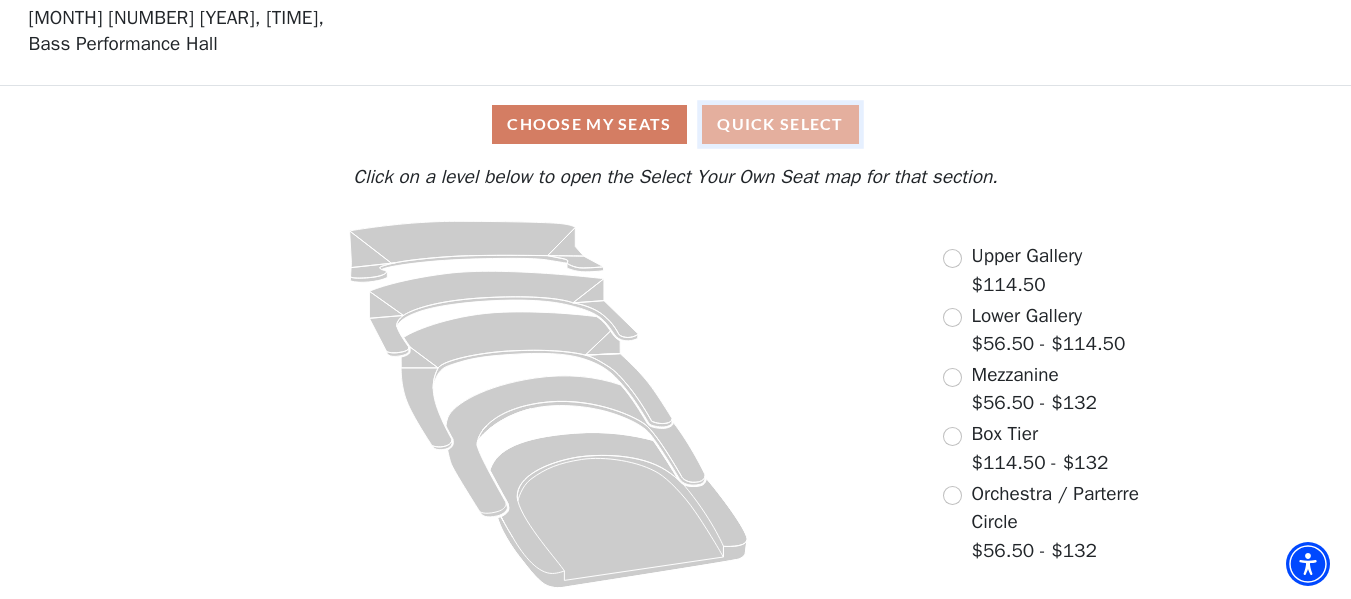 click on "Quick Select" at bounding box center [780, 124] 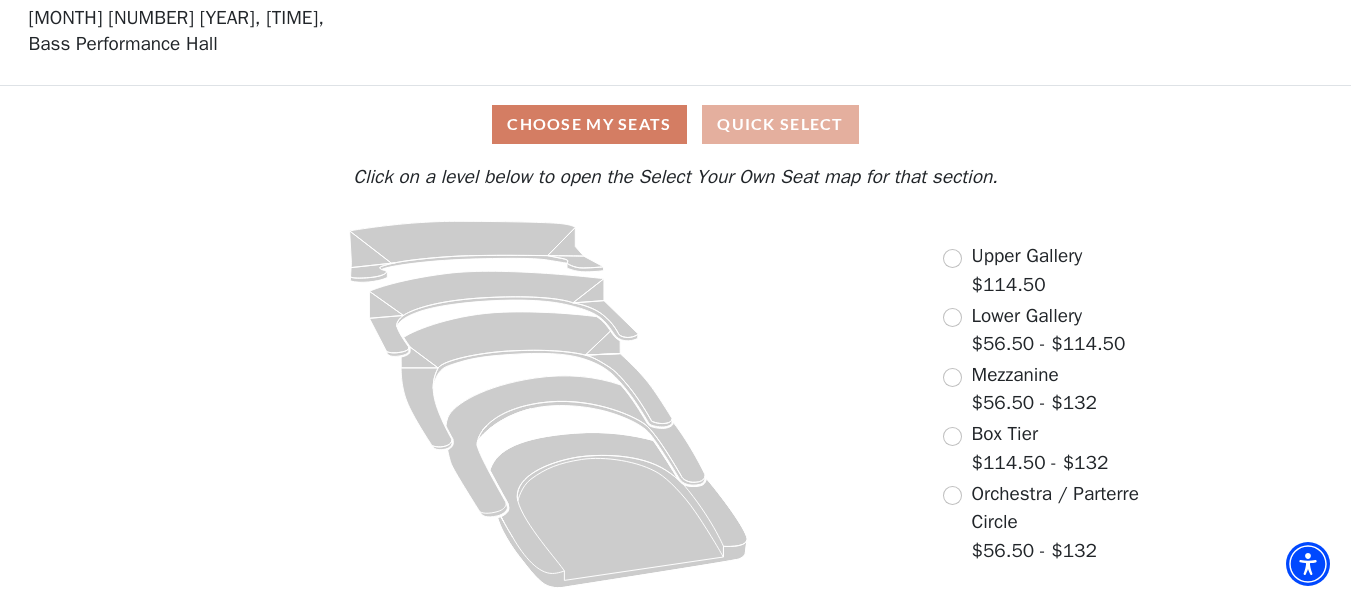 scroll, scrollTop: 0, scrollLeft: 0, axis: both 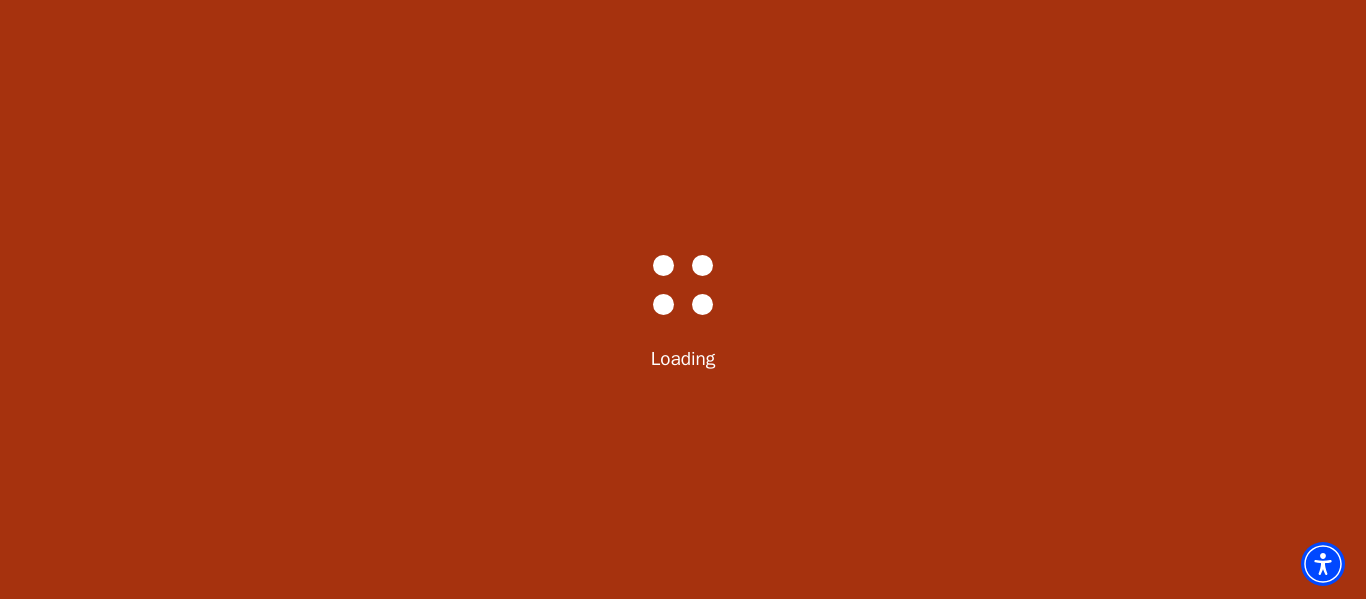 select on "6221" 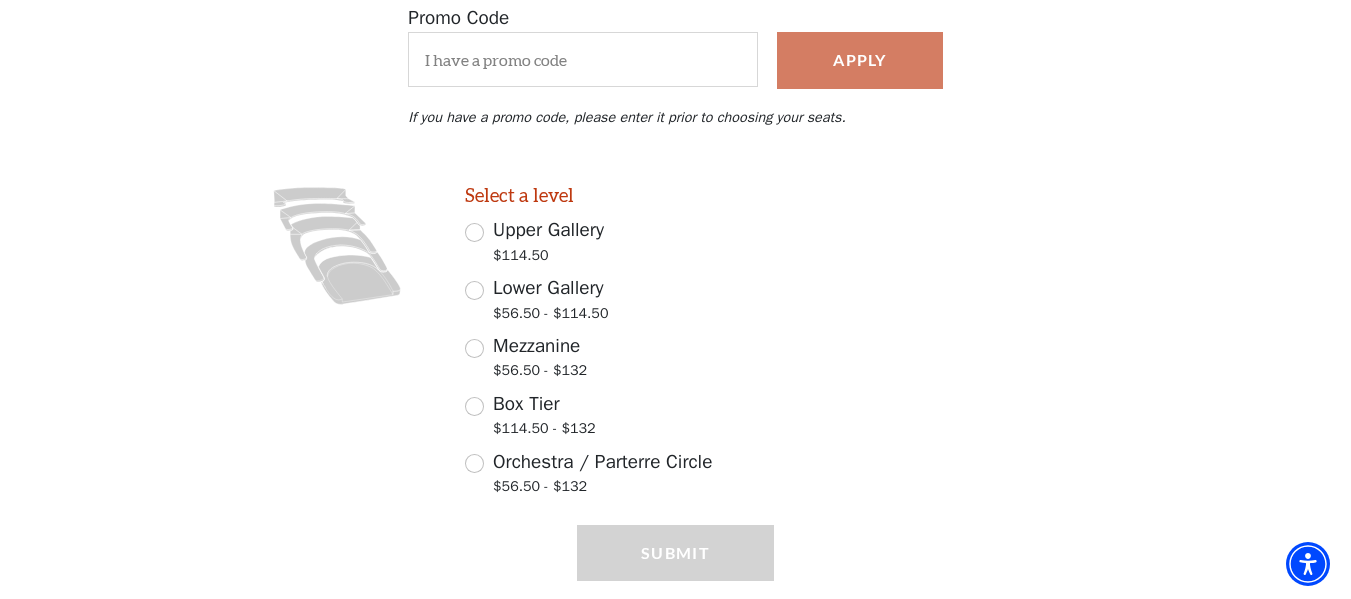 scroll, scrollTop: 398, scrollLeft: 0, axis: vertical 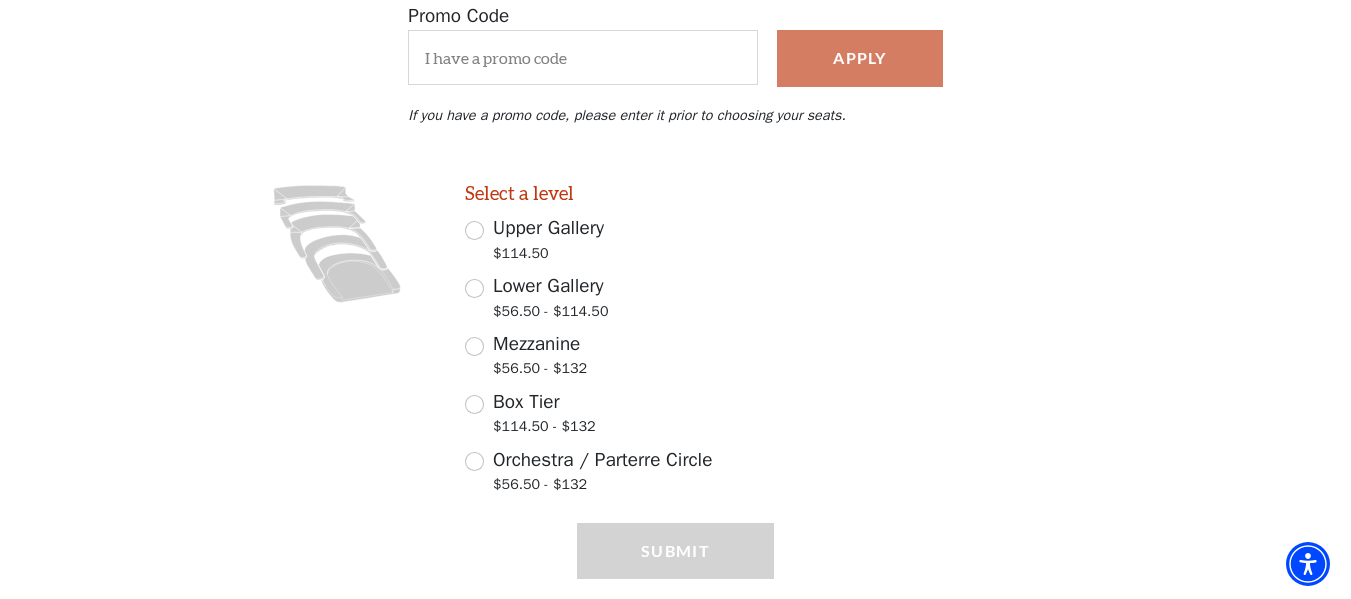 click on "Lower Gallery" at bounding box center [548, 286] 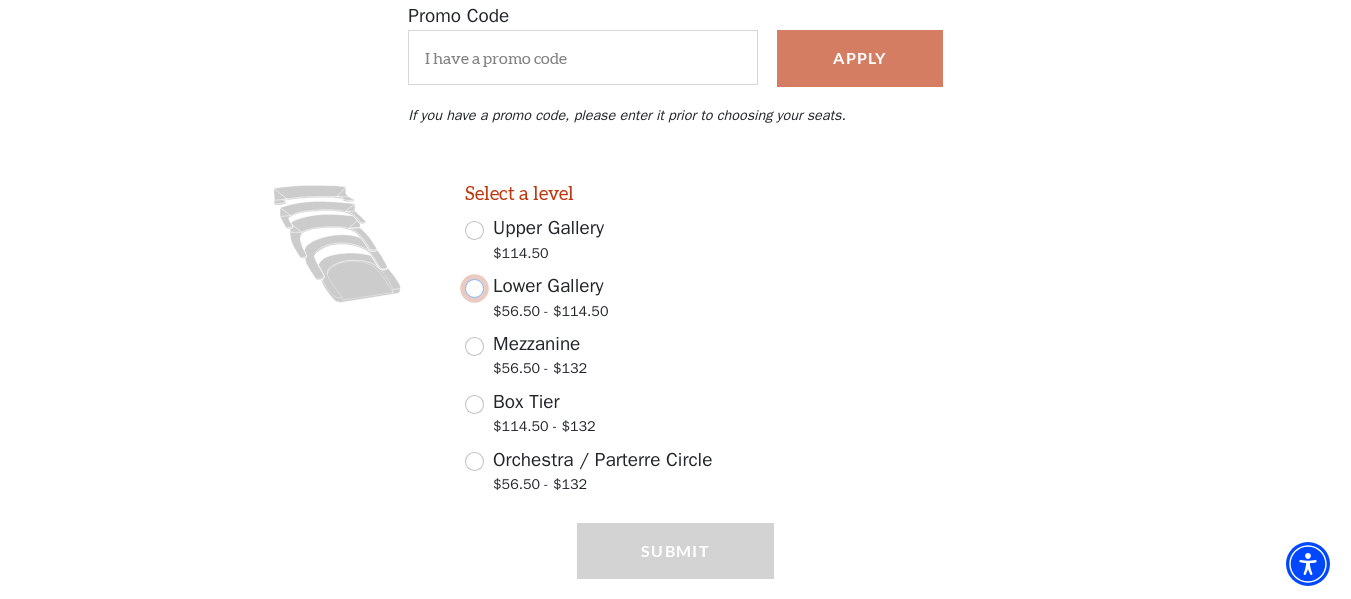 click on "Lower Gallery     $56.50 - $114.50" at bounding box center (474, 288) 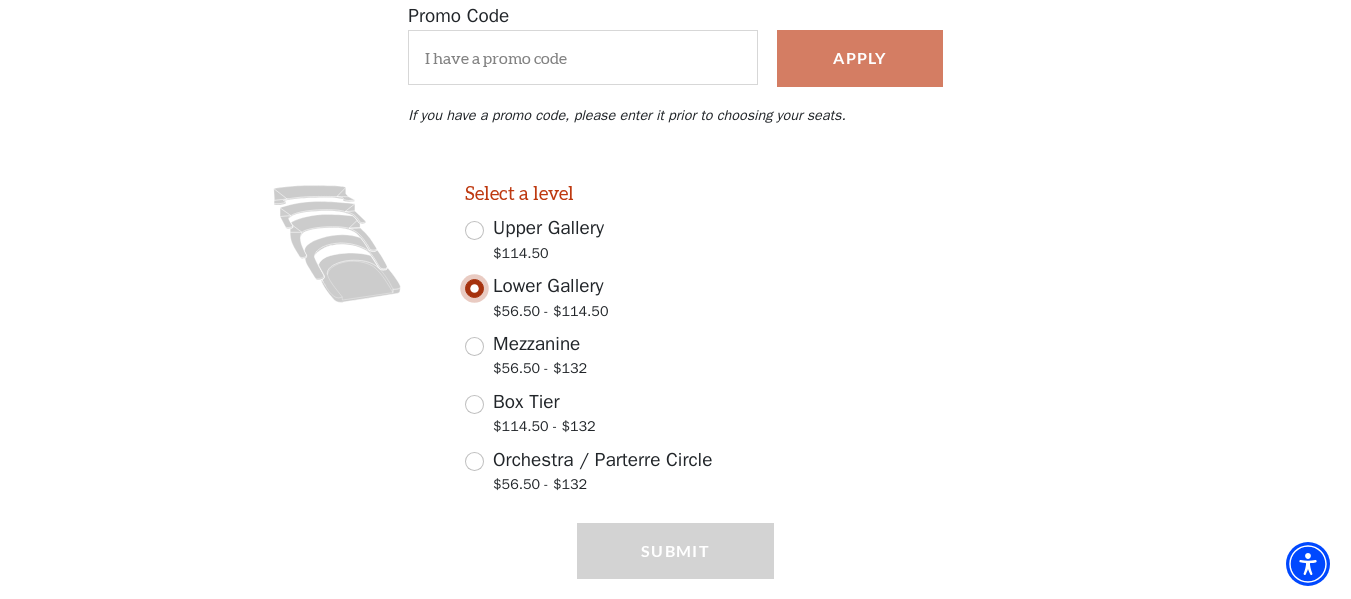 scroll, scrollTop: 455, scrollLeft: 0, axis: vertical 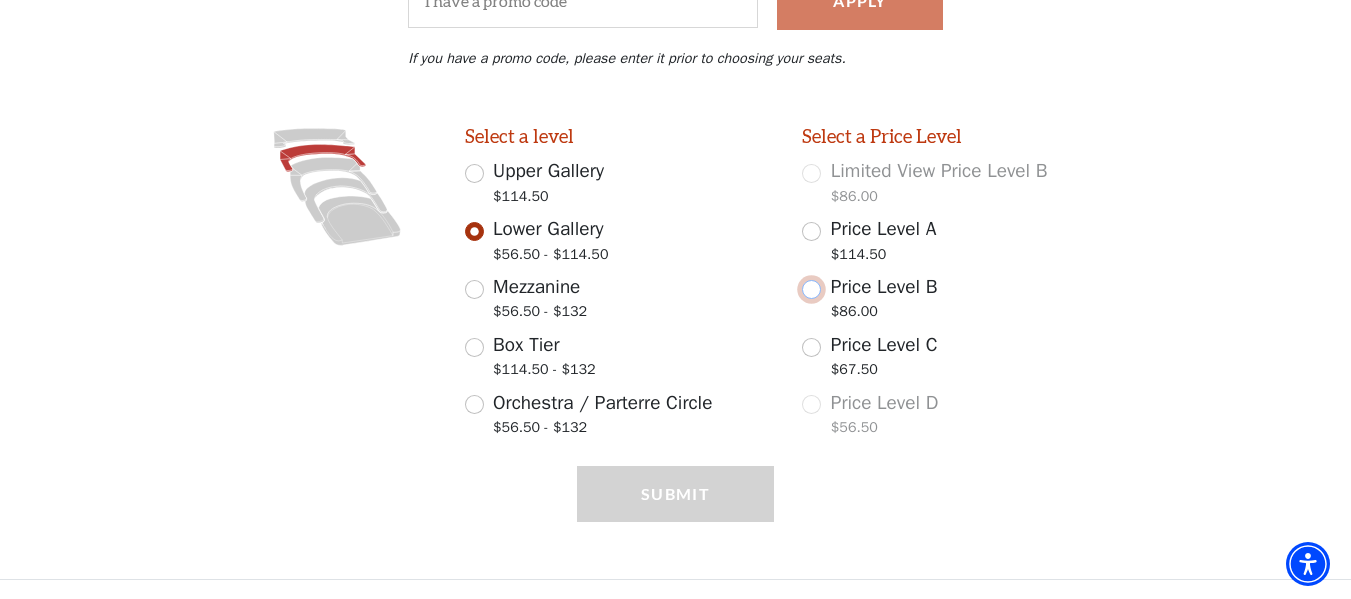 click on "Price Level B $86.00" at bounding box center (811, 289) 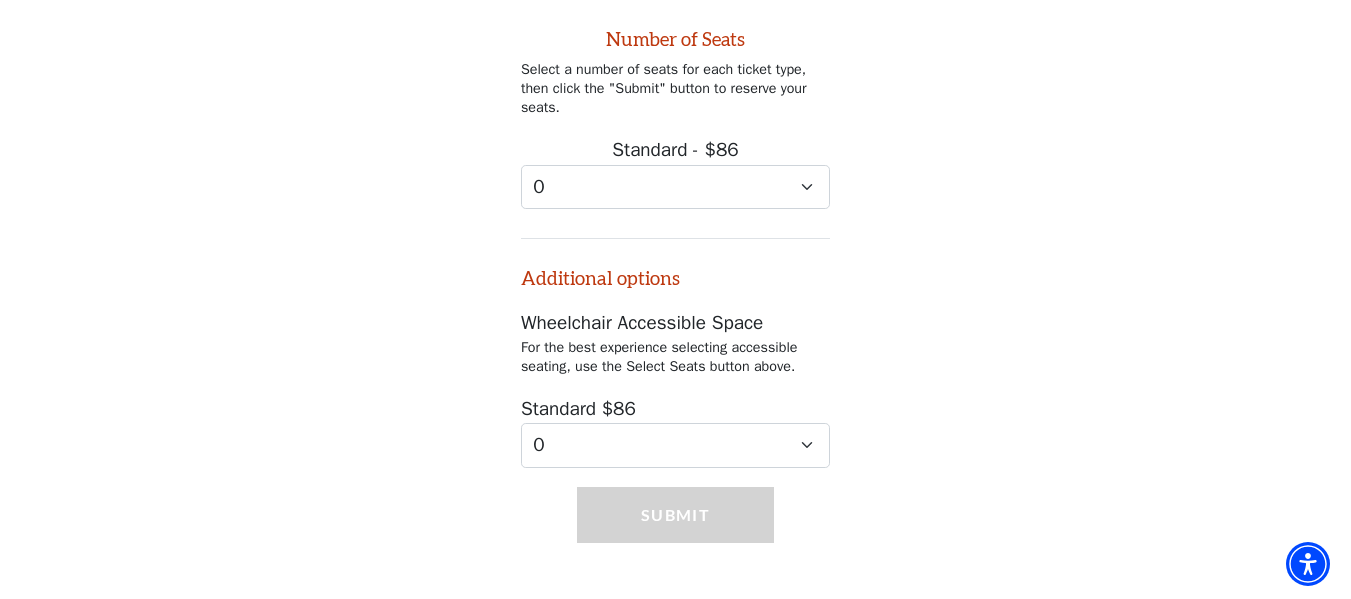 scroll, scrollTop: 933, scrollLeft: 0, axis: vertical 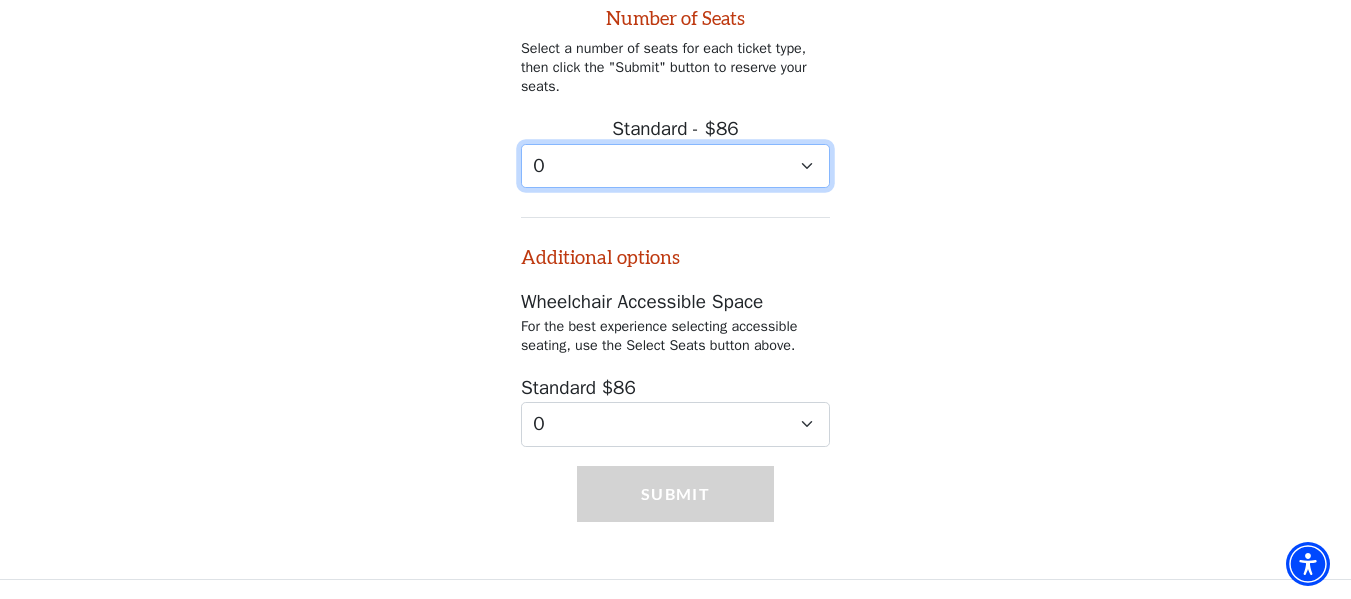 click on "0 1 2" at bounding box center (675, 166) 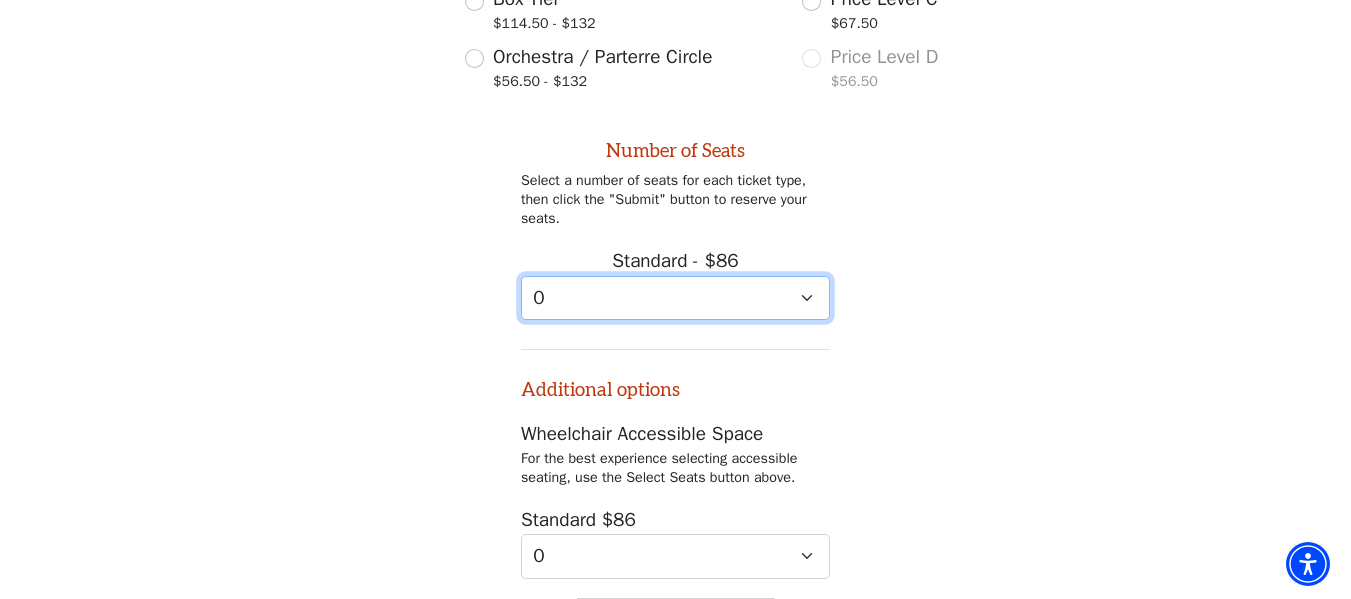 scroll, scrollTop: 789, scrollLeft: 0, axis: vertical 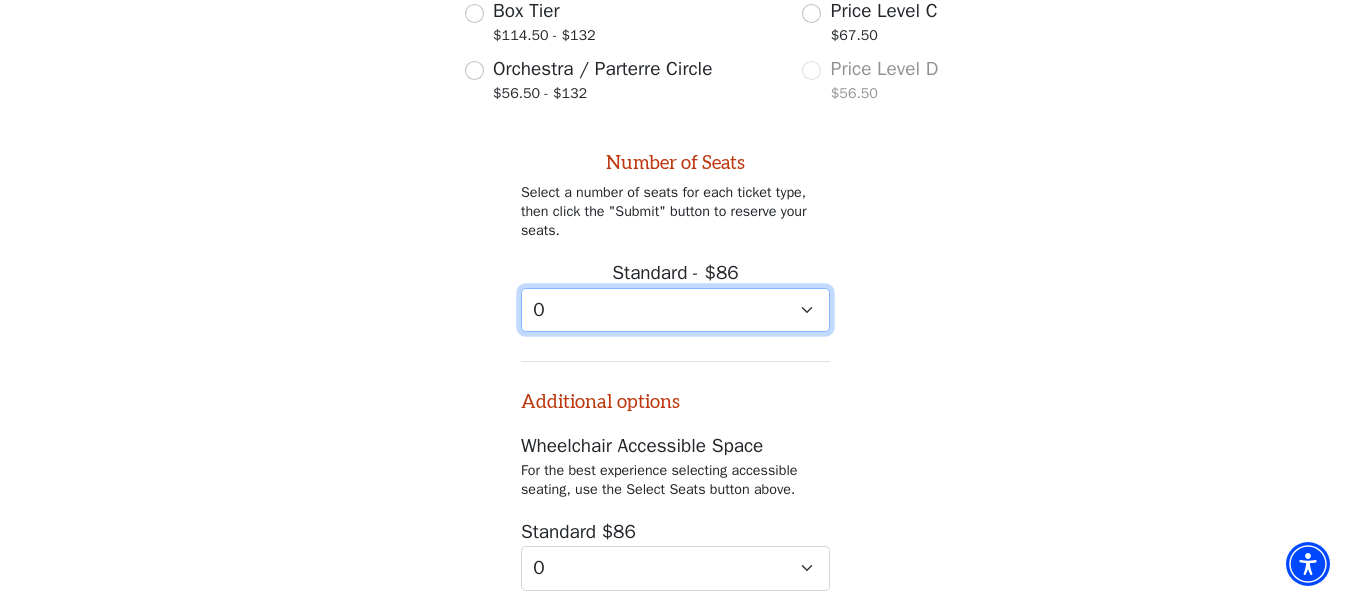 click on "0 1 2" at bounding box center [675, 310] 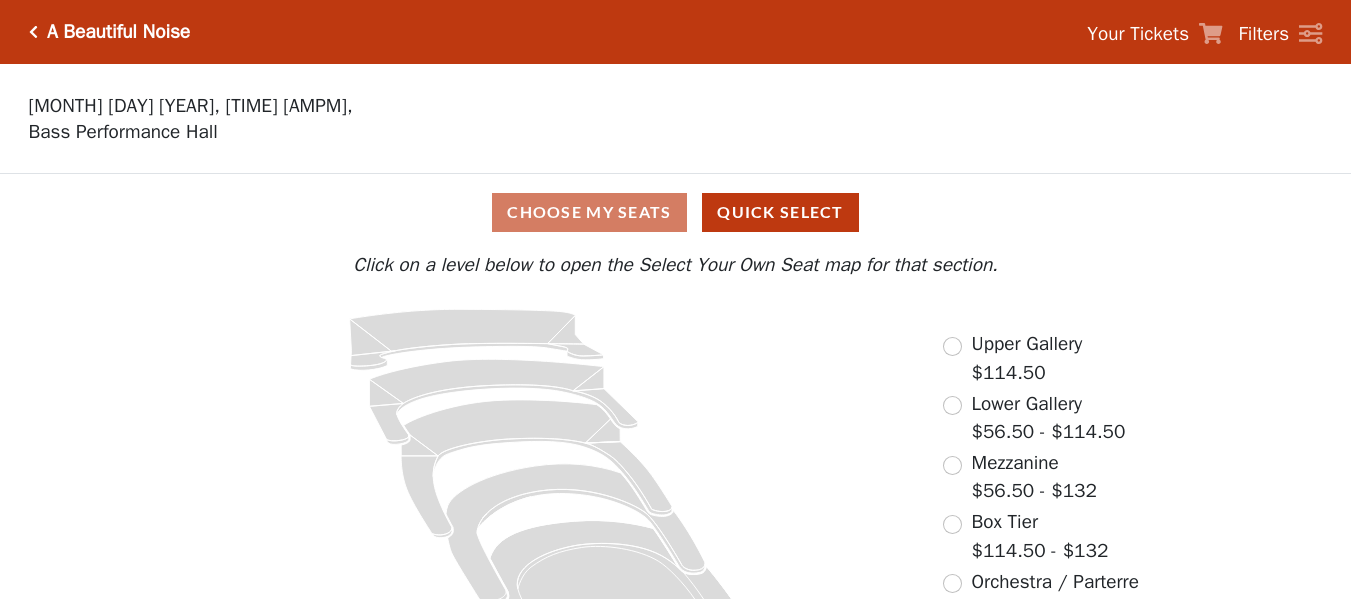 scroll, scrollTop: 0, scrollLeft: 0, axis: both 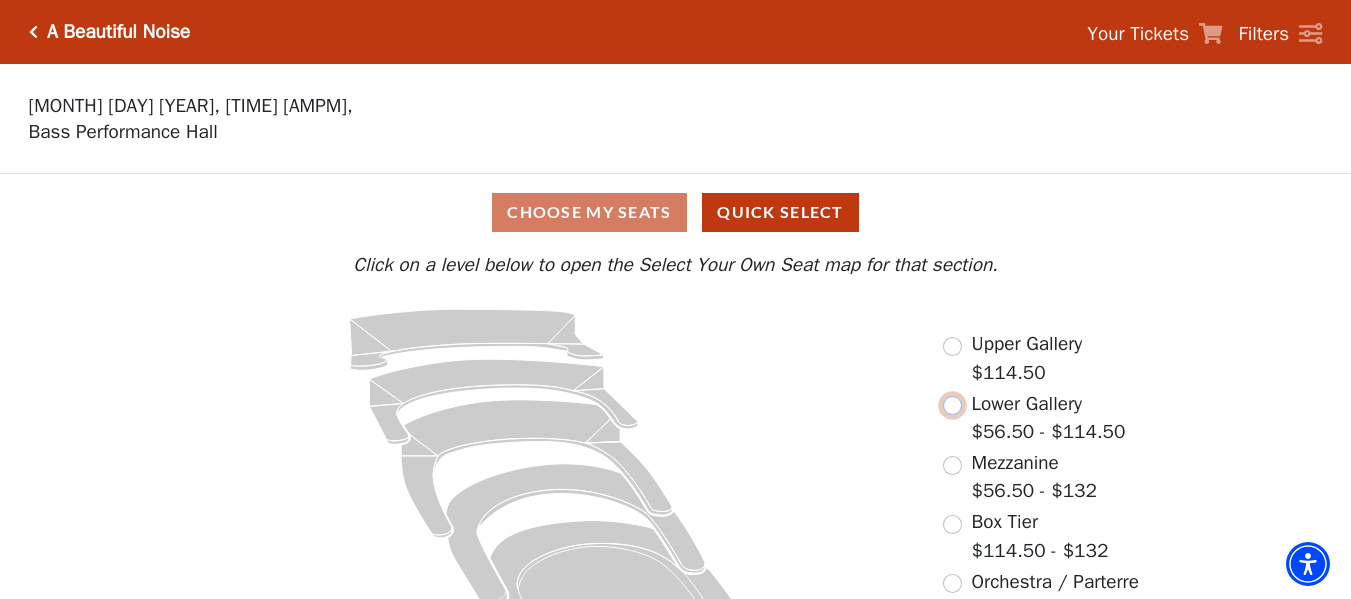 click at bounding box center [952, 405] 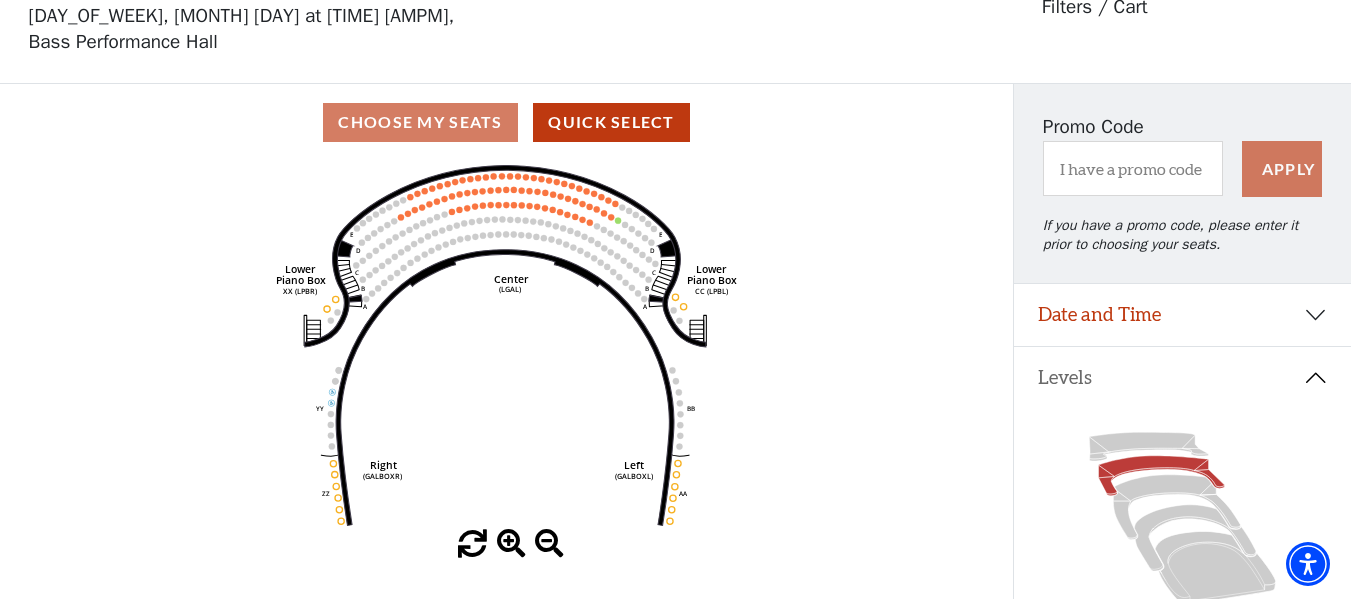 scroll, scrollTop: 93, scrollLeft: 0, axis: vertical 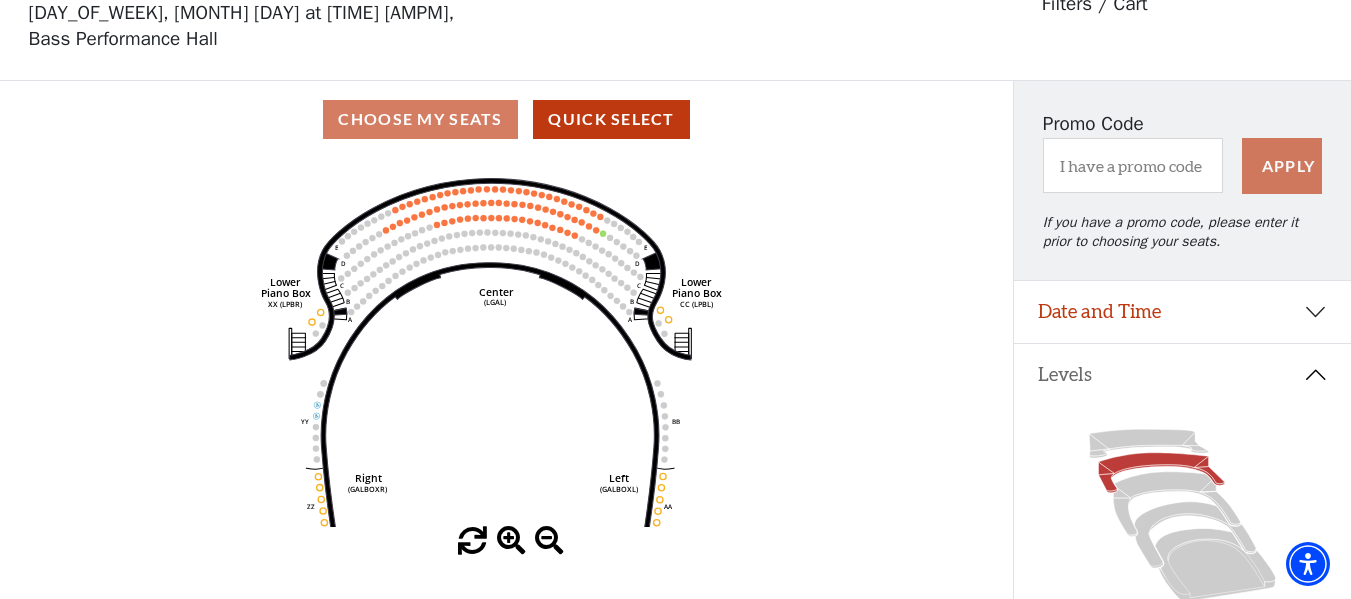 click on "Choose Your Own Seats
Tuesday, October 28 at 7:30 PM,
Bass Performance Hall
Filters / Cart" at bounding box center [675, 26] 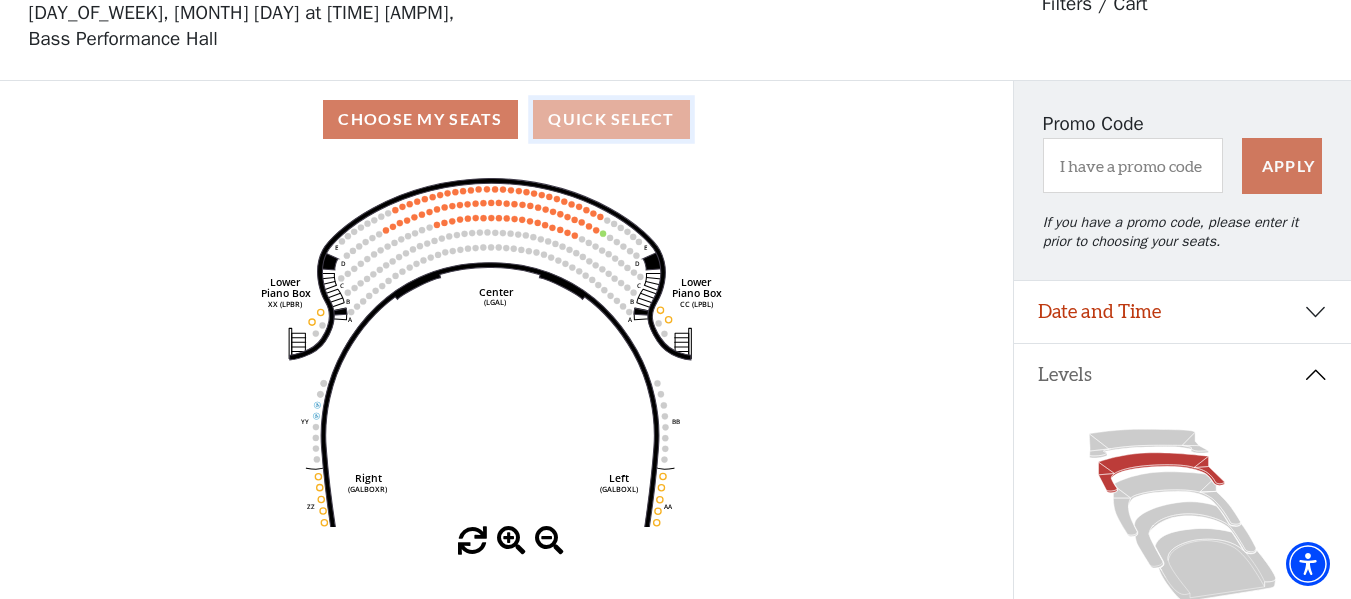 click on "Quick Select" at bounding box center [611, 119] 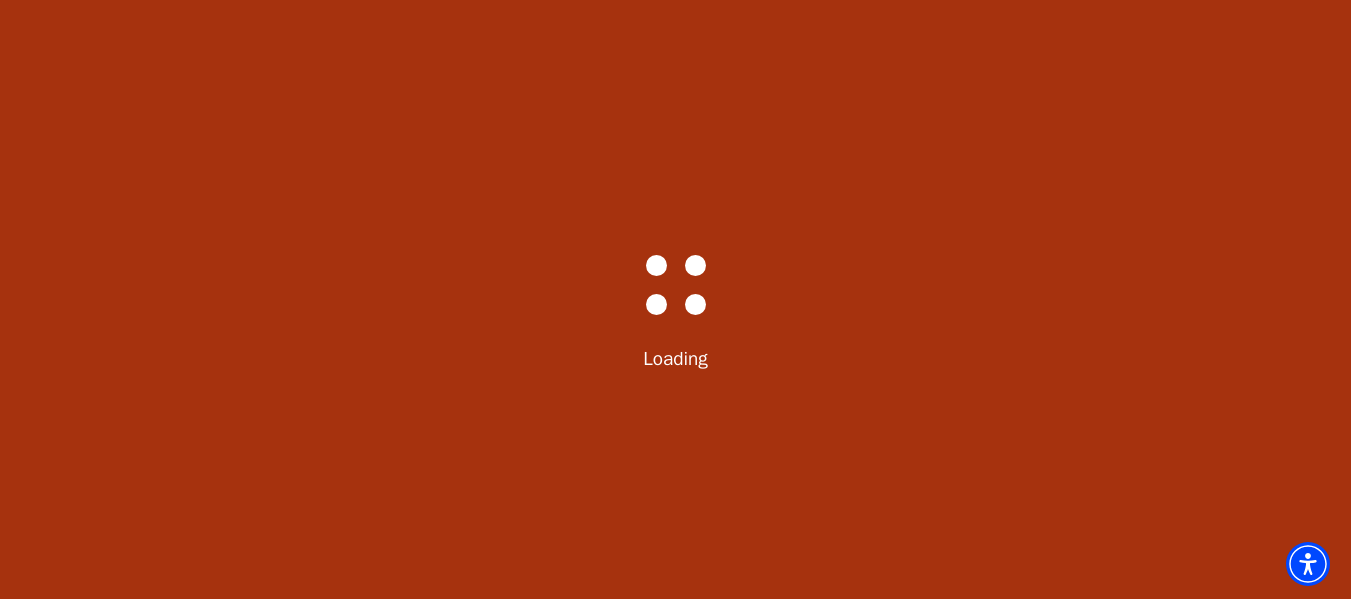 scroll, scrollTop: 0, scrollLeft: 0, axis: both 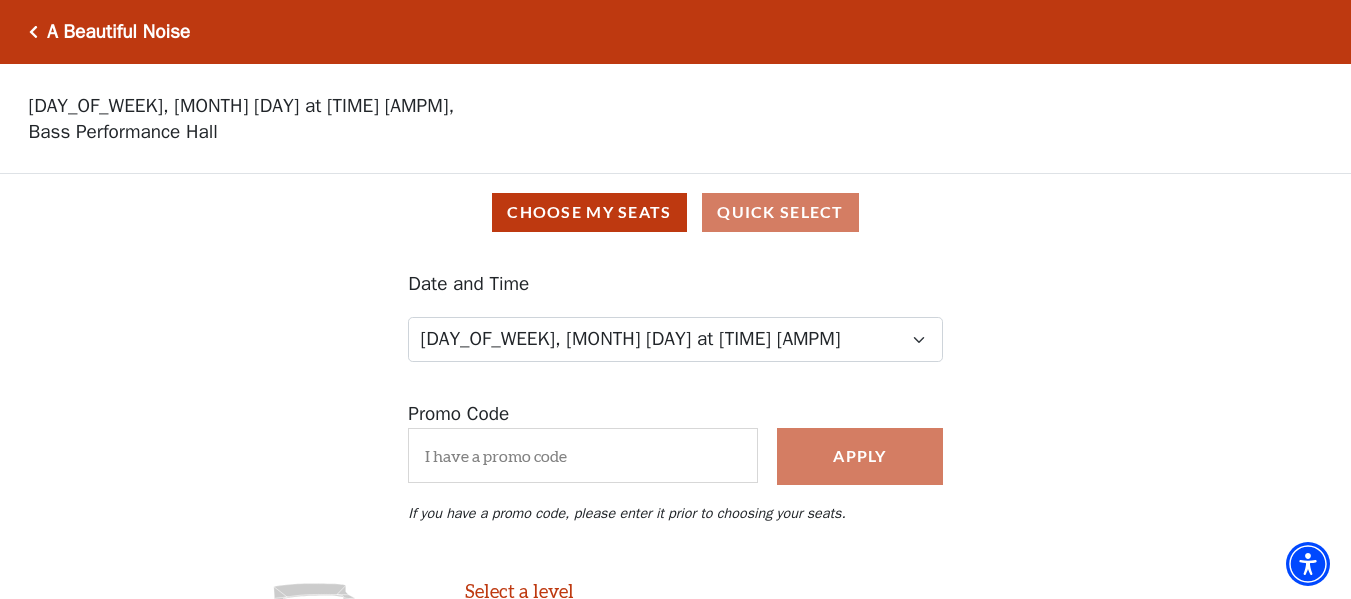 click on "Choose My Seats
Quick Select" at bounding box center (675, 212) 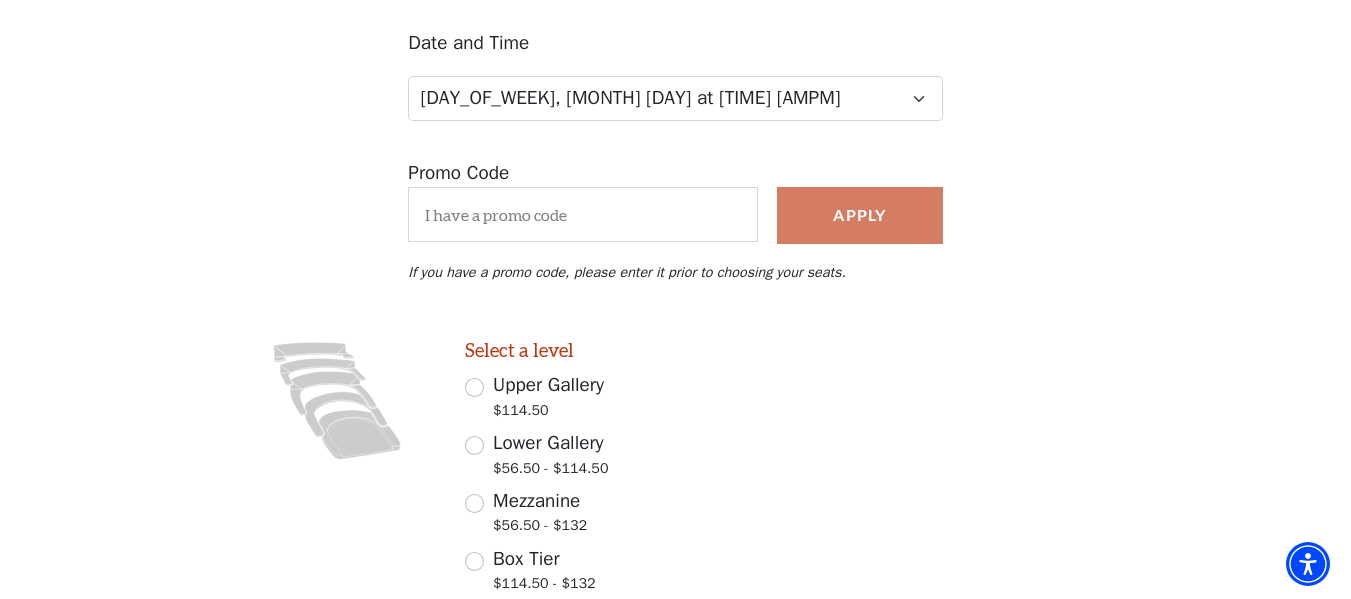 scroll, scrollTop: 243, scrollLeft: 0, axis: vertical 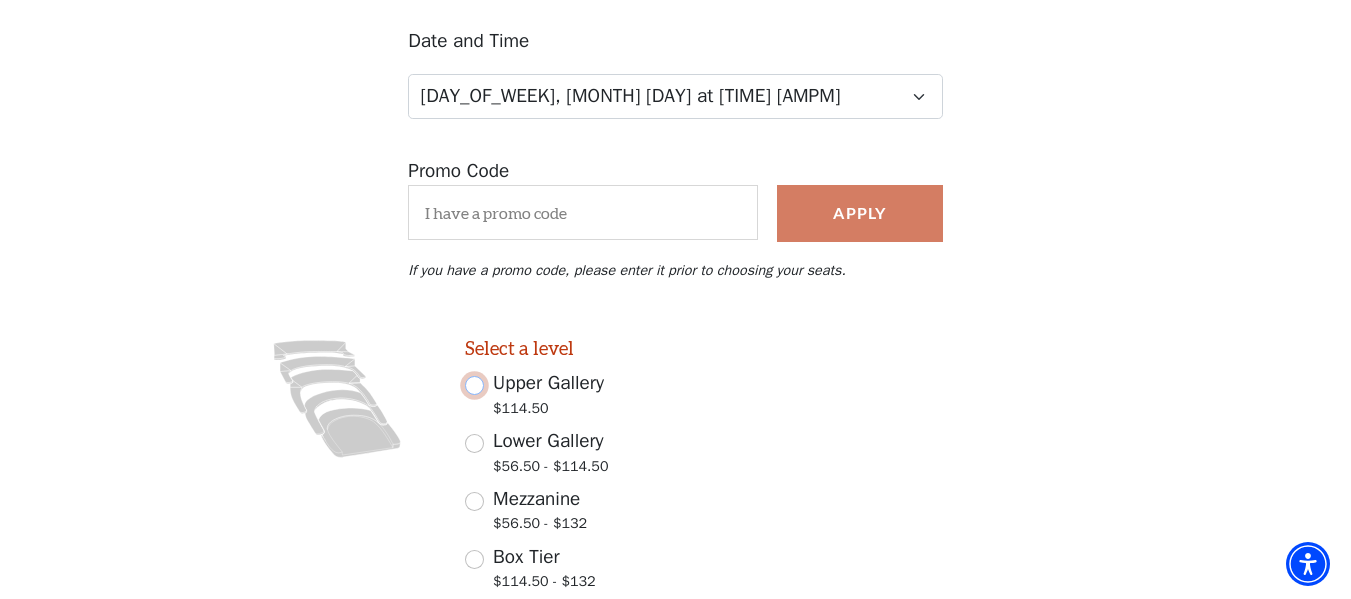 click on "Upper Gallery     $114.50" at bounding box center (474, 385) 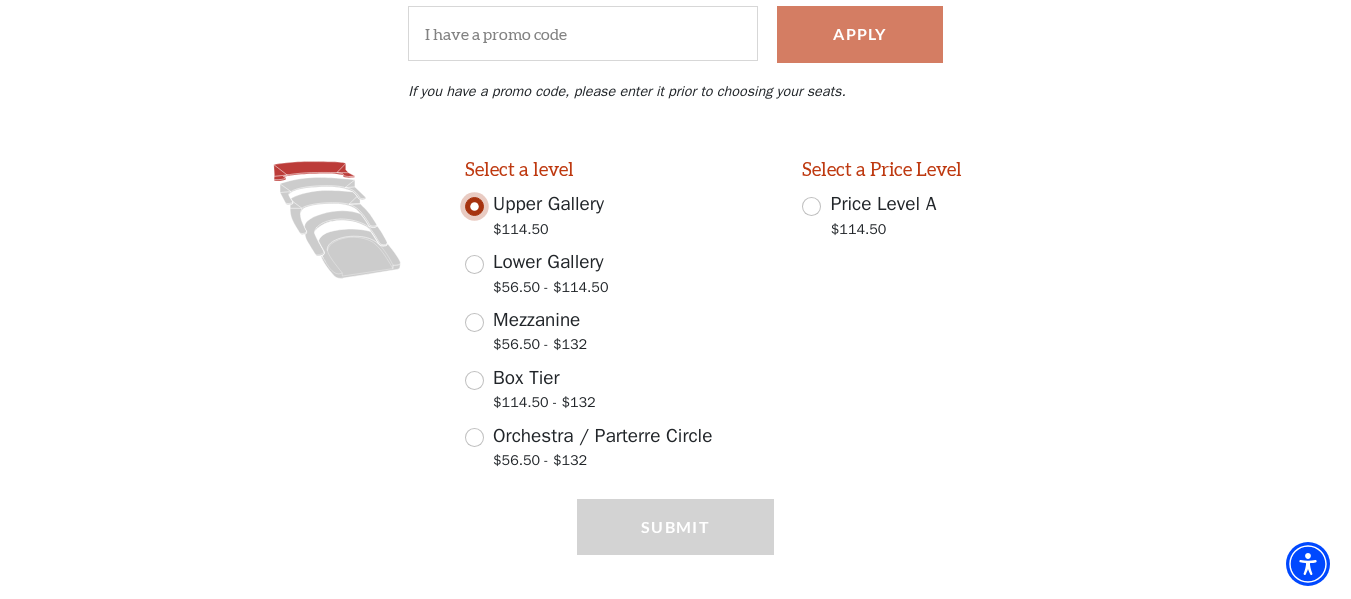 scroll, scrollTop: 455, scrollLeft: 0, axis: vertical 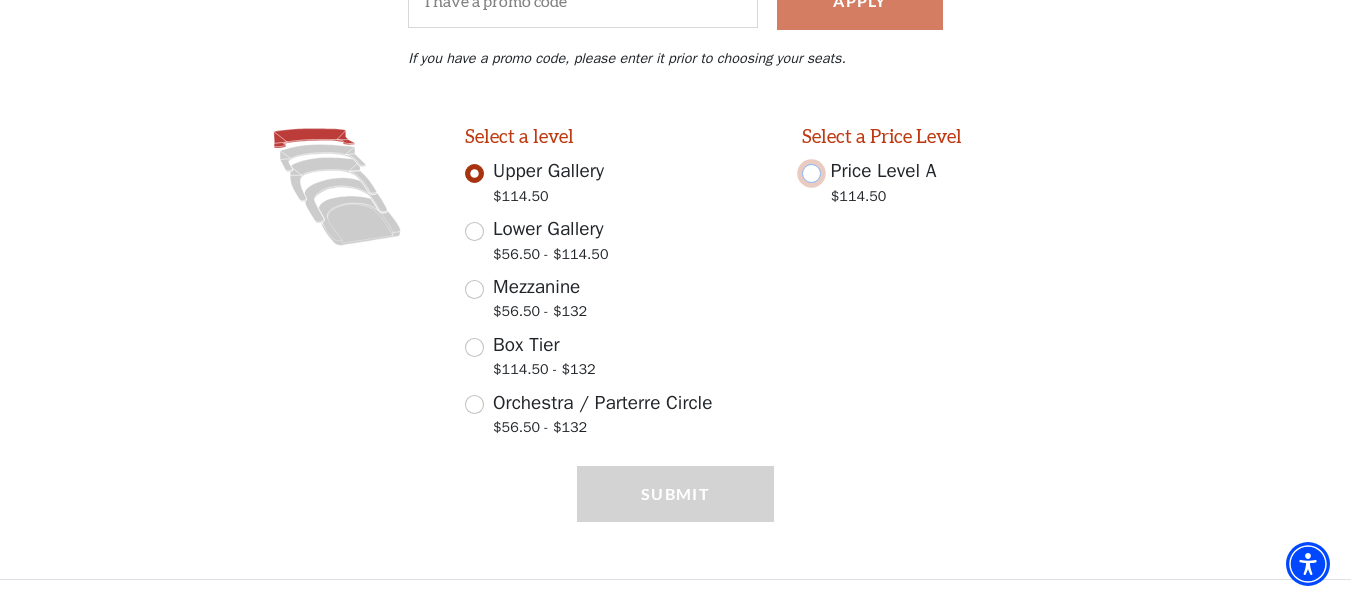 click on "Price Level A $114.50" at bounding box center (811, 173) 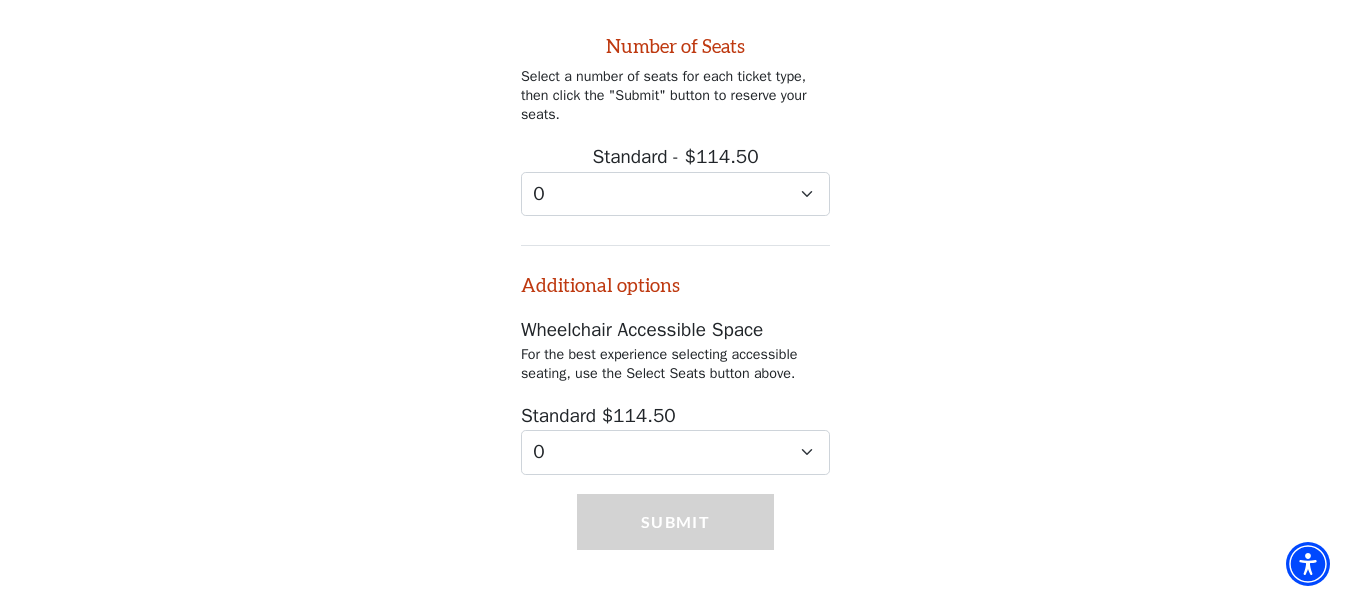 scroll, scrollTop: 933, scrollLeft: 0, axis: vertical 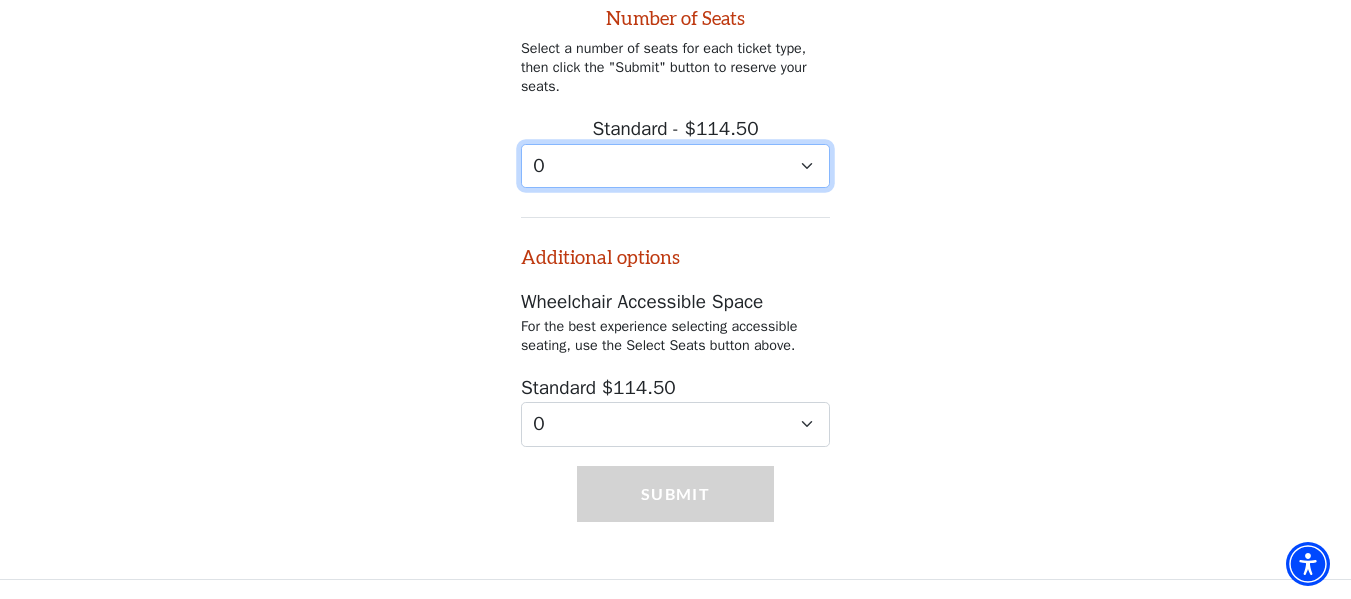 click on "0 1 2 3 4 5 6 7 8 9" at bounding box center (675, 166) 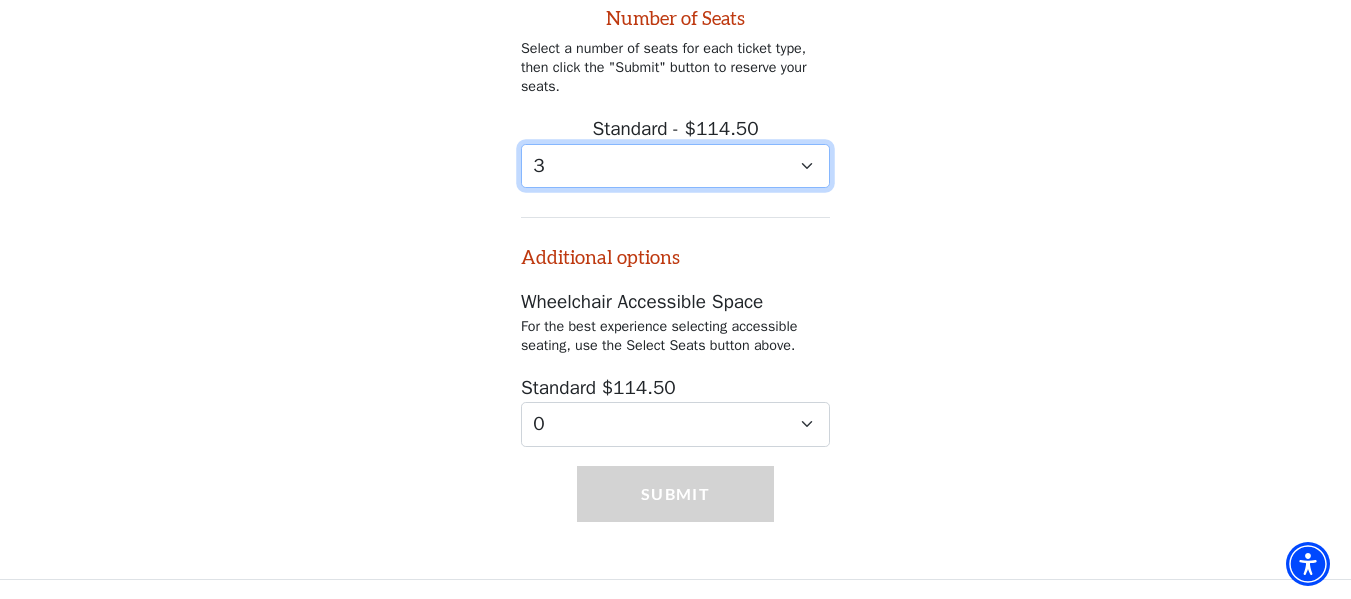 click on "0 1 2 3 4 5 6 7 8 9" at bounding box center (675, 166) 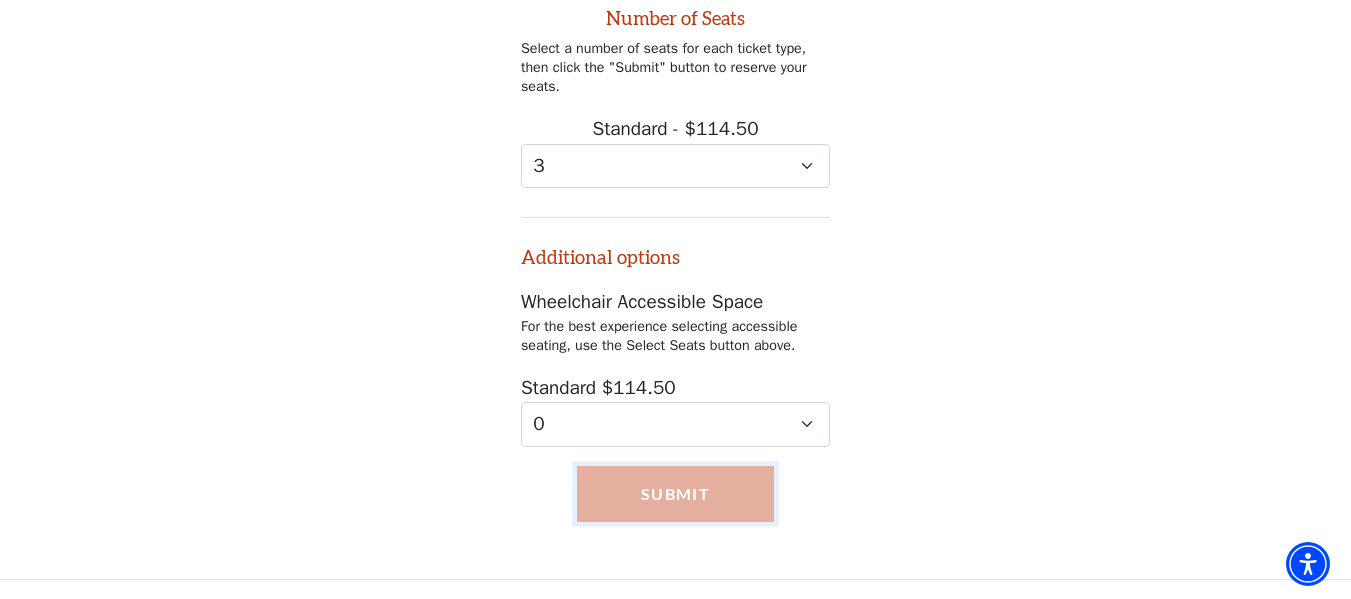 click on "Submit" at bounding box center [675, 494] 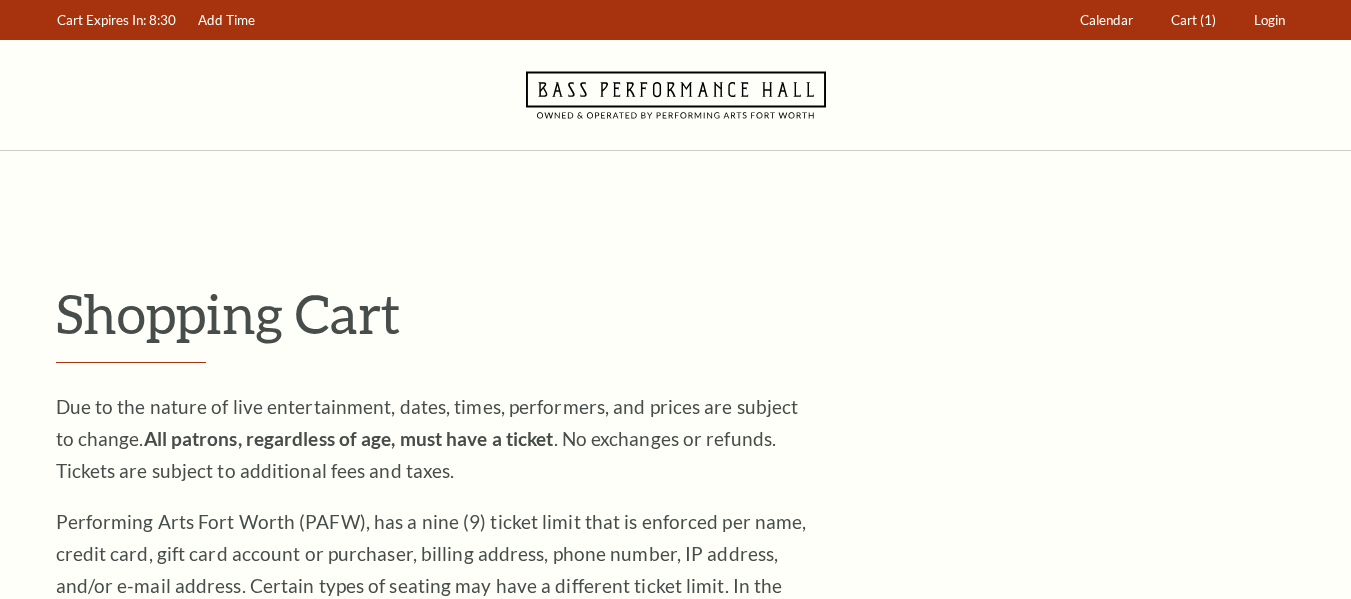scroll, scrollTop: 0, scrollLeft: 0, axis: both 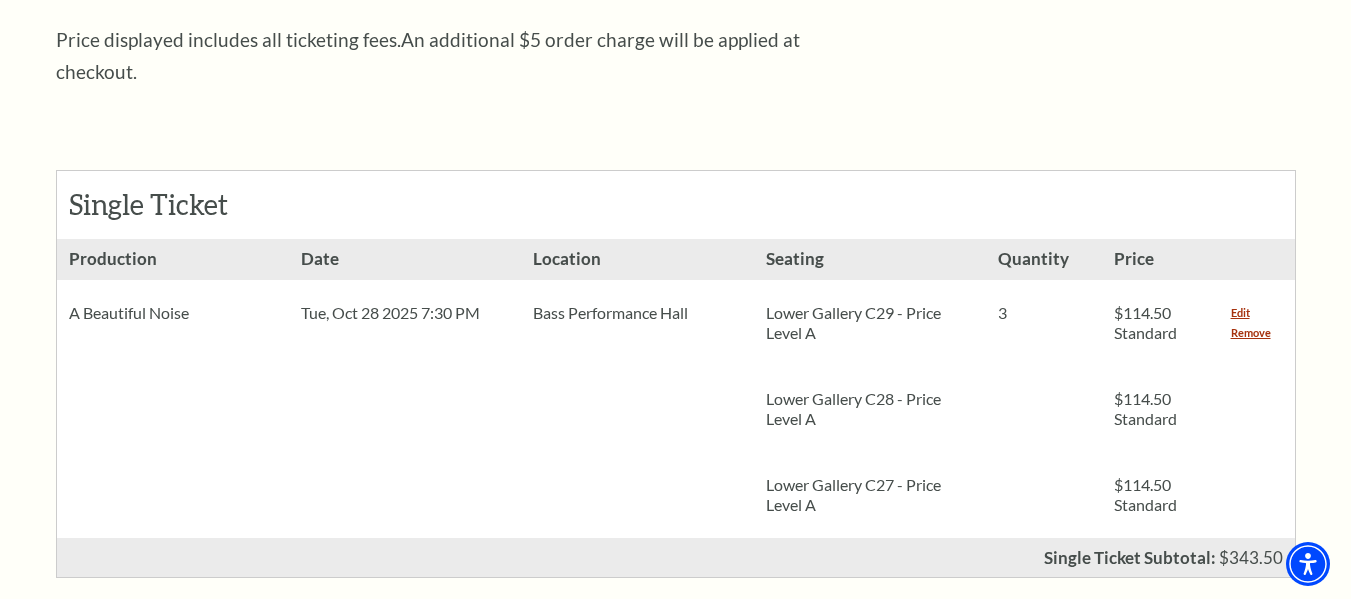 click on "Single Ticket
Show Details
Production
A Beautiful Noise" at bounding box center (676, 352) 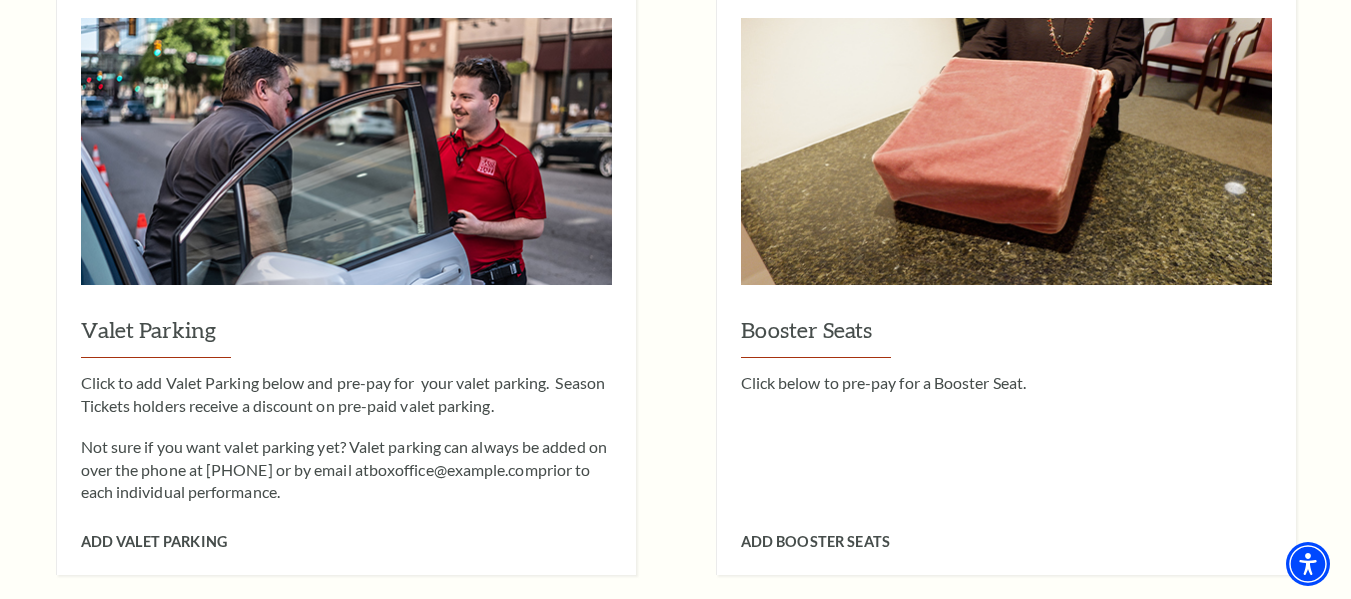 scroll, scrollTop: 1561, scrollLeft: 0, axis: vertical 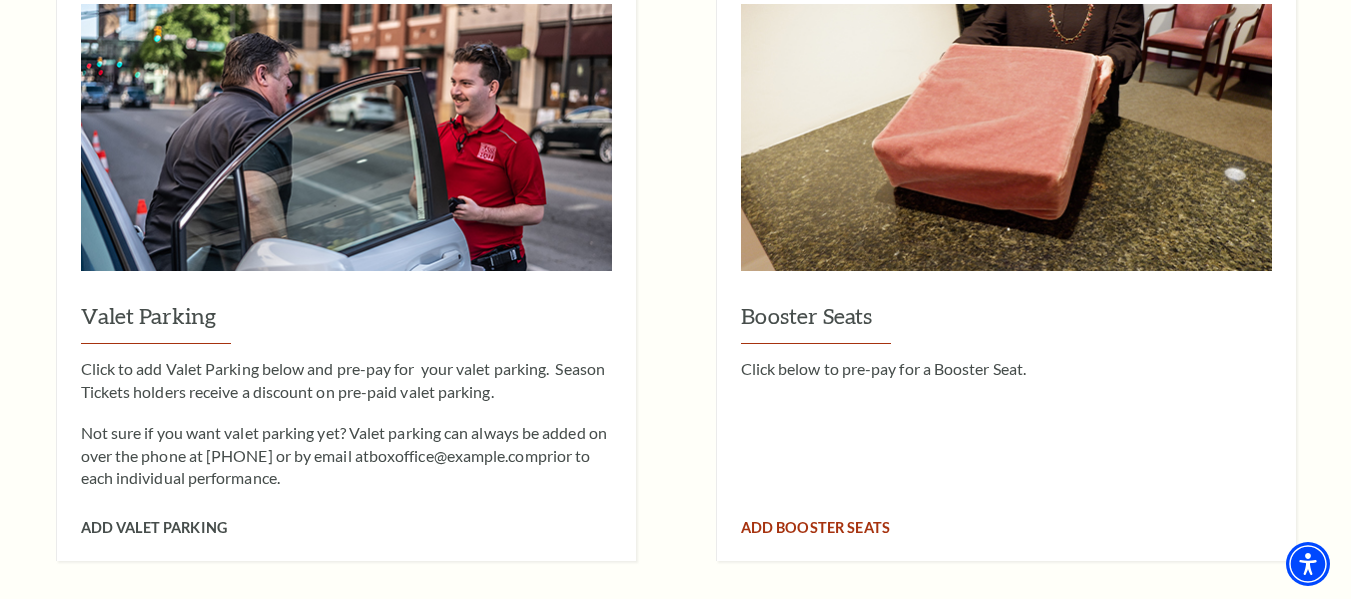 click on "Booster Seats
Click below to pre-pay for a Booster Seat.
Add Booster Seats" at bounding box center [1006, 270] 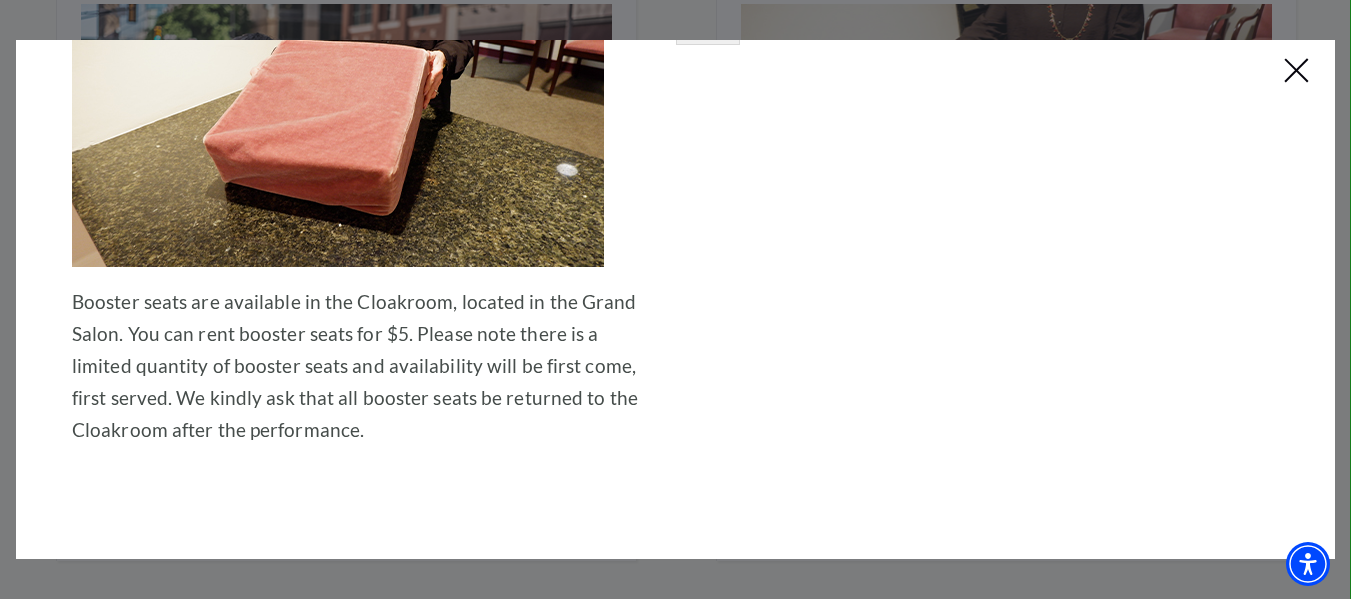 scroll, scrollTop: 323, scrollLeft: 0, axis: vertical 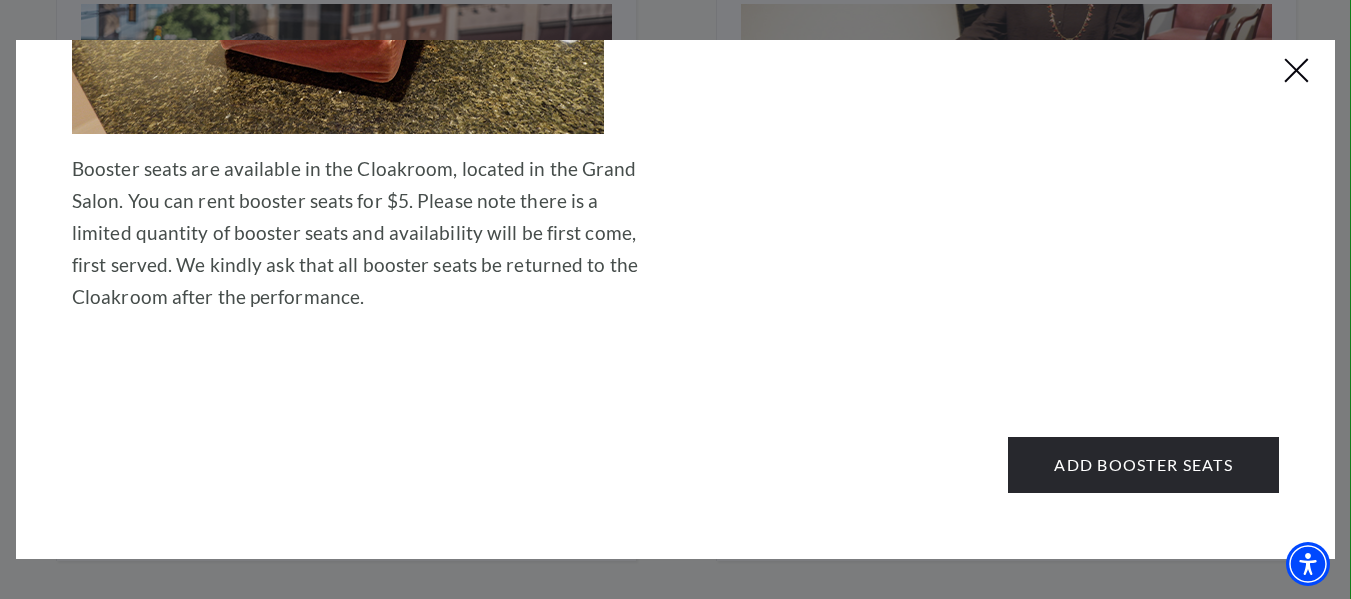 click on "Booster Seats
Booster seats are available in the Cloakroom, located in the Grand Salon. You can rent booster seats for $5. Please note there is a limited quantity of booster seats and availability will be first come, first served. We kindly ask that all booster seats be returned to the Cloakroom after the performance.
Performances
Price
0 1 2 3 4 5" at bounding box center (675, 138) 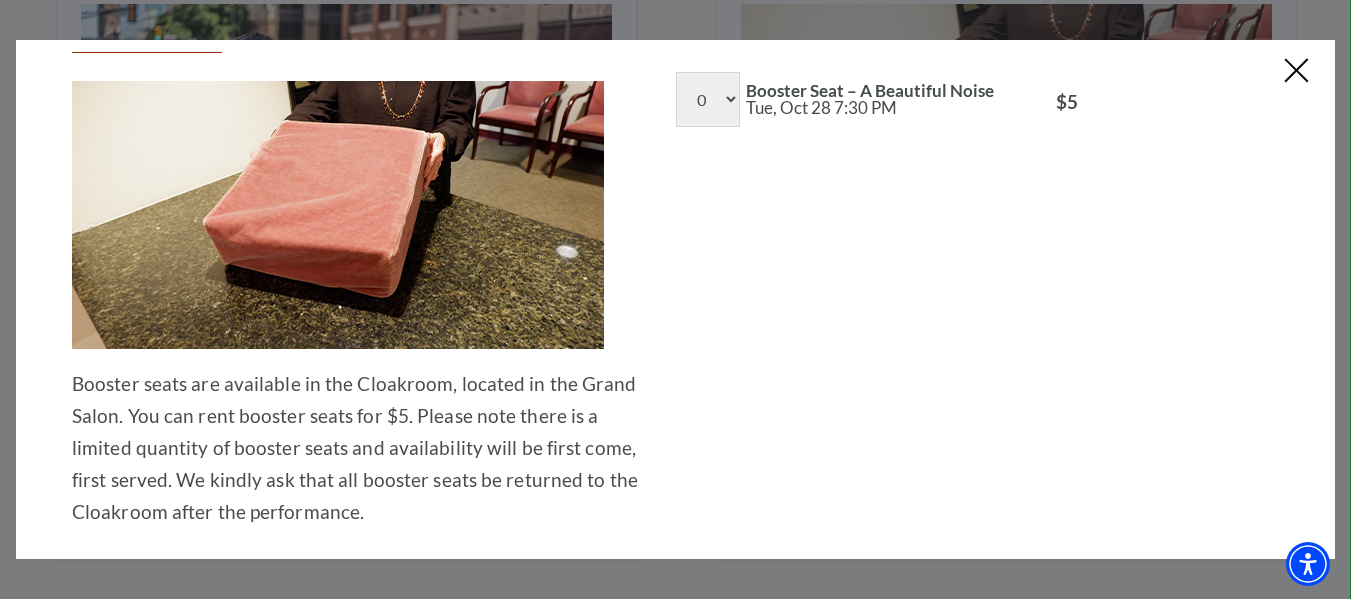 scroll, scrollTop: 0, scrollLeft: 0, axis: both 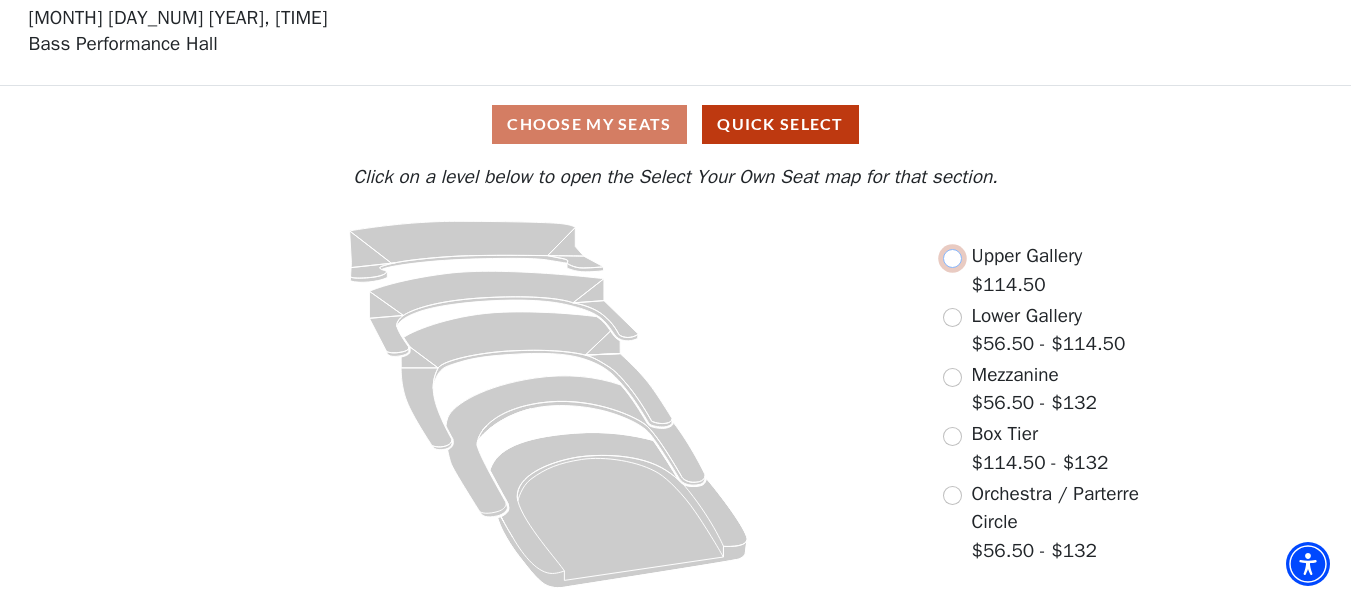 click at bounding box center [952, 258] 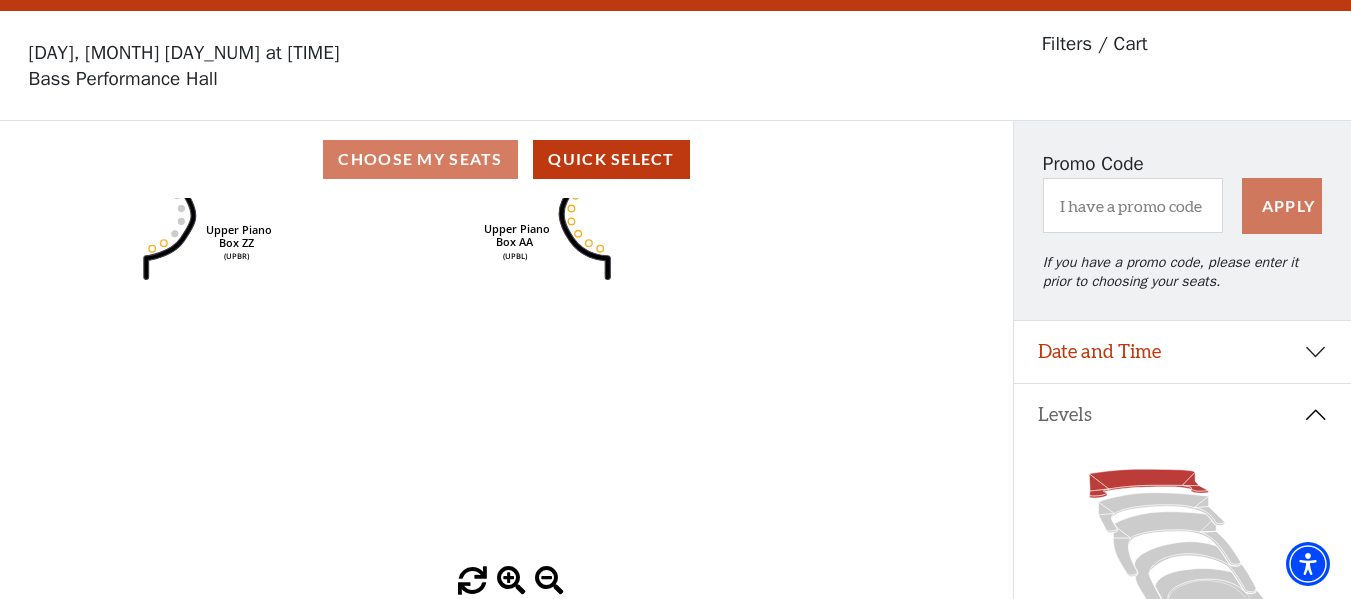scroll, scrollTop: 0, scrollLeft: 0, axis: both 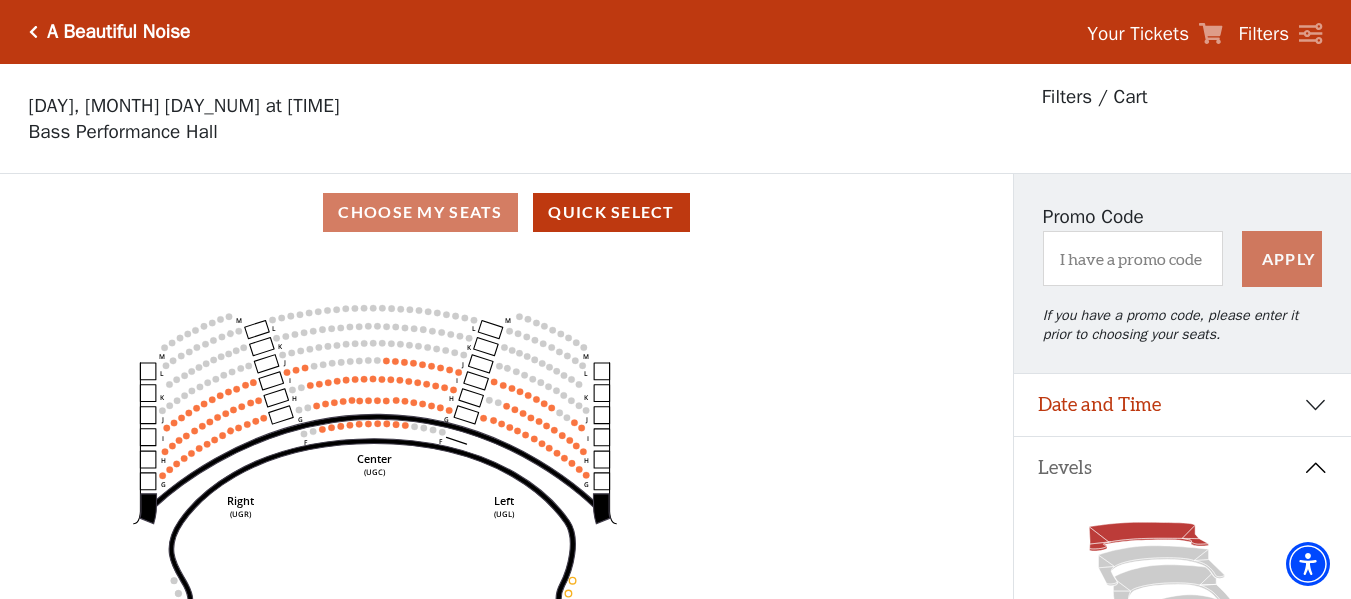click 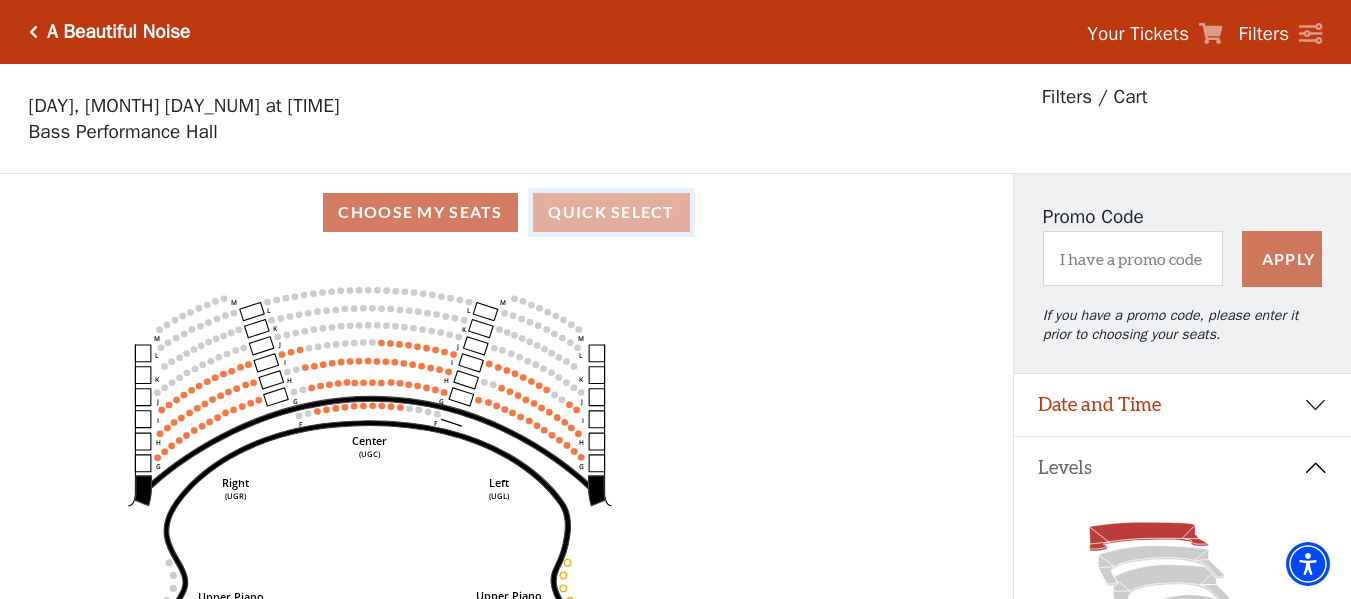 click on "Quick Select" at bounding box center (611, 212) 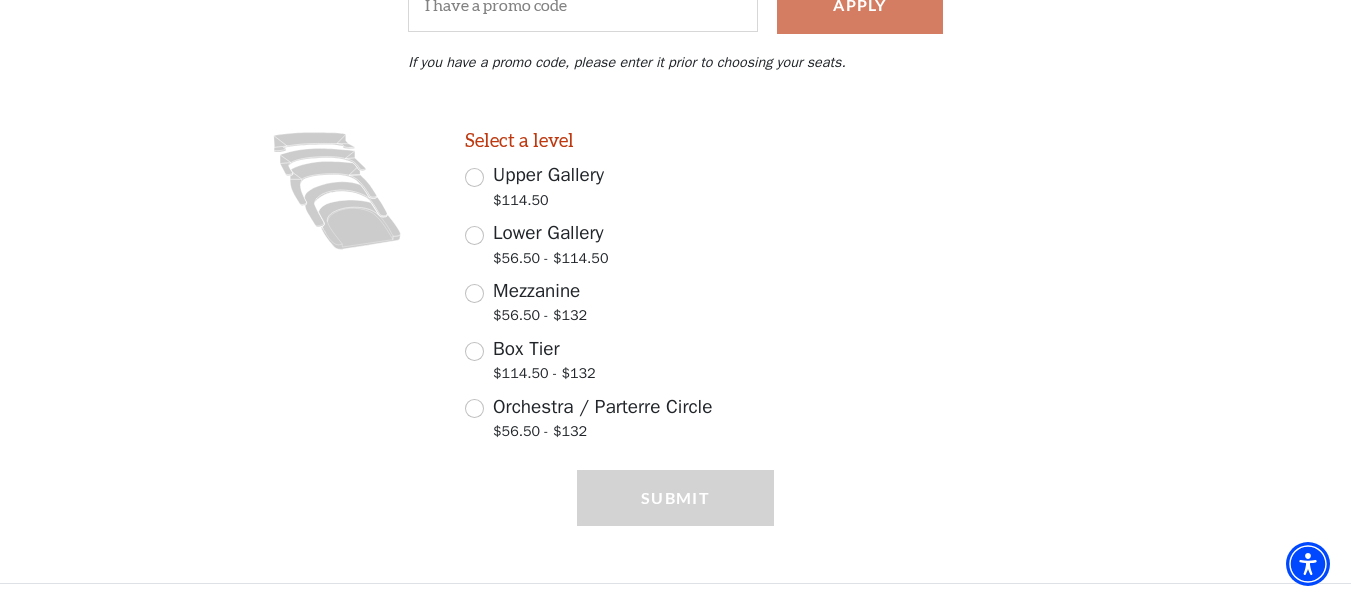 scroll, scrollTop: 455, scrollLeft: 0, axis: vertical 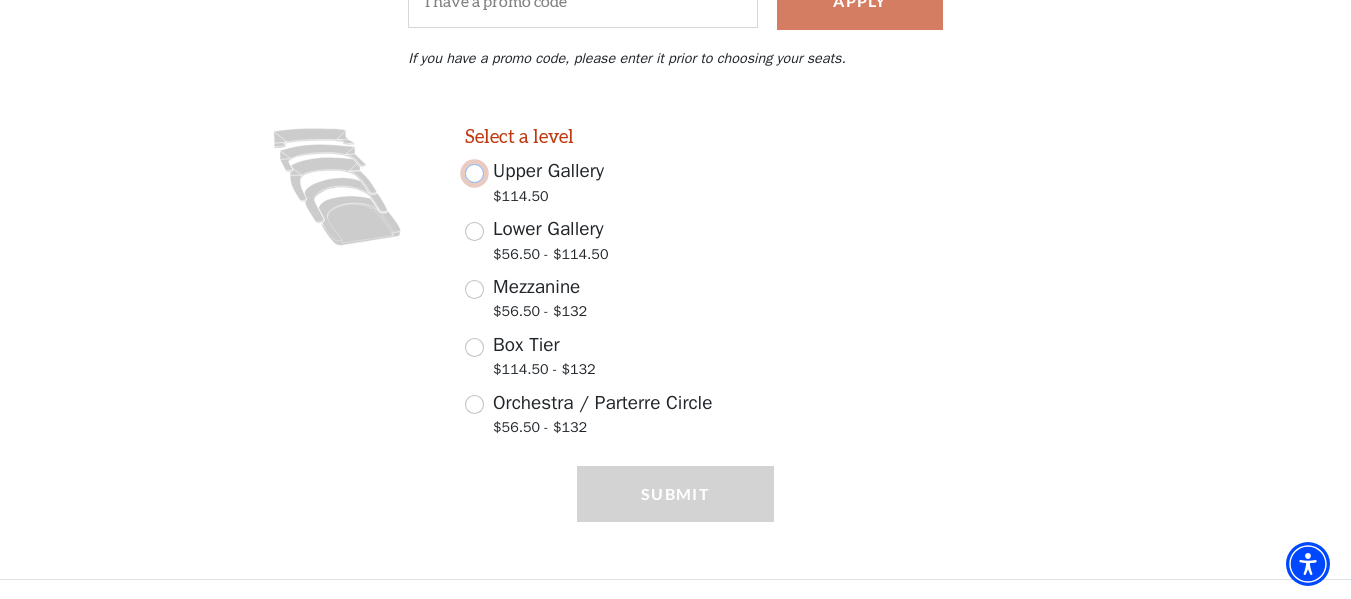 click on "Upper Gallery     $114.50" at bounding box center [474, 173] 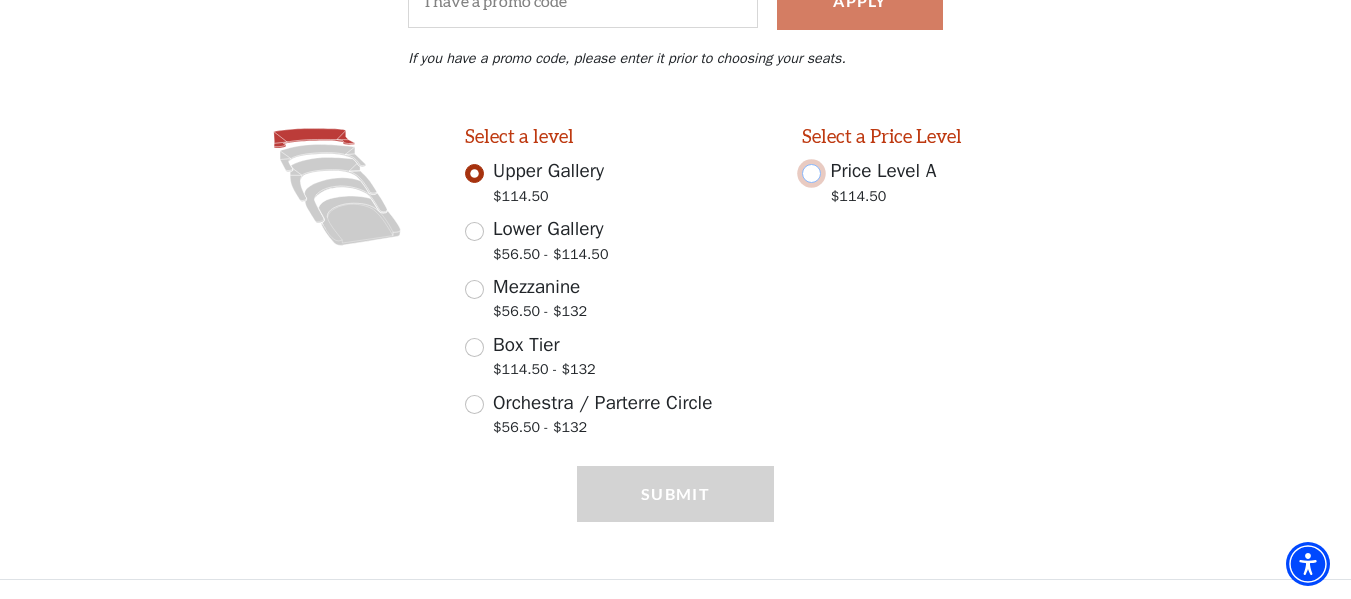 click on "Price Level A $114.50" at bounding box center [811, 173] 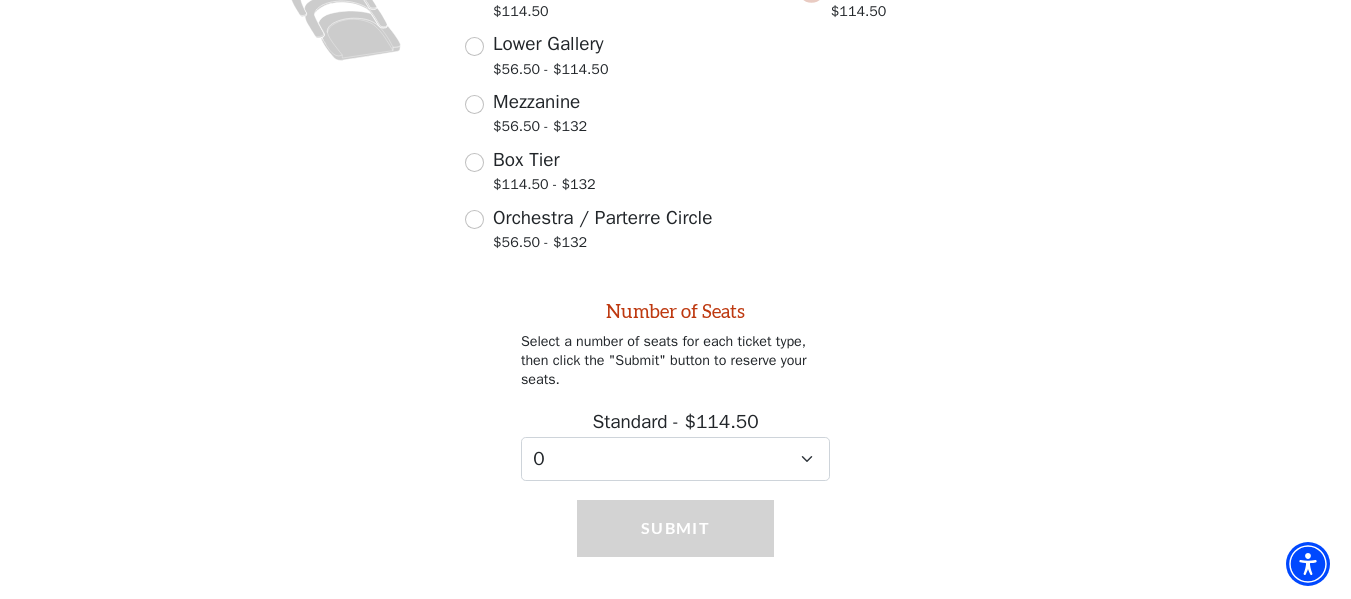 scroll, scrollTop: 675, scrollLeft: 0, axis: vertical 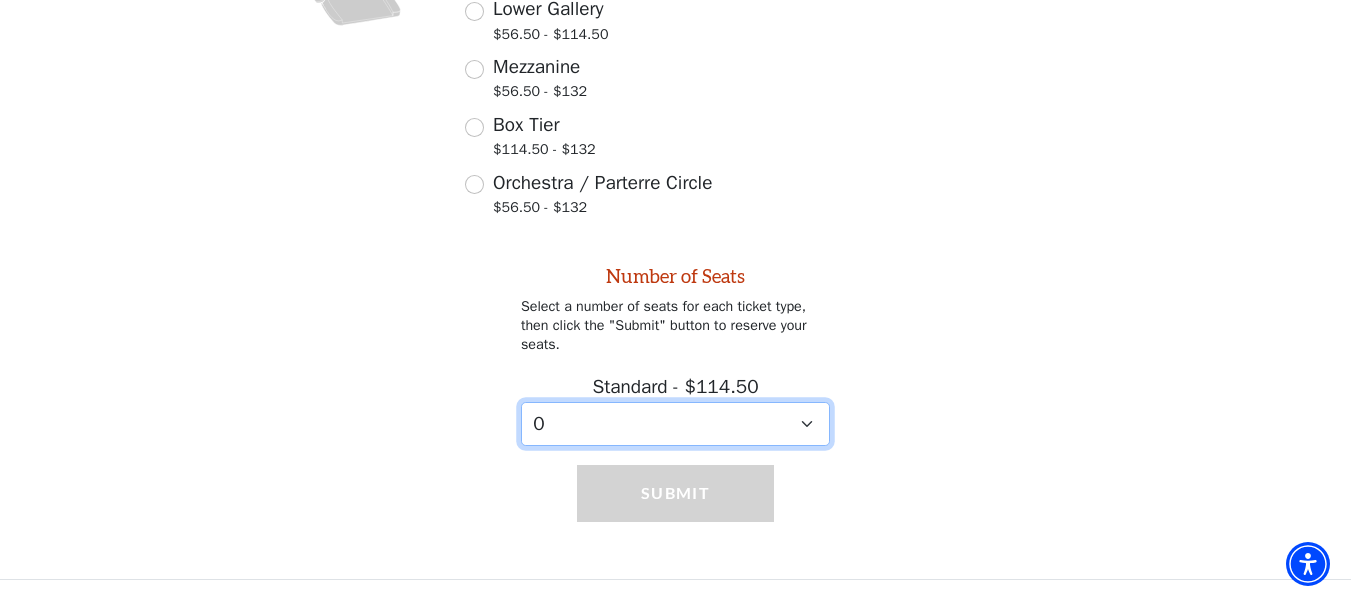 click on "0 1 2 3 4 5 6 7 8 9" at bounding box center [675, 424] 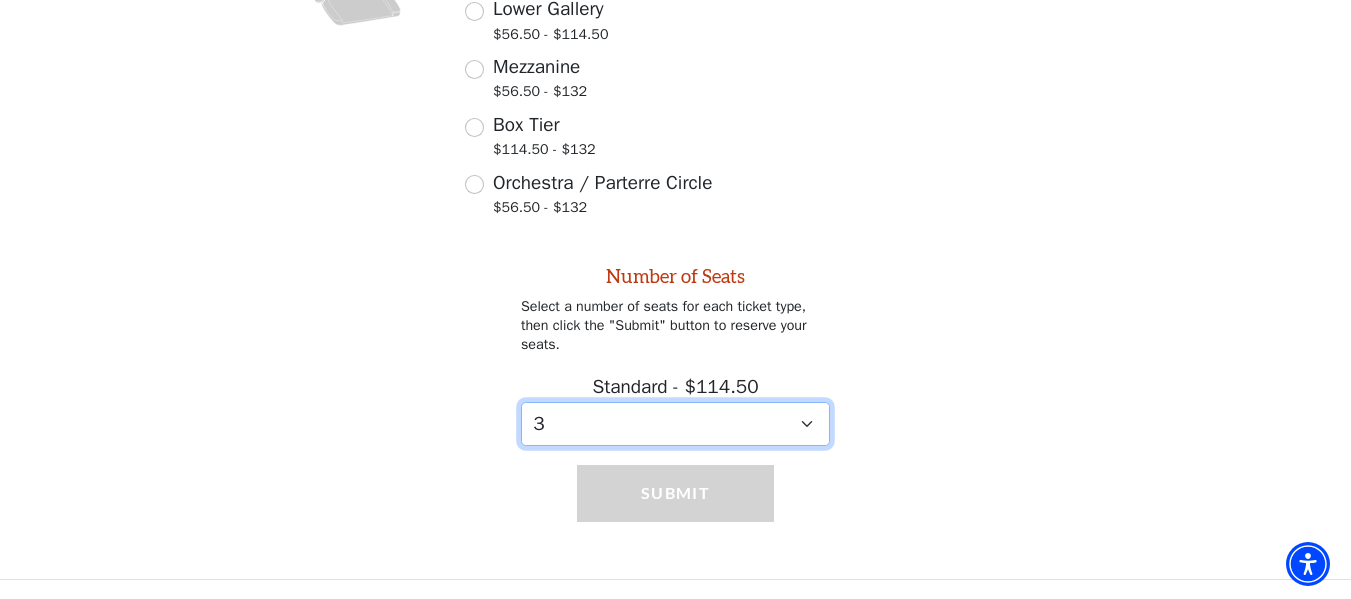 click on "0 1 2 3 4 5 6 7 8 9" at bounding box center (675, 424) 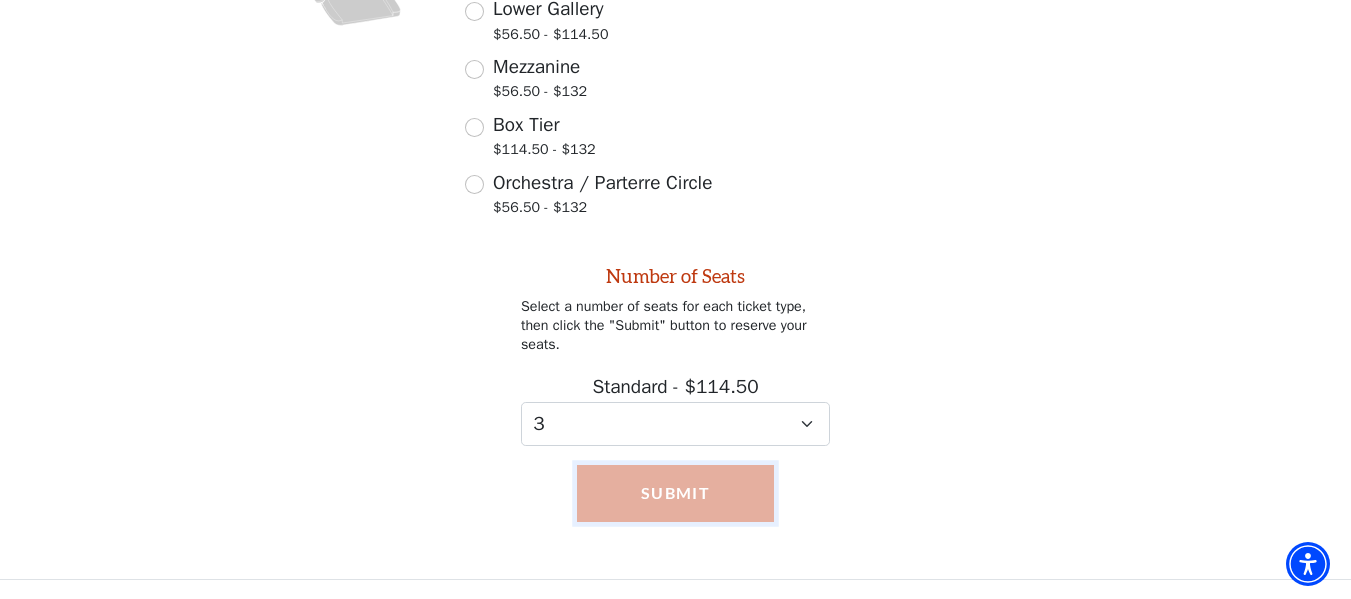 click on "Submit" at bounding box center [675, 493] 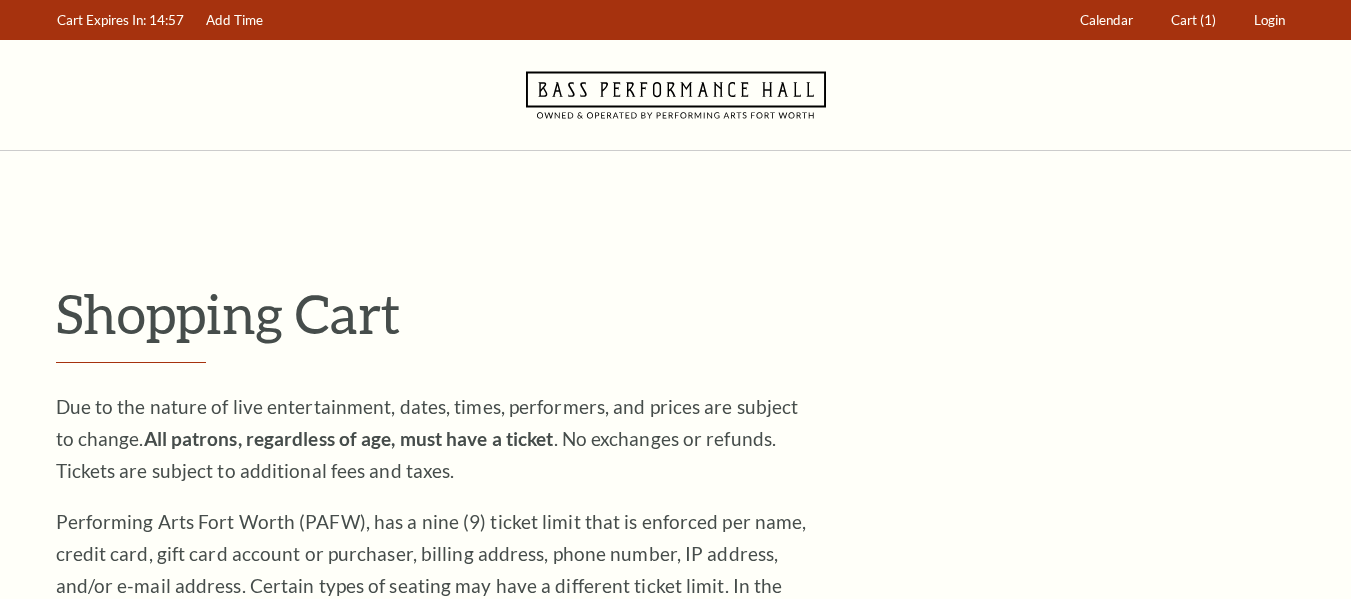 scroll, scrollTop: 0, scrollLeft: 0, axis: both 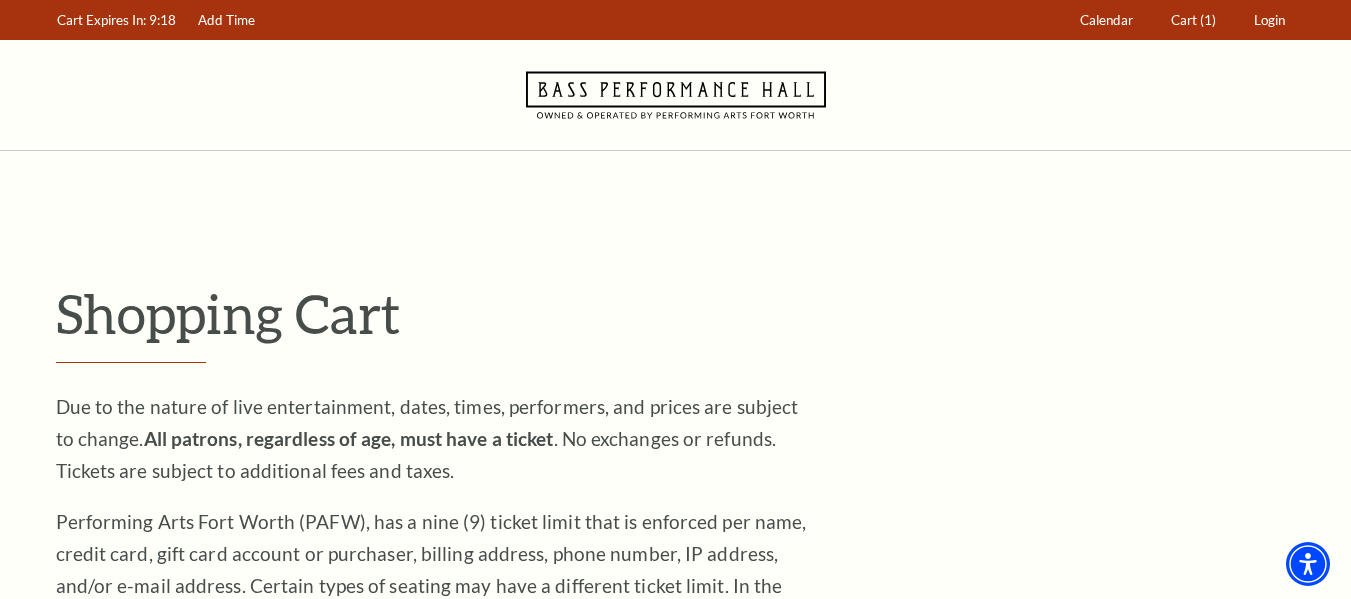 click on "Shopping Cart
Due to the nature of live entertainment, dates, times, performers, and prices are subject to change.  All patrons, regardless of age, must have a ticket . No exchanges or refunds. Tickets are subject to additional fees and taxes.
Performing Arts Fort Worth (PAFW), has a nine (9) ticket limit that is enforced per name, credit card, gift card account or purchaser, billing address, phone number, IP address, and/or e-mail address. Certain types of seating may have a different ticket limit. In the event that an account holder purchases more than the specified limit, PAFW, in its sole discretion, reserves the right (with or without notice) to revoke tickets and issue refunds for sales in excess of the designated limit. Cancelled orders are subject to a cancellation fee.
3" at bounding box center [676, 1374] 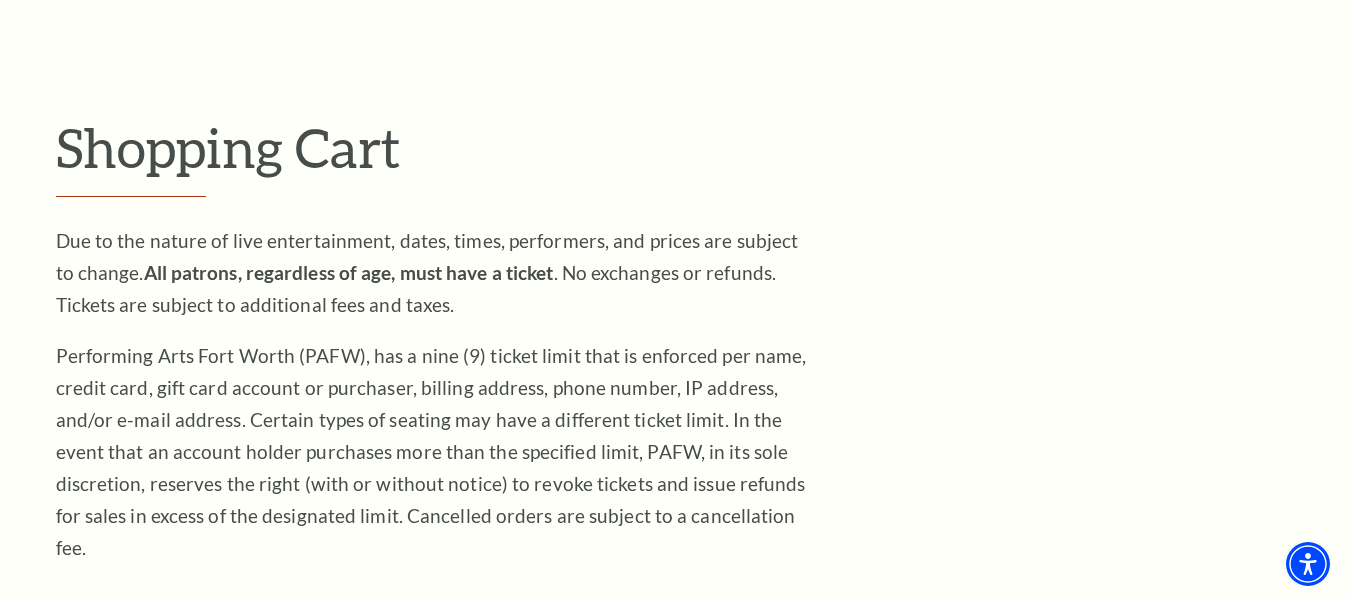 scroll, scrollTop: 0, scrollLeft: 0, axis: both 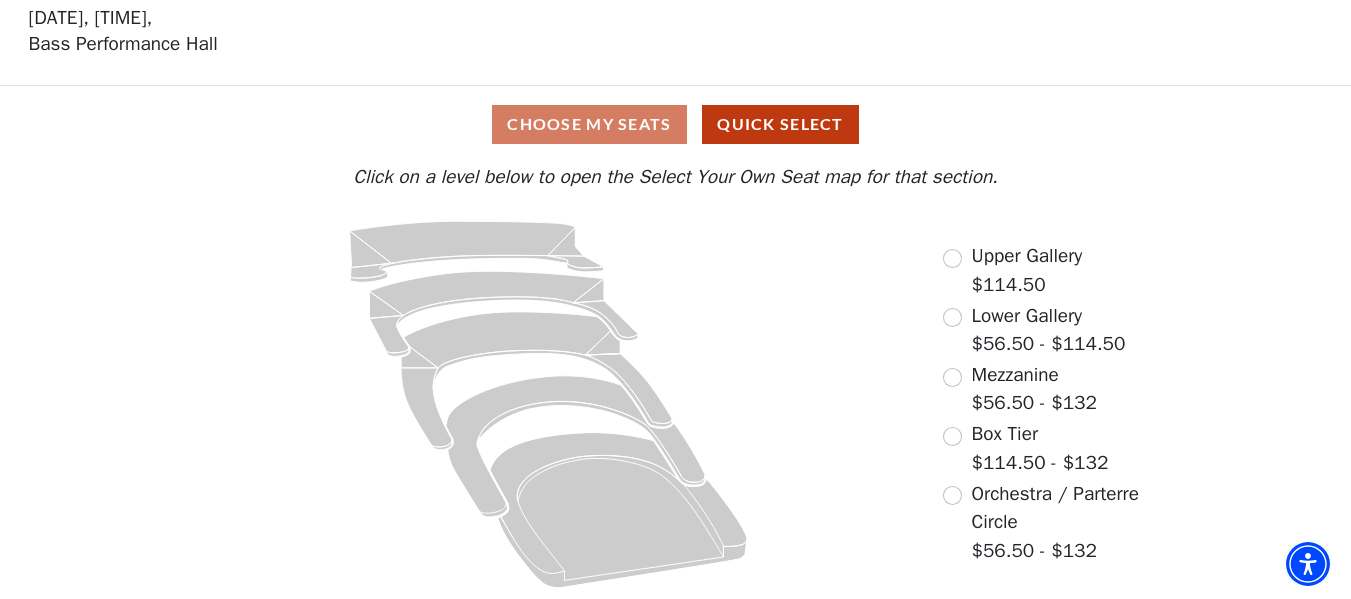 click on "Choose My Seats
Quick Select
Current Level     Click on a level below to open the Select Your Own Seat map for that section.                     If you prefer that we choose your seats, click the Quick Select button below.
Quick Select
Click on a level below to open the Select Your Own Seat map for that section.
Upper Gallery $114.50
Lower Gallery $56.50 - $114.50
Mezzanine $56.50 - $132
Box Tier $114.50 - $132
Orchestra / Parterre Circle $56.50 - $132" at bounding box center (675, 342) 